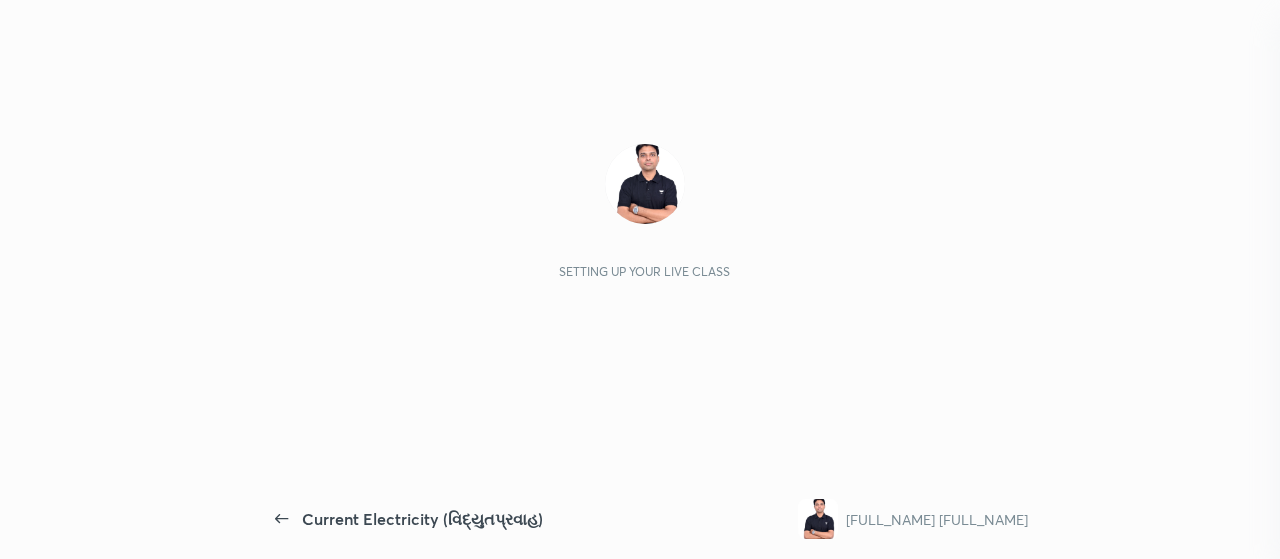 scroll, scrollTop: 0, scrollLeft: 0, axis: both 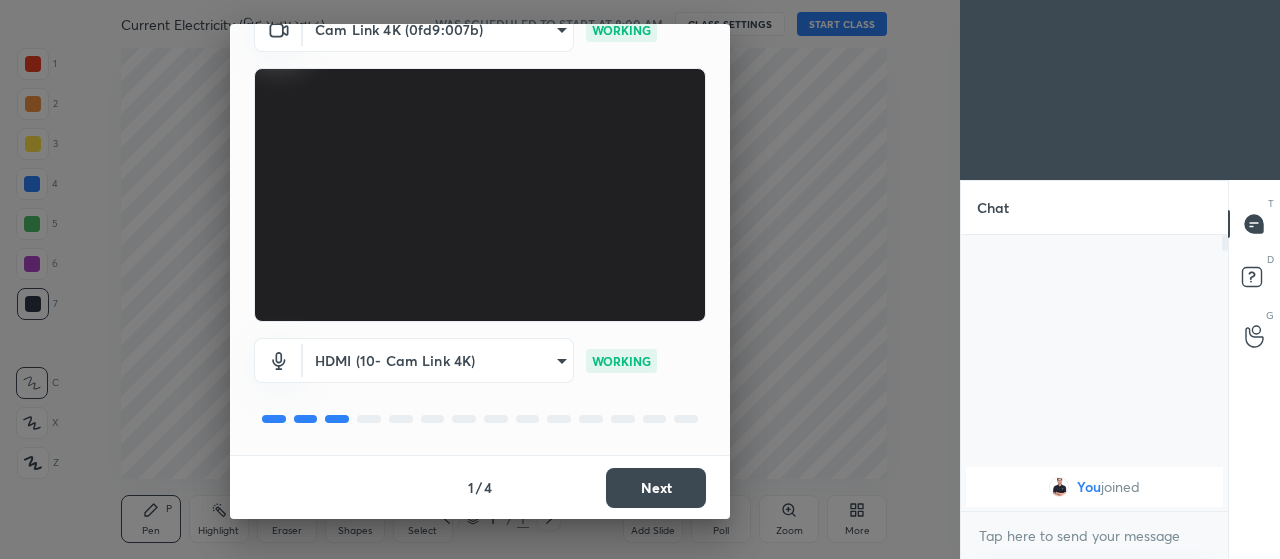 click on "Next" at bounding box center [656, 488] 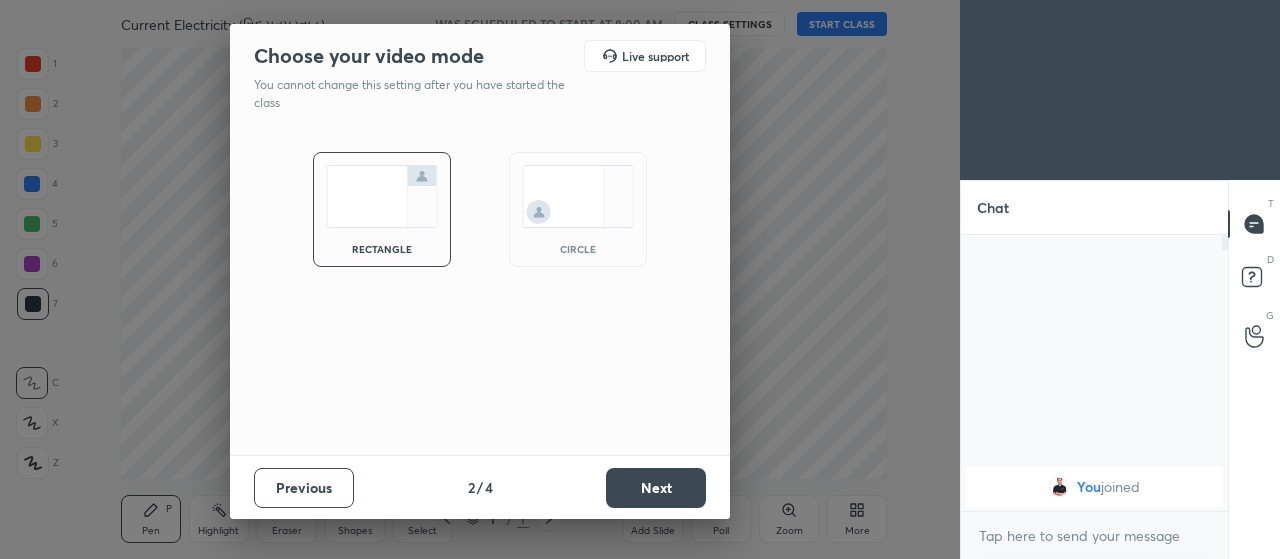 click on "Next" at bounding box center (656, 488) 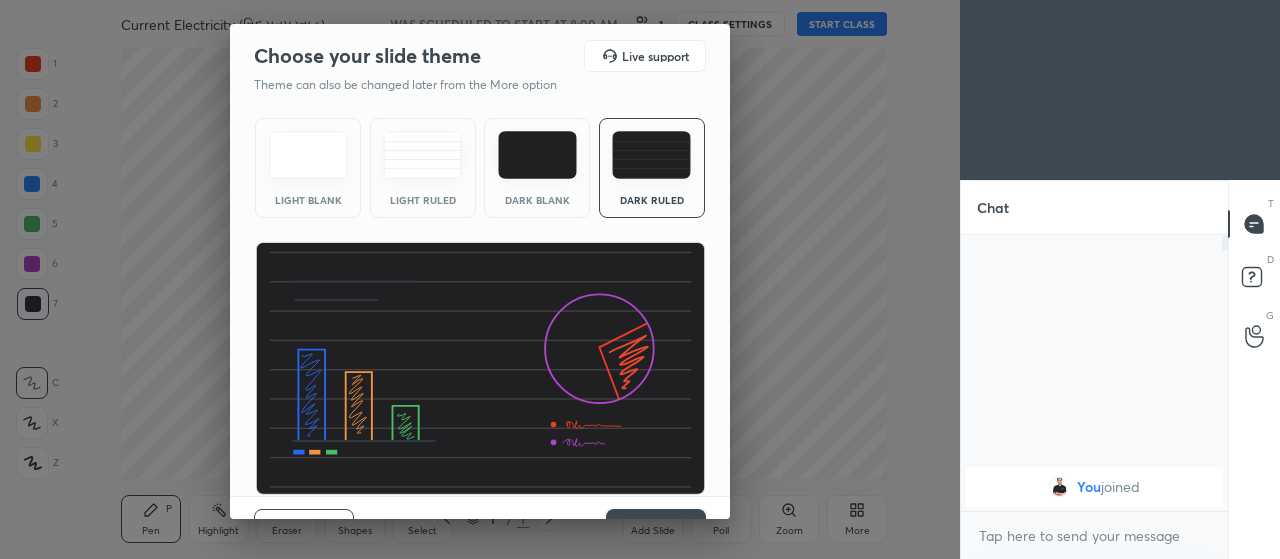 click at bounding box center [651, 155] 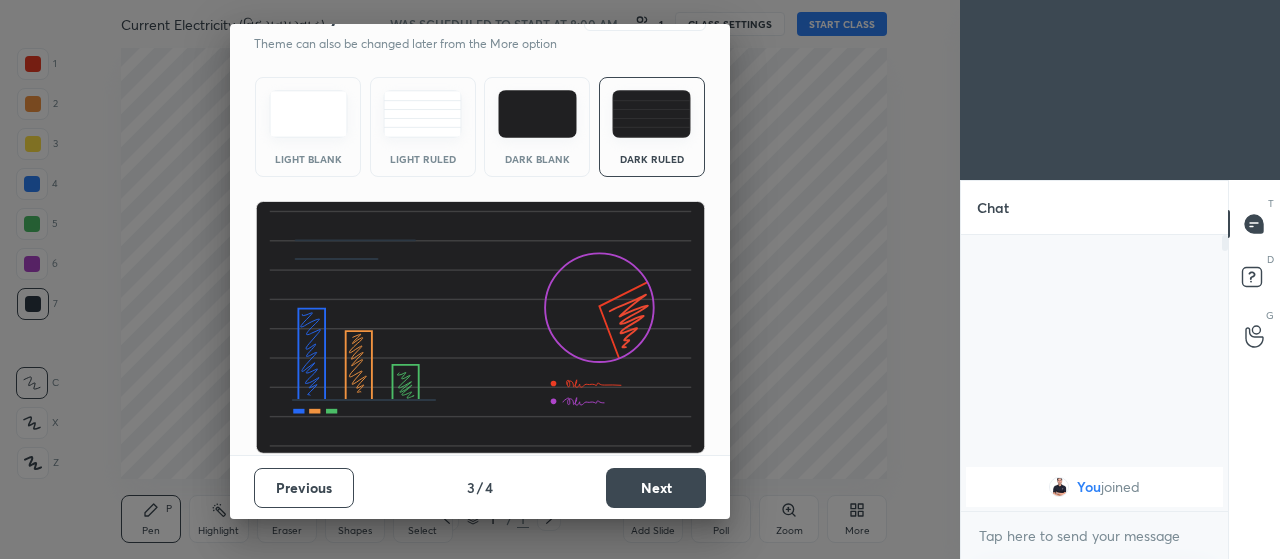 click on "Next" at bounding box center (656, 488) 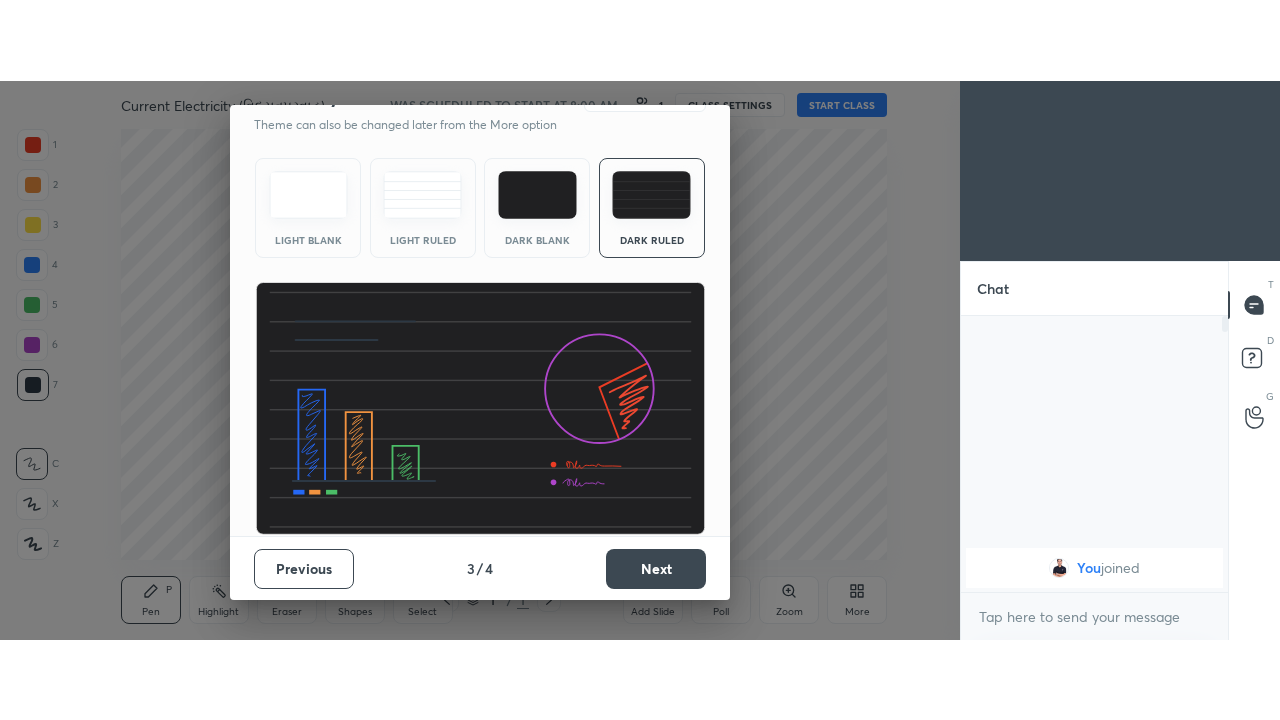 scroll, scrollTop: 0, scrollLeft: 0, axis: both 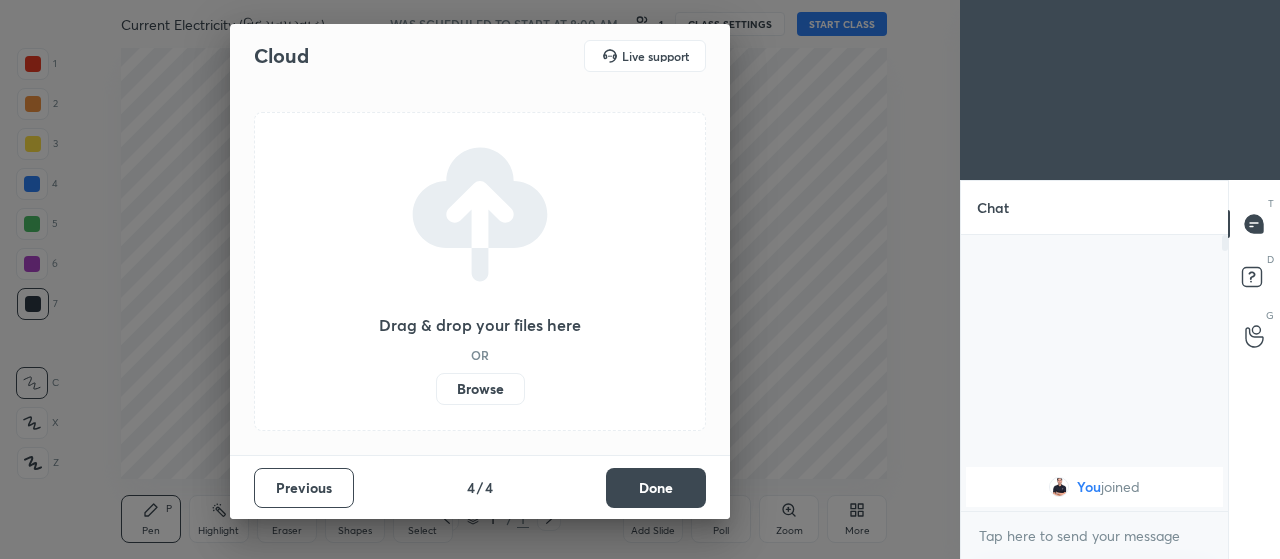 click on "Browse" at bounding box center [480, 389] 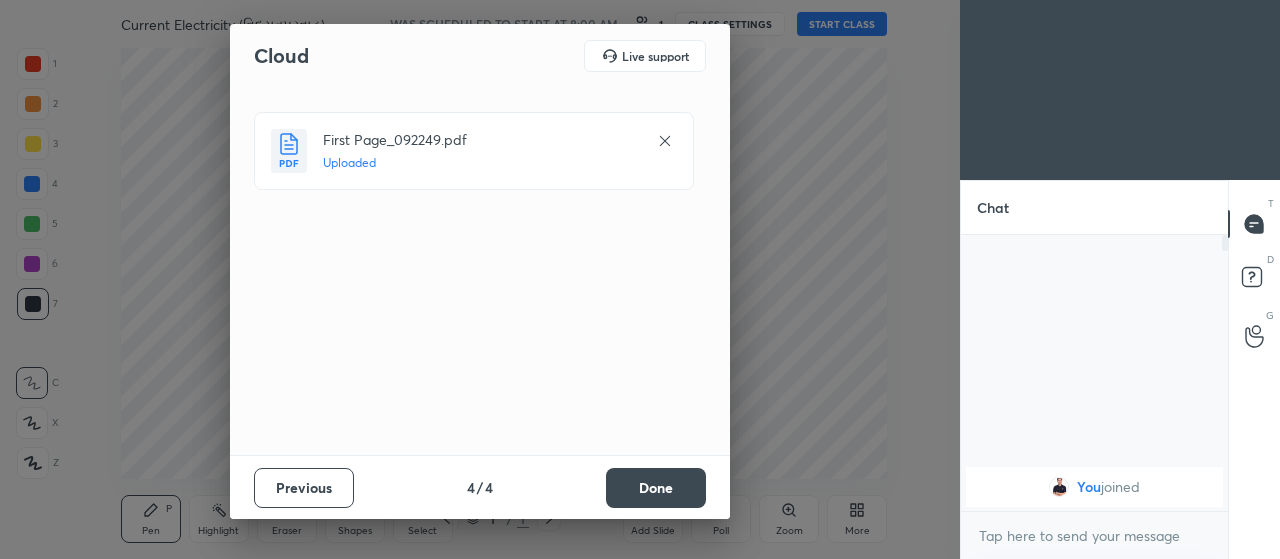 click on "Done" at bounding box center [656, 488] 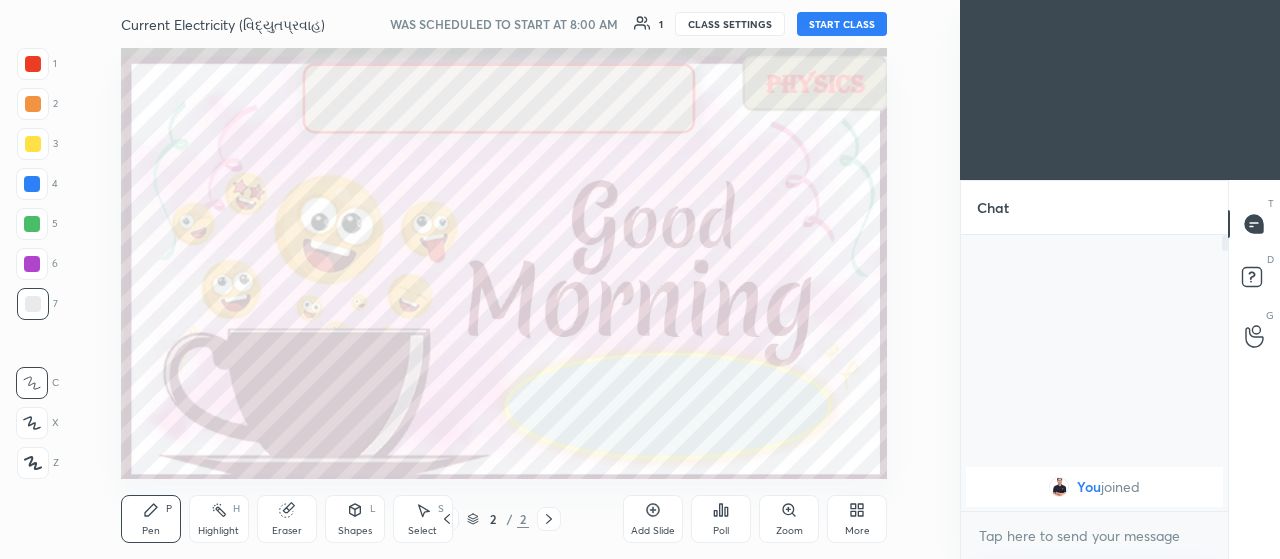 click 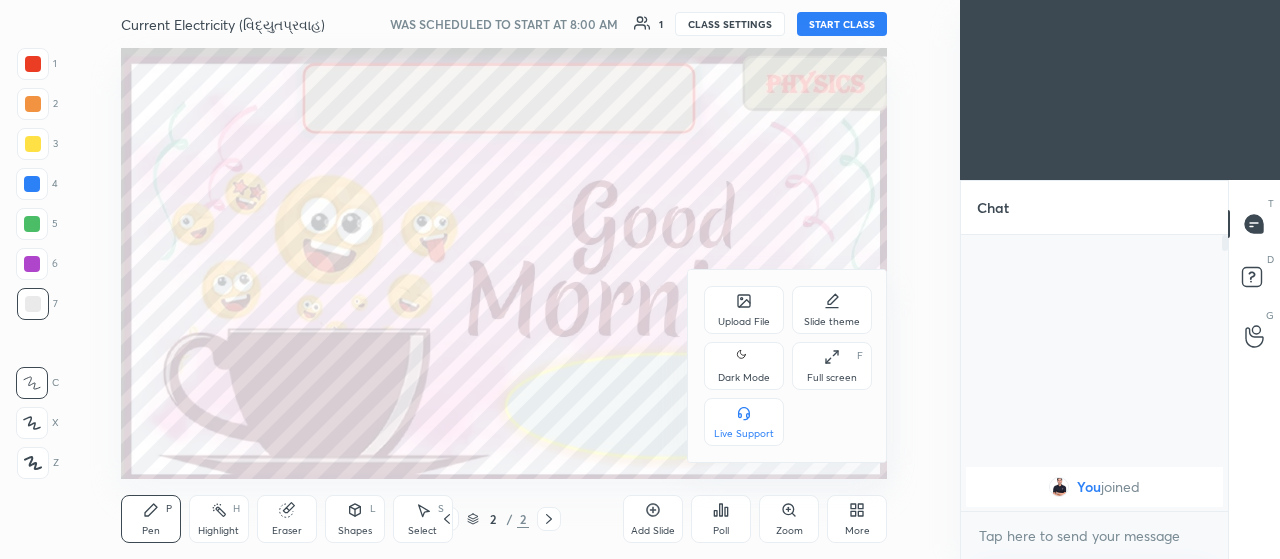 click on "Full screen F" at bounding box center [832, 366] 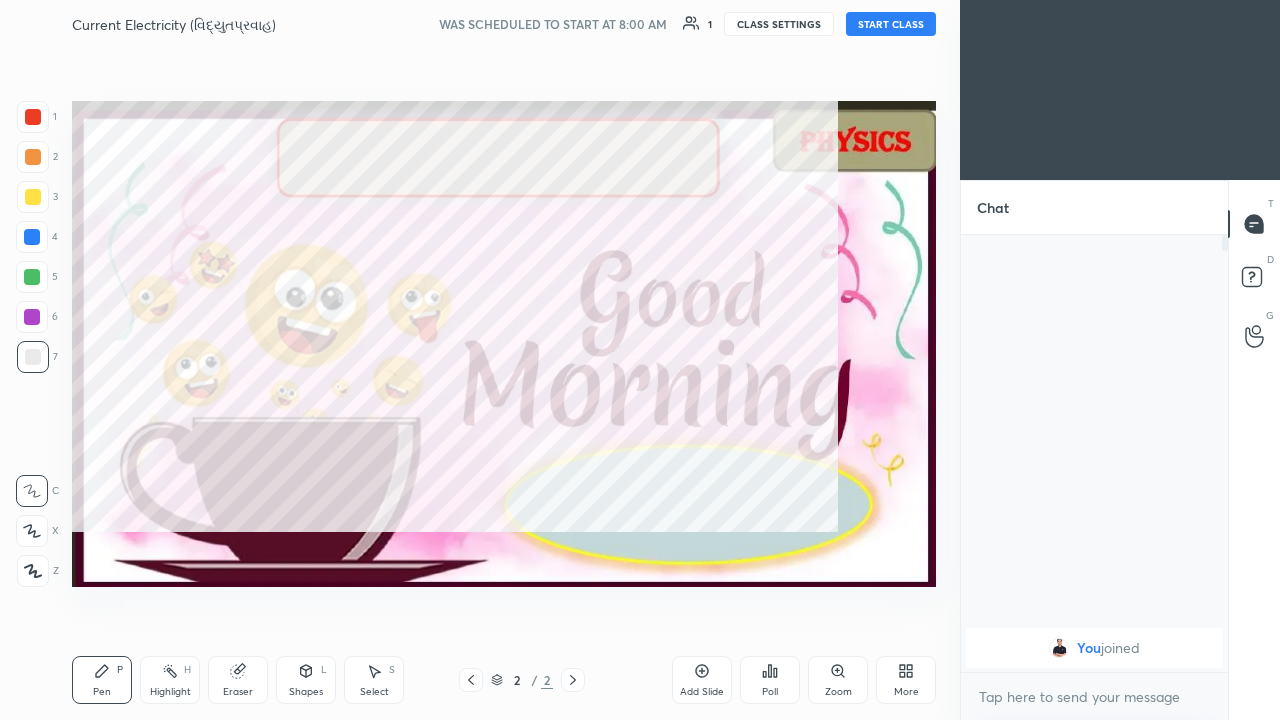 scroll, scrollTop: 99408, scrollLeft: 99120, axis: both 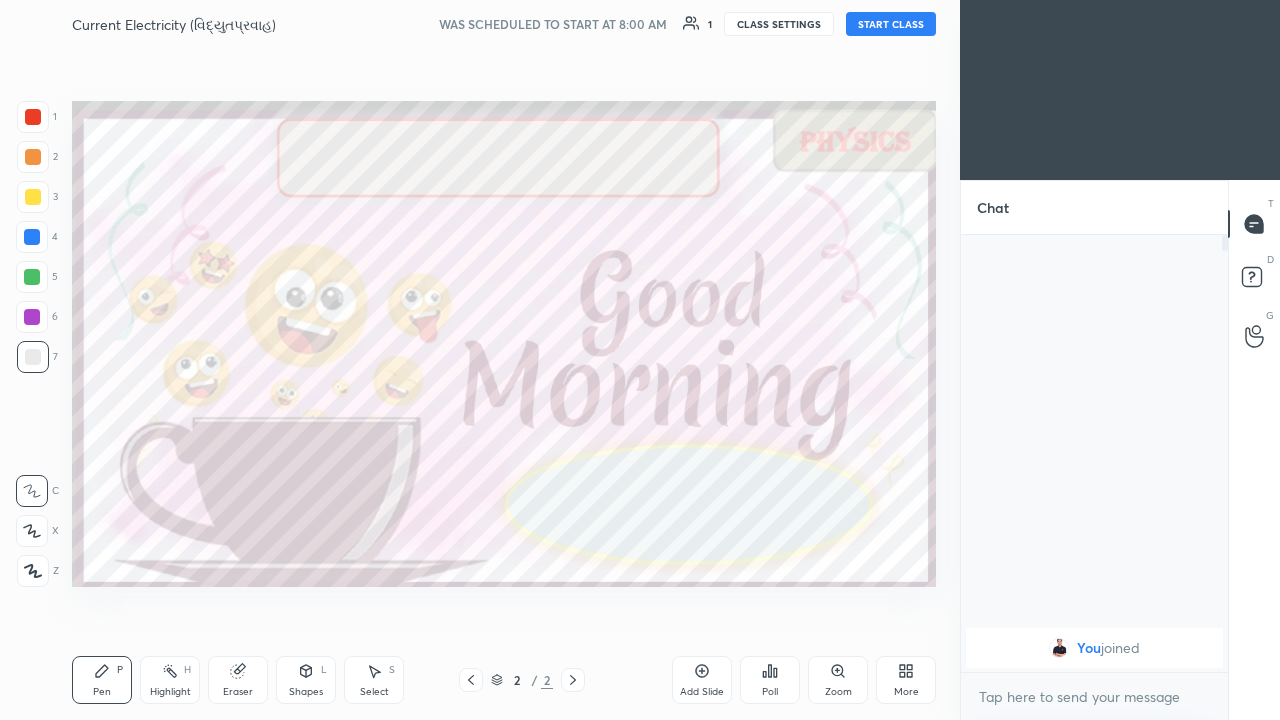 click 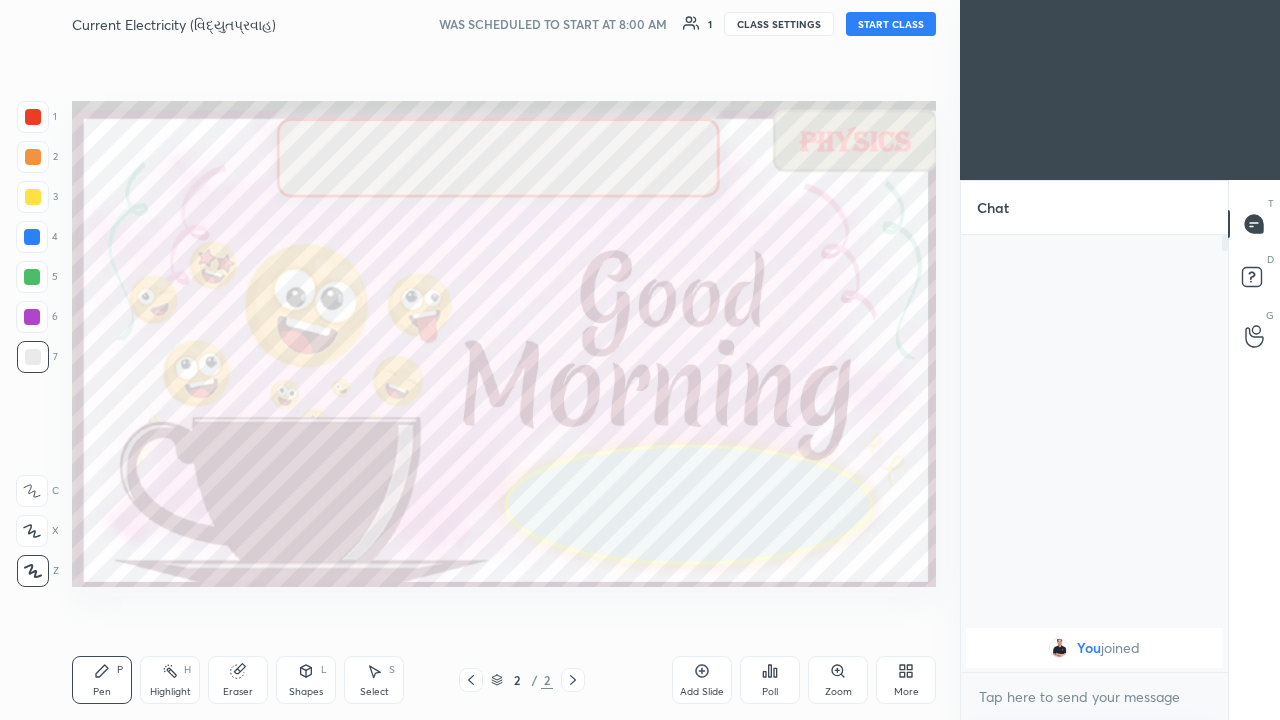 click at bounding box center (33, 157) 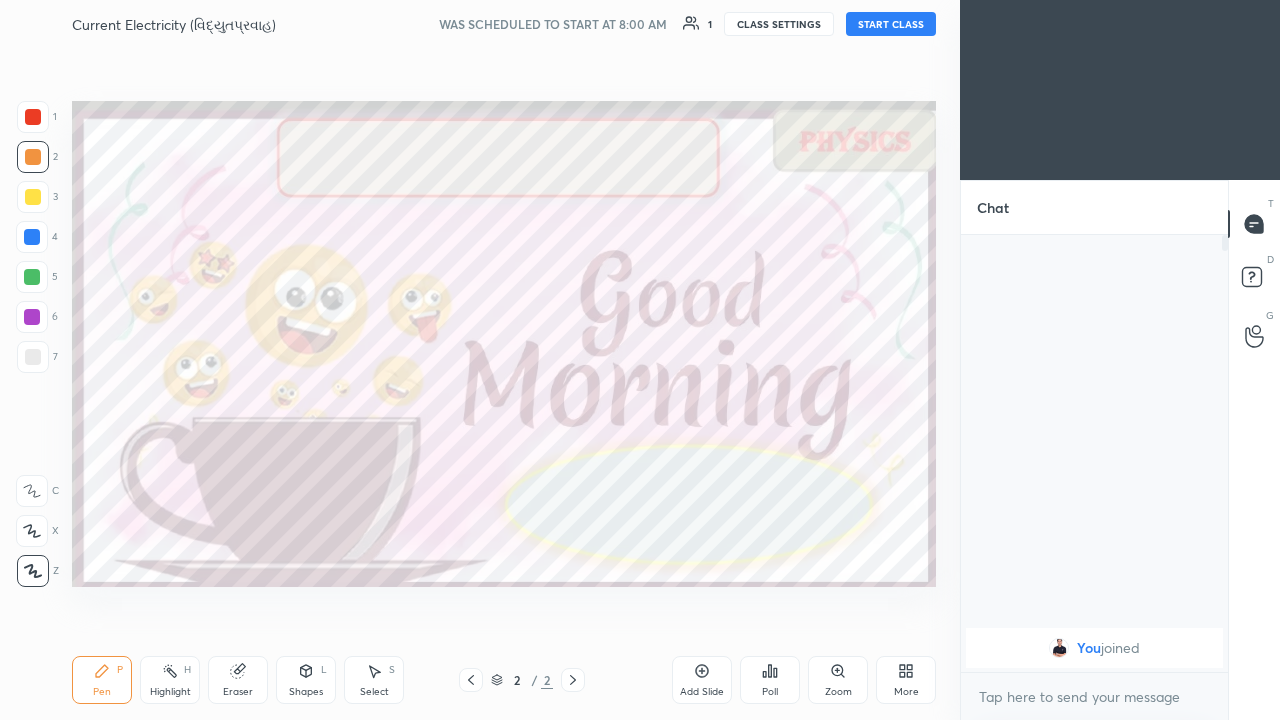 click at bounding box center (32, 317) 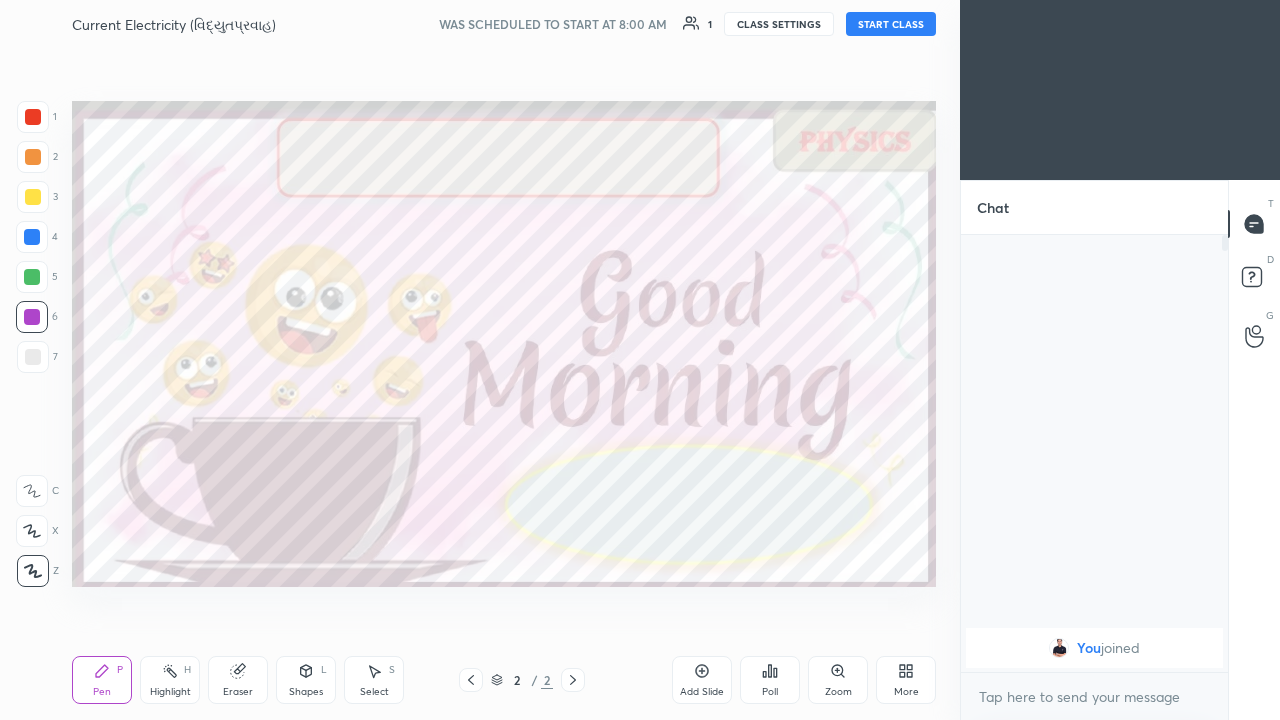 click at bounding box center [33, 117] 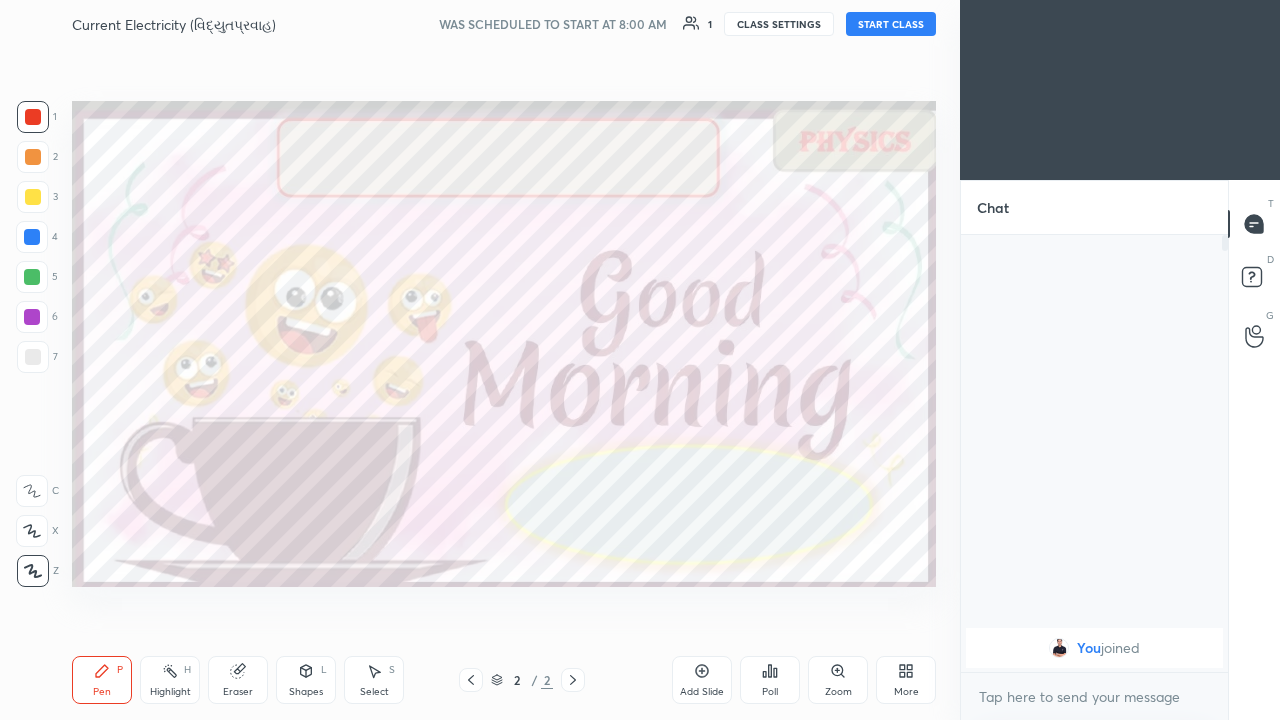 click 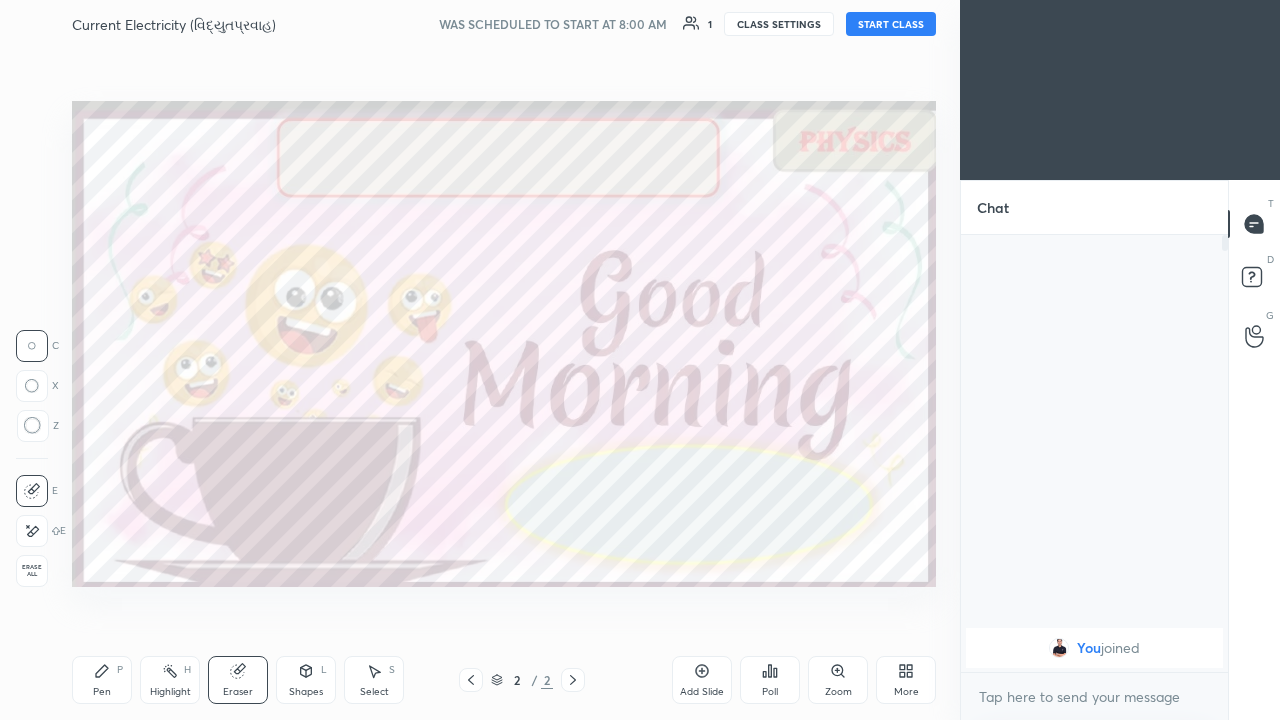 click at bounding box center [32, 531] 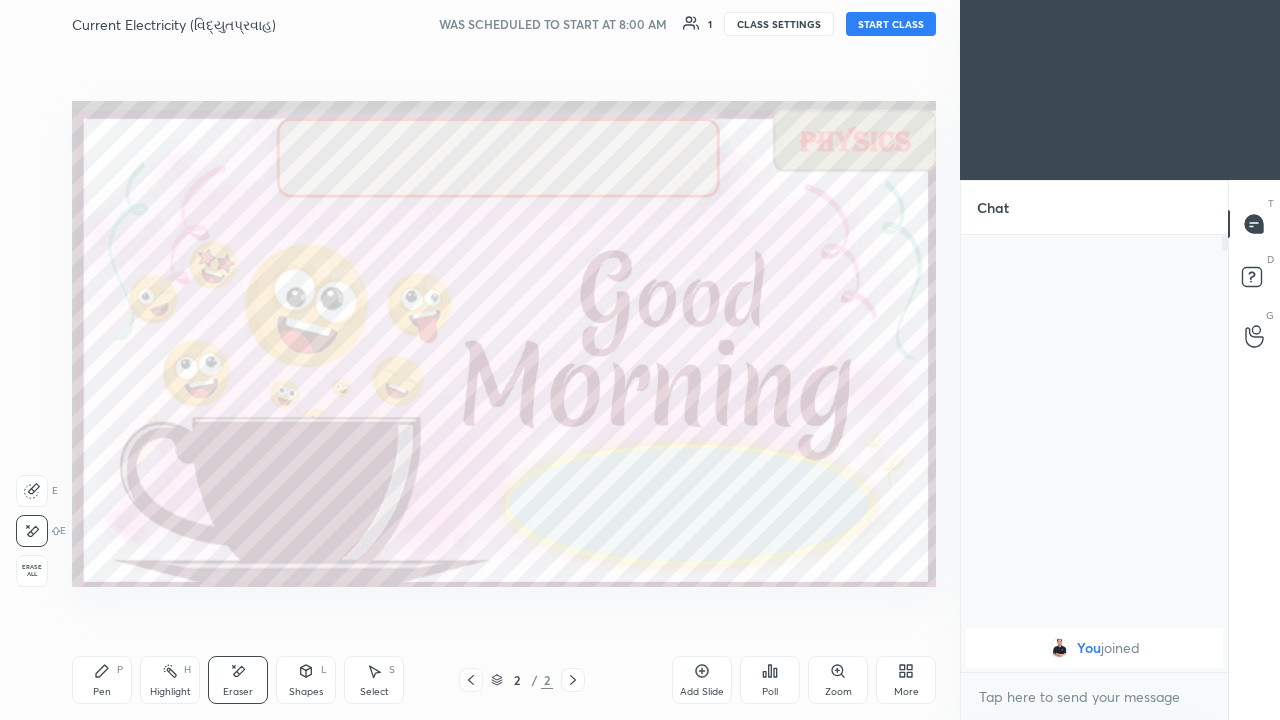 click 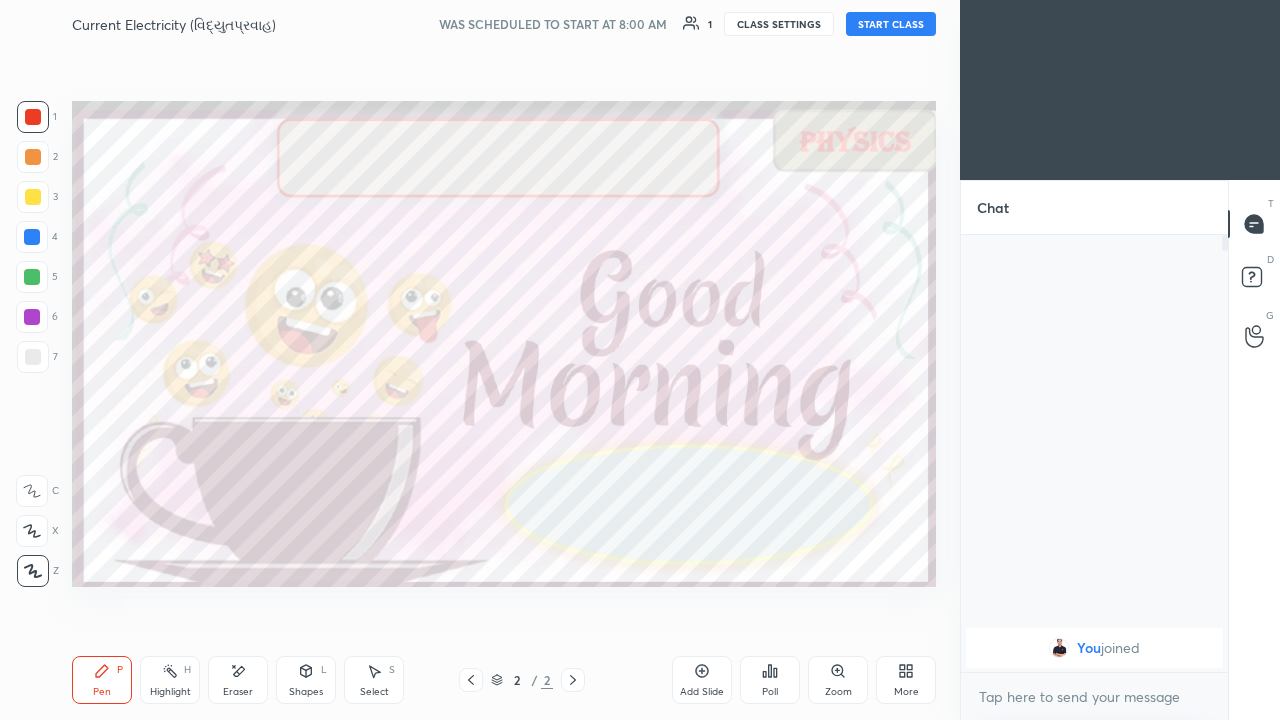 click on "START CLASS" at bounding box center (891, 24) 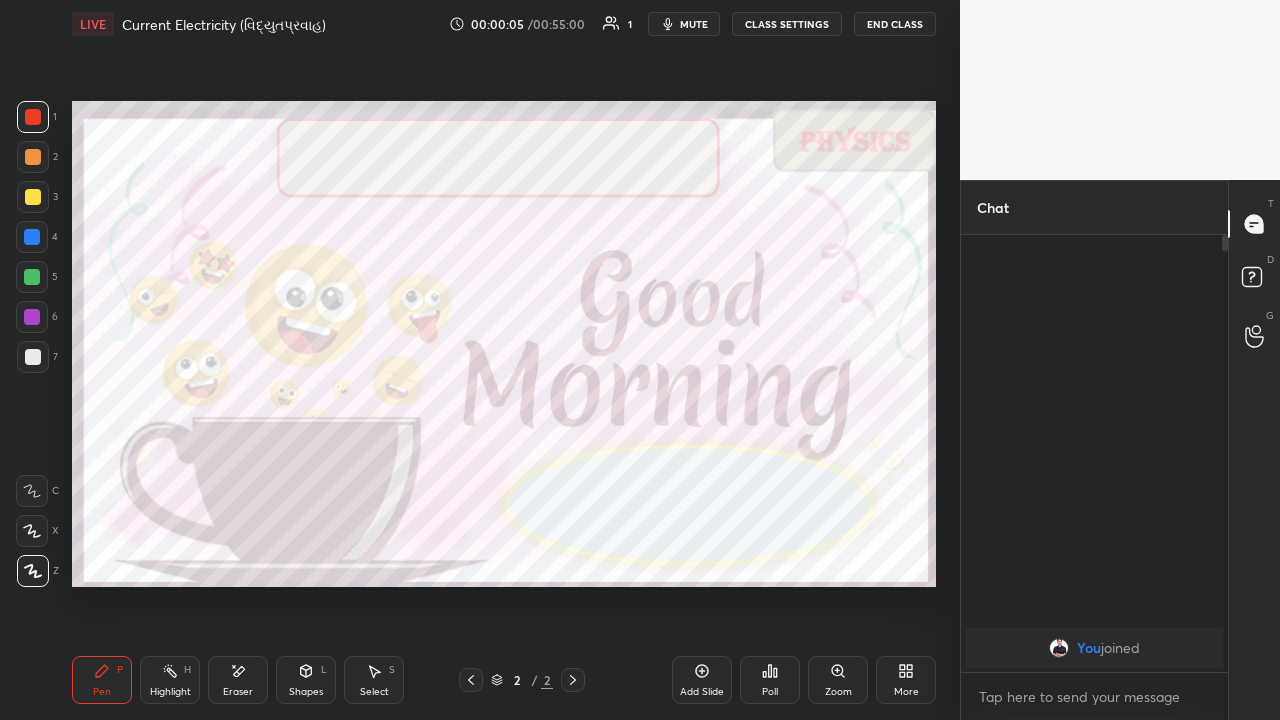 click on "1 2 3 4 5 6 7 C X Z E E Erase all H H LIVE Current Electricity (વિદ્યુતપ્રવાહ) 00:00:05 / 00:55:00 1 mute CLASS SETTINGS End Class Setting up your live class Poll for secs No correct answer Start poll Back Current Electricity (વિદ્યુતપ્રવાહ) [FULL_NAME] [FULL_NAME] Pen P Highlight H Eraser Shapes L Select S 2 / 2 Add Slide Poll Zoom More Chat You joined 1 NEW MESSAGE Enable hand raising Enable raise hand to speak to learners. Once enabled, chat will be turned off temporarily. Enable x introducing Raise a hand with a doubt Now learners can raise their hand along with a doubt How it works? Doubts asked by learners will show up here NEW DOUBTS ASKED No one has raised a hand yet Can't raise hand Looks like educator just invited you to speak. Please wait before you can raise your hand again. Got it T Messages (T) D Doubts (D) G Raise Hand (G) Report an issue Reason for reporting Buffering Chat not working Audio - Video sync issue Report" at bounding box center (640, 360) 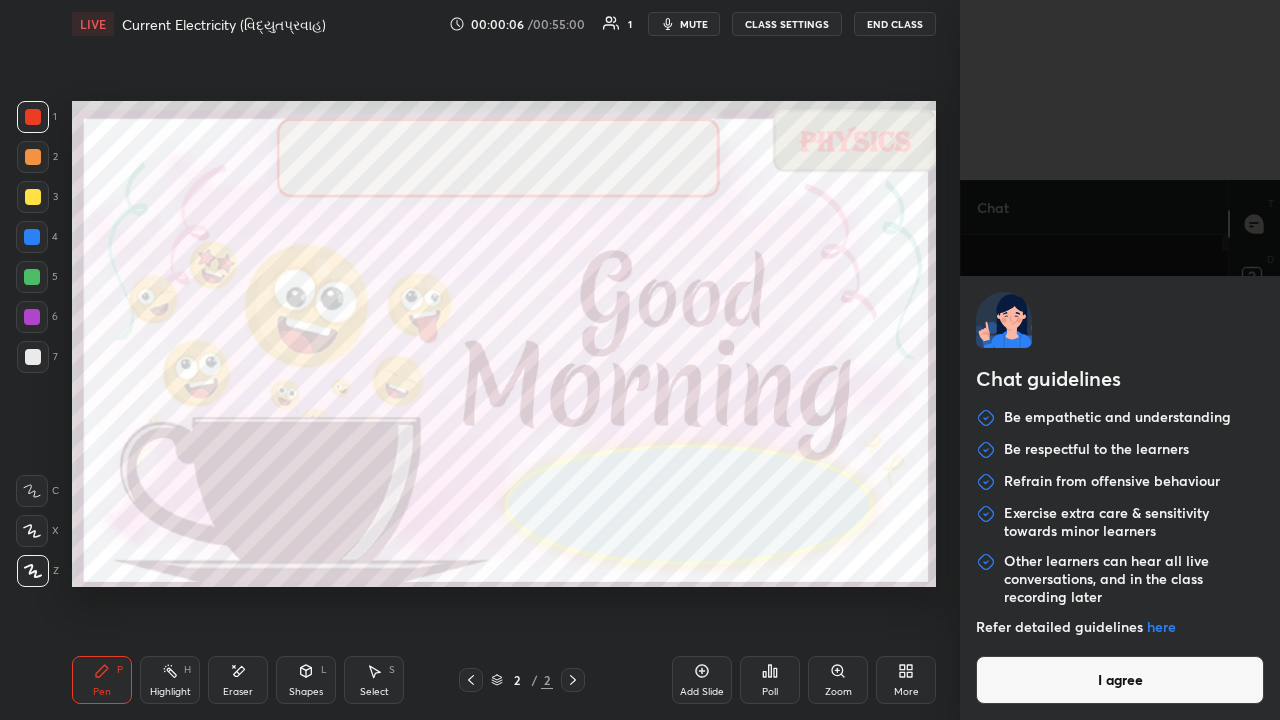 click on "I agree" at bounding box center [1120, 680] 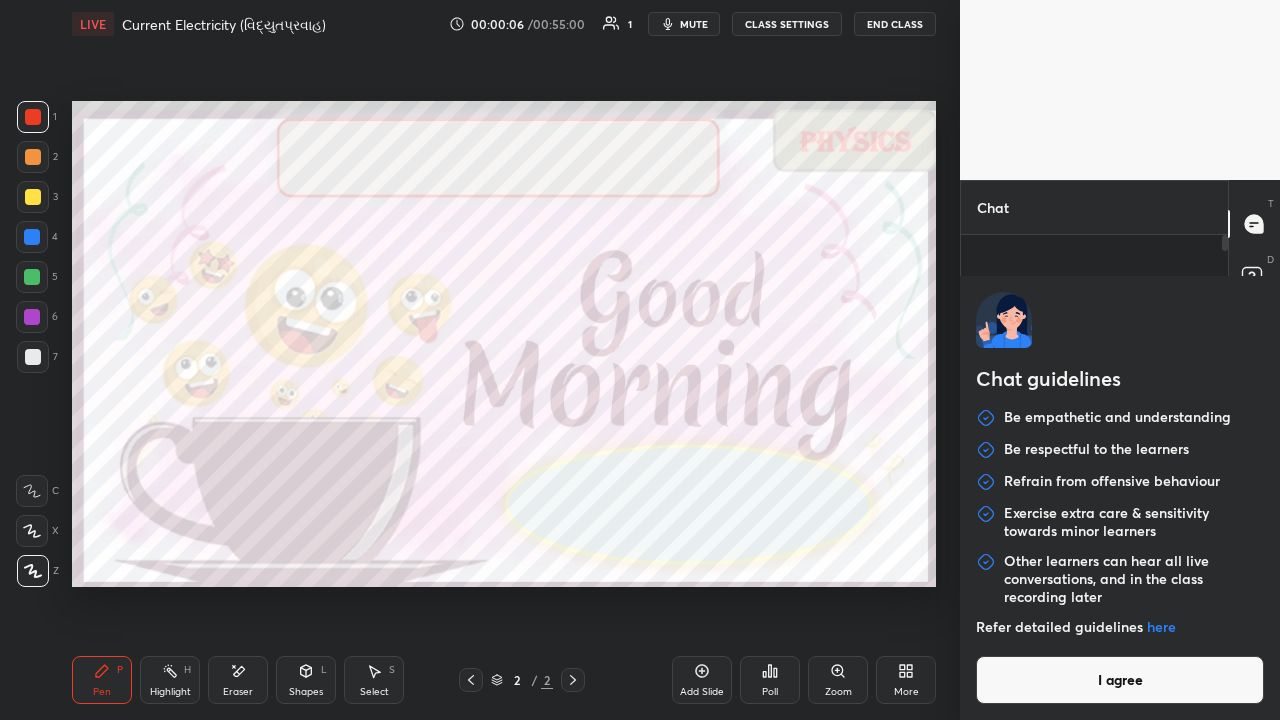type on "x" 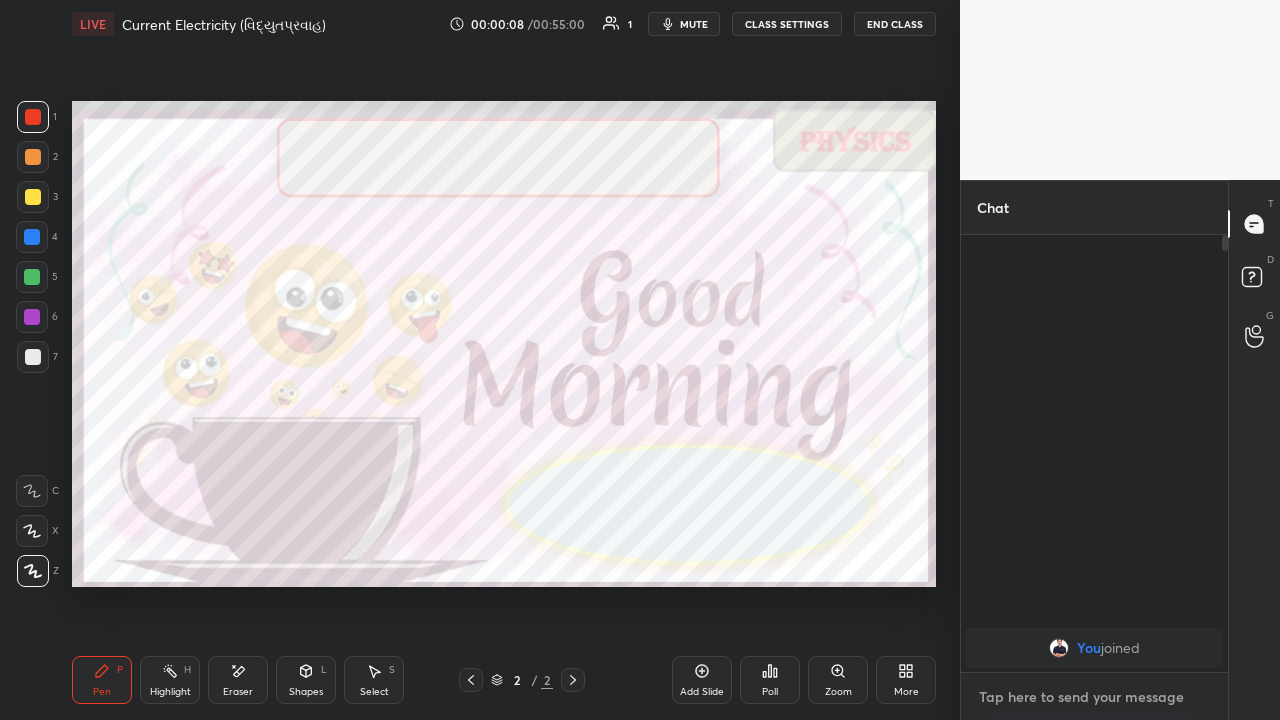 type on "G" 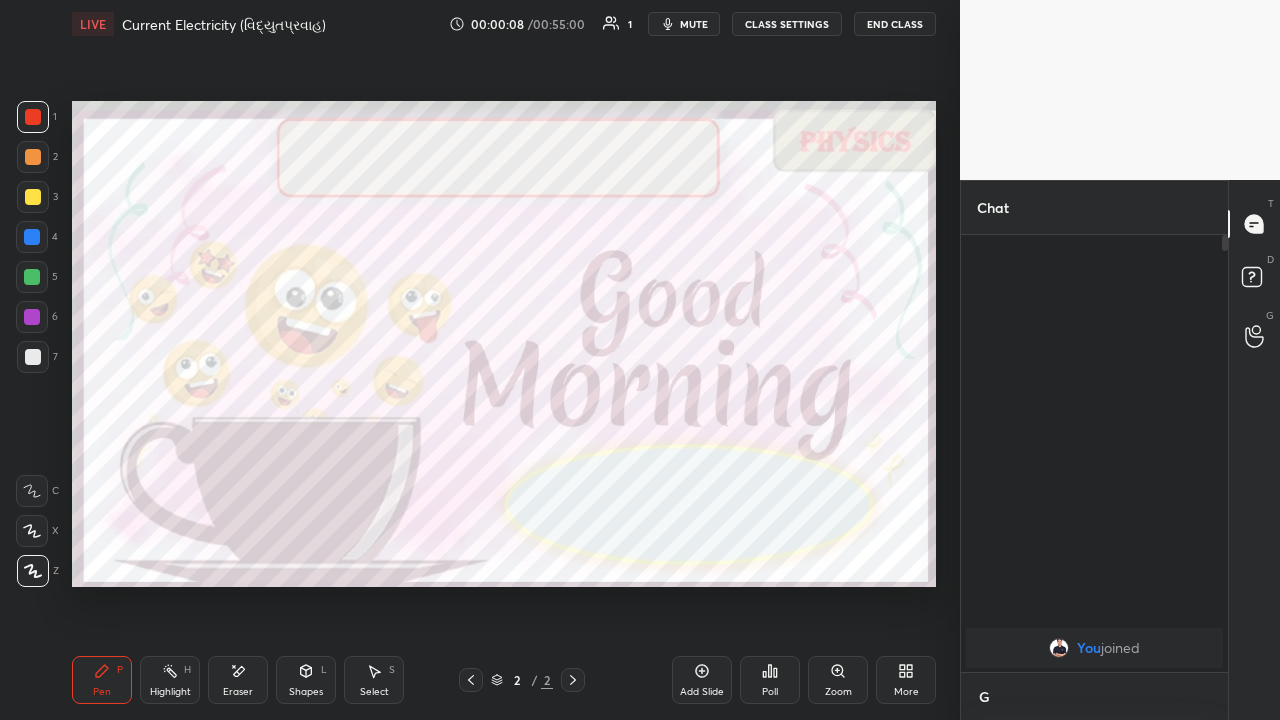 type on "x" 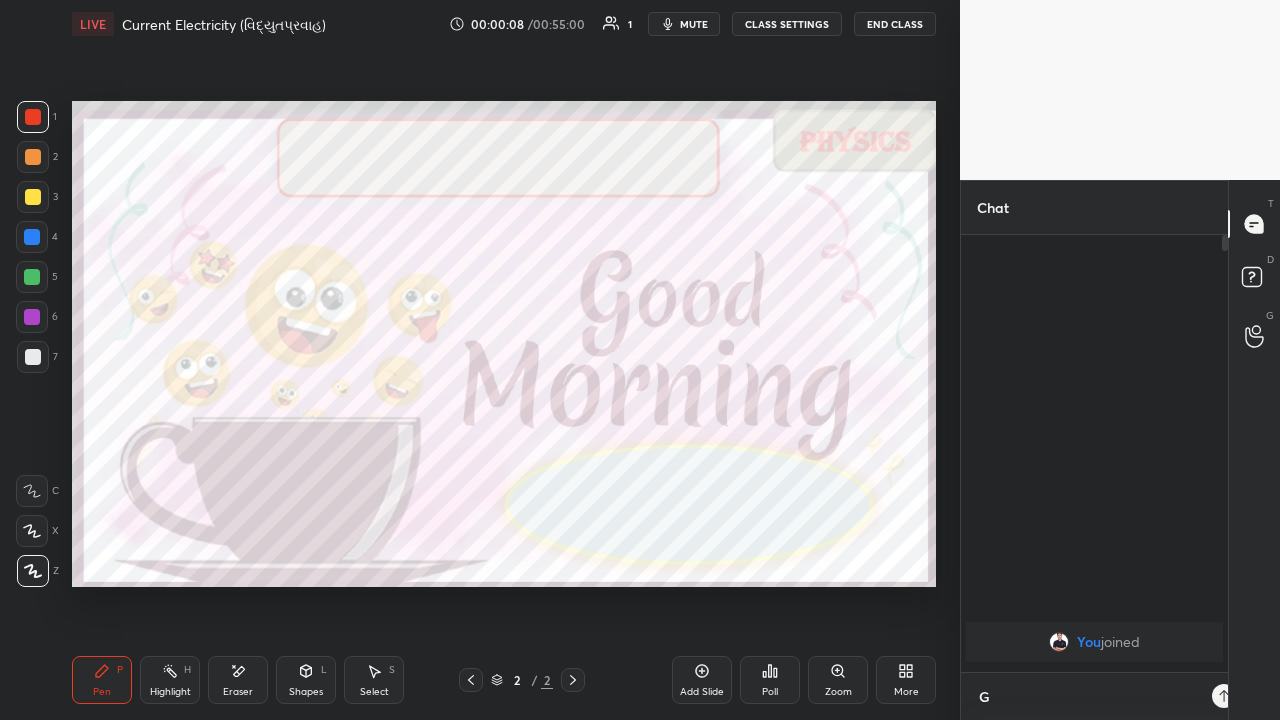 scroll, scrollTop: 425, scrollLeft: 261, axis: both 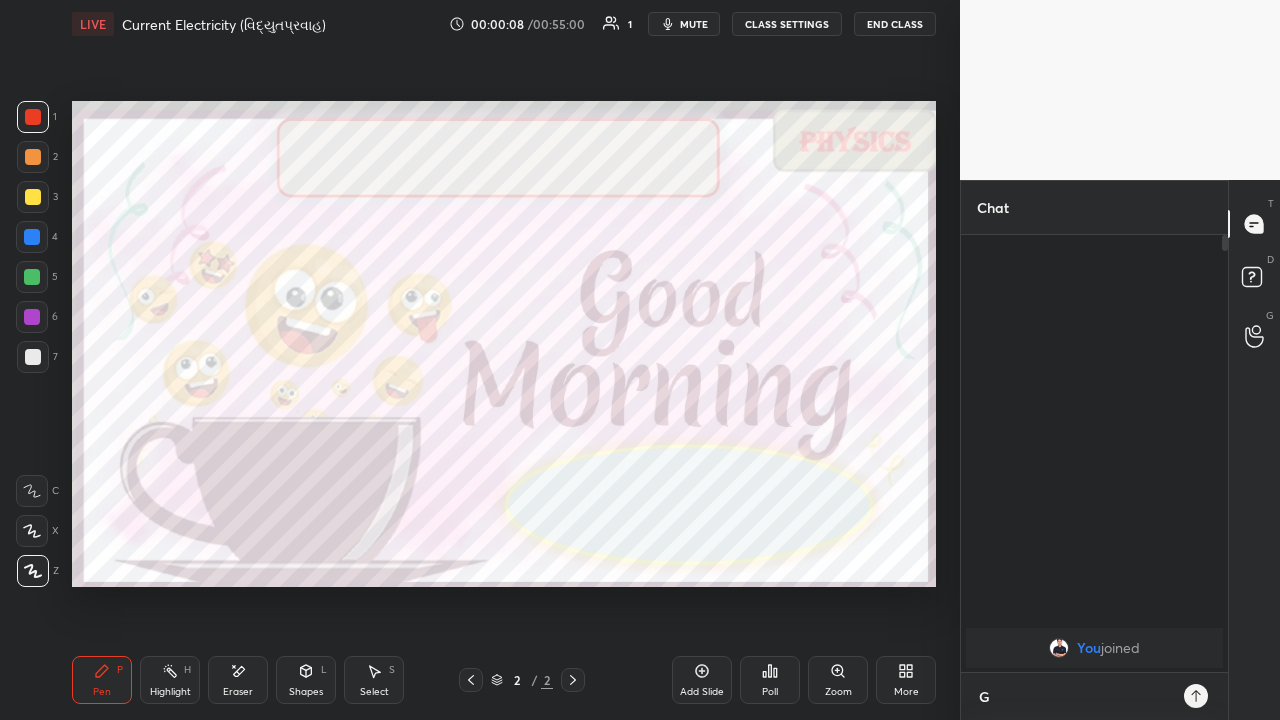 type on "Go" 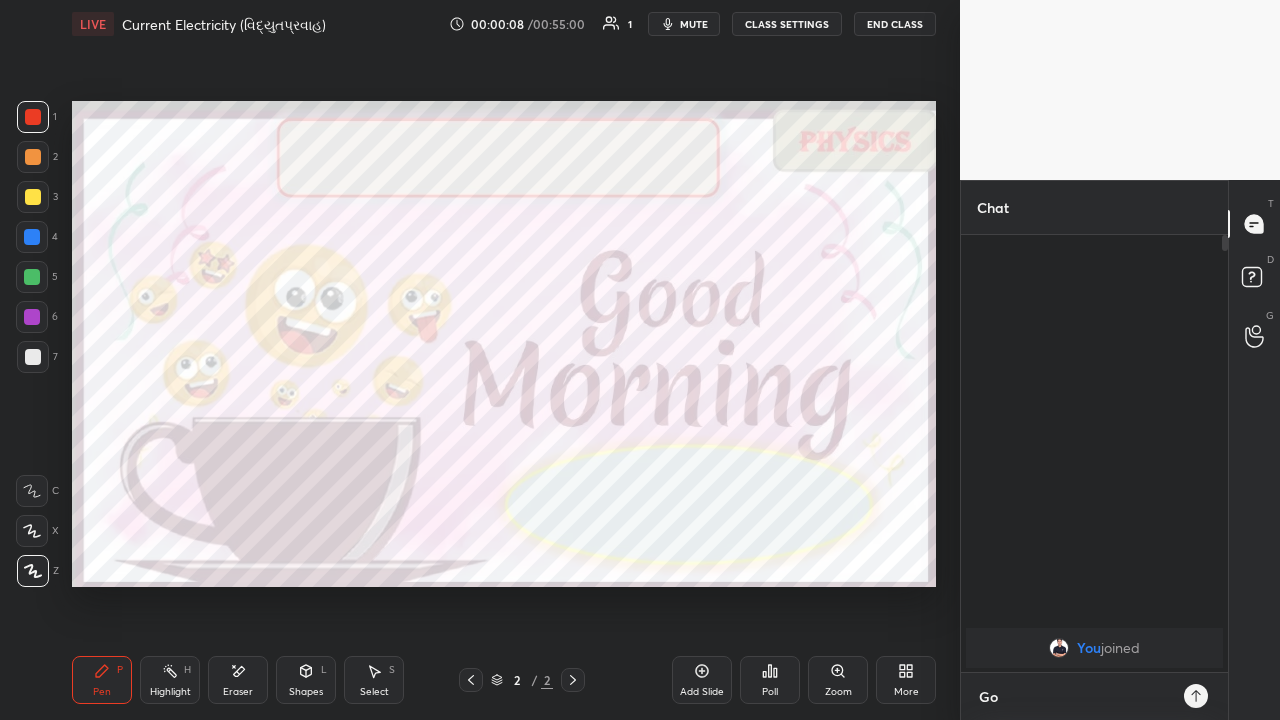 type on "x" 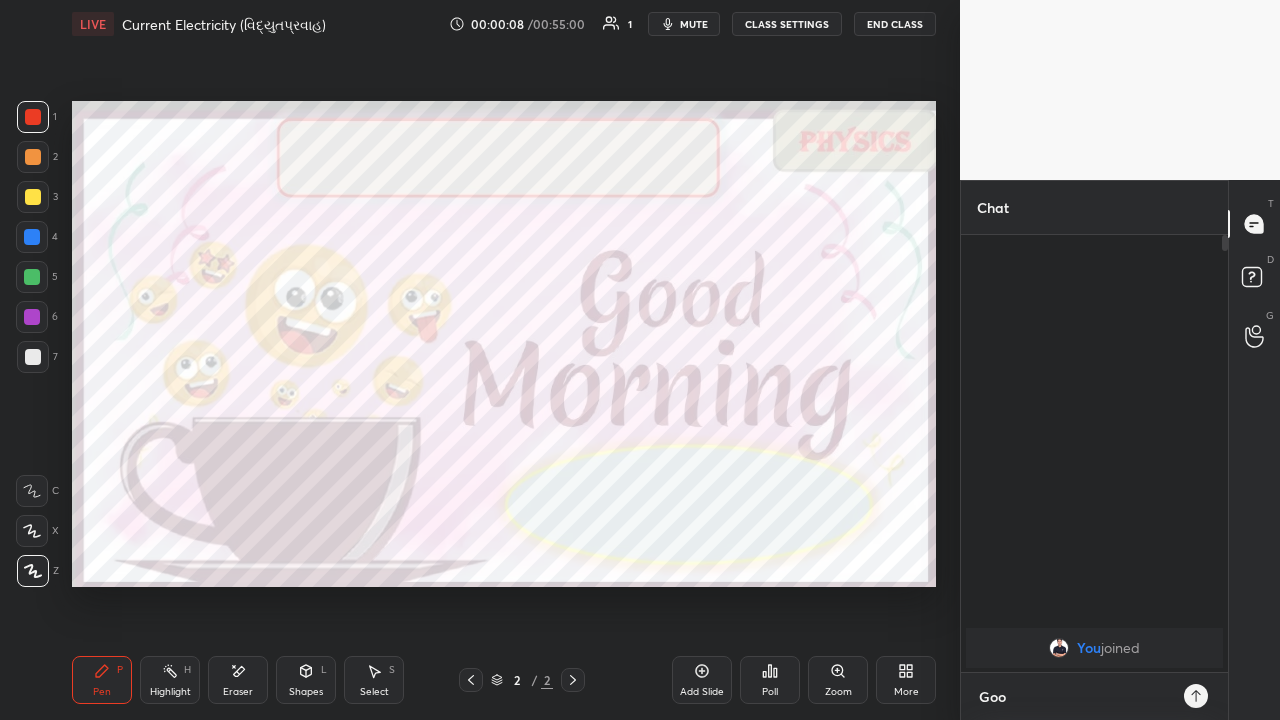 type on "x" 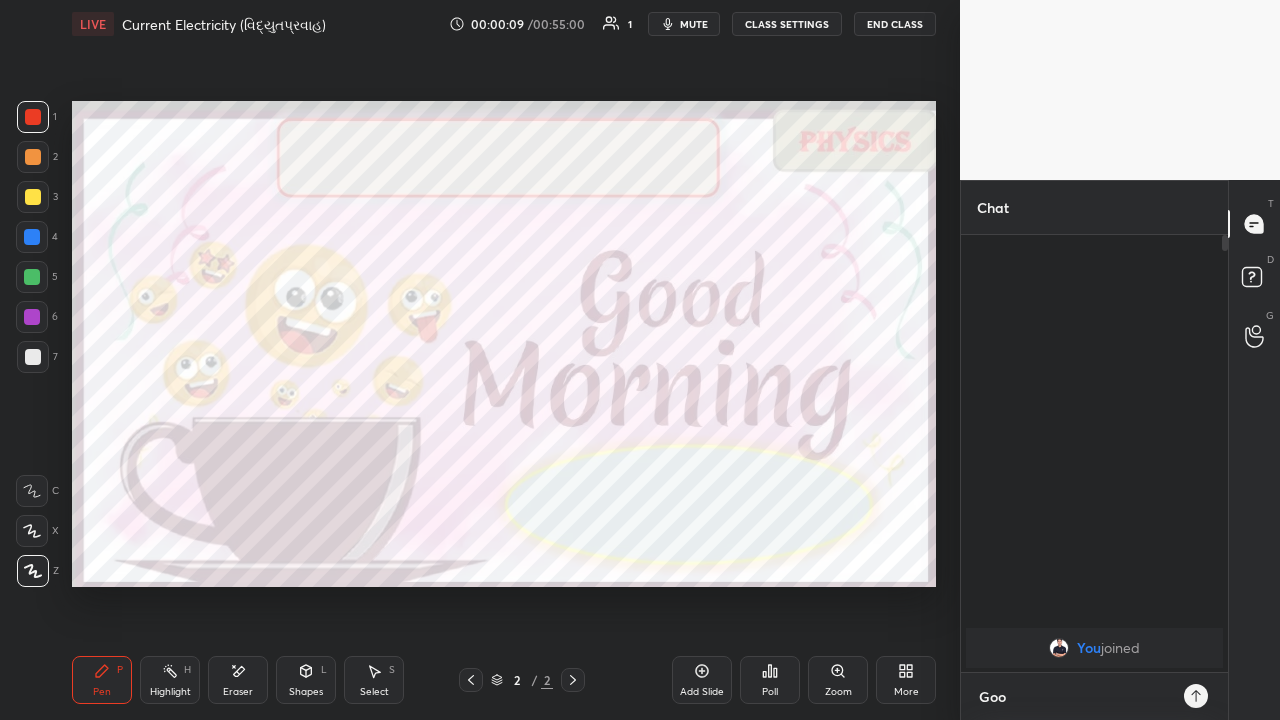 type on "Good" 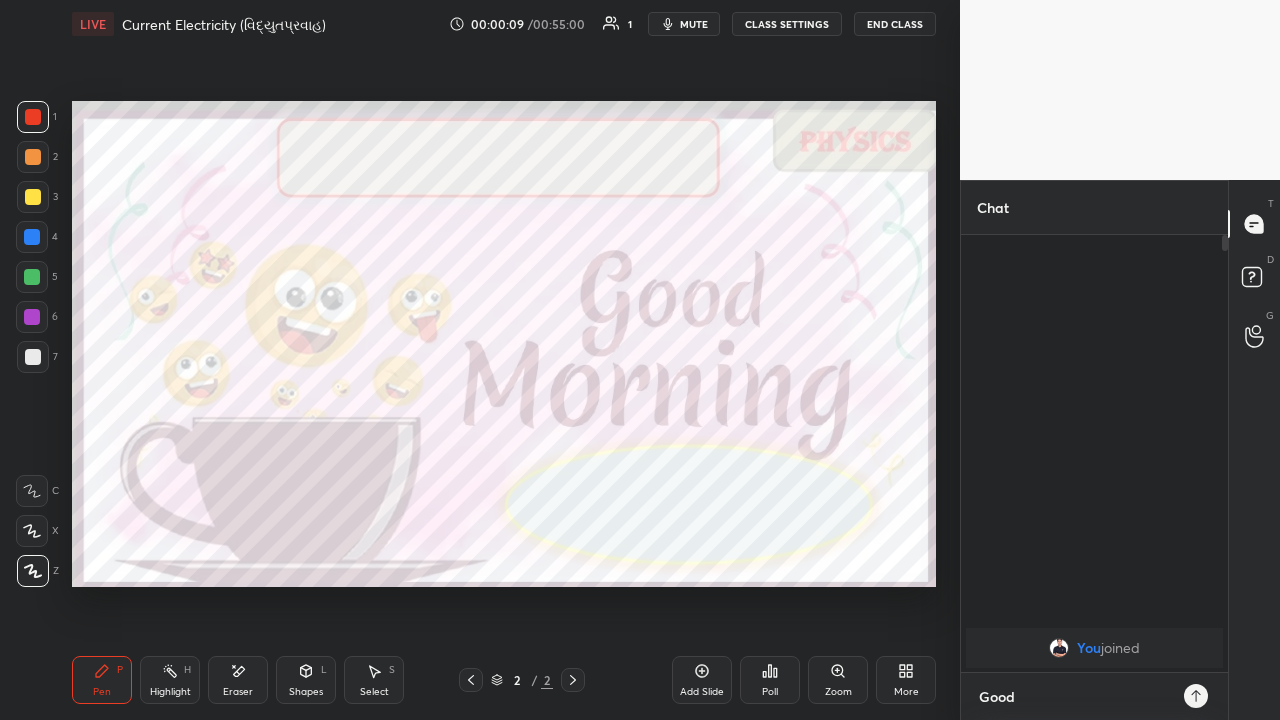 type on "x" 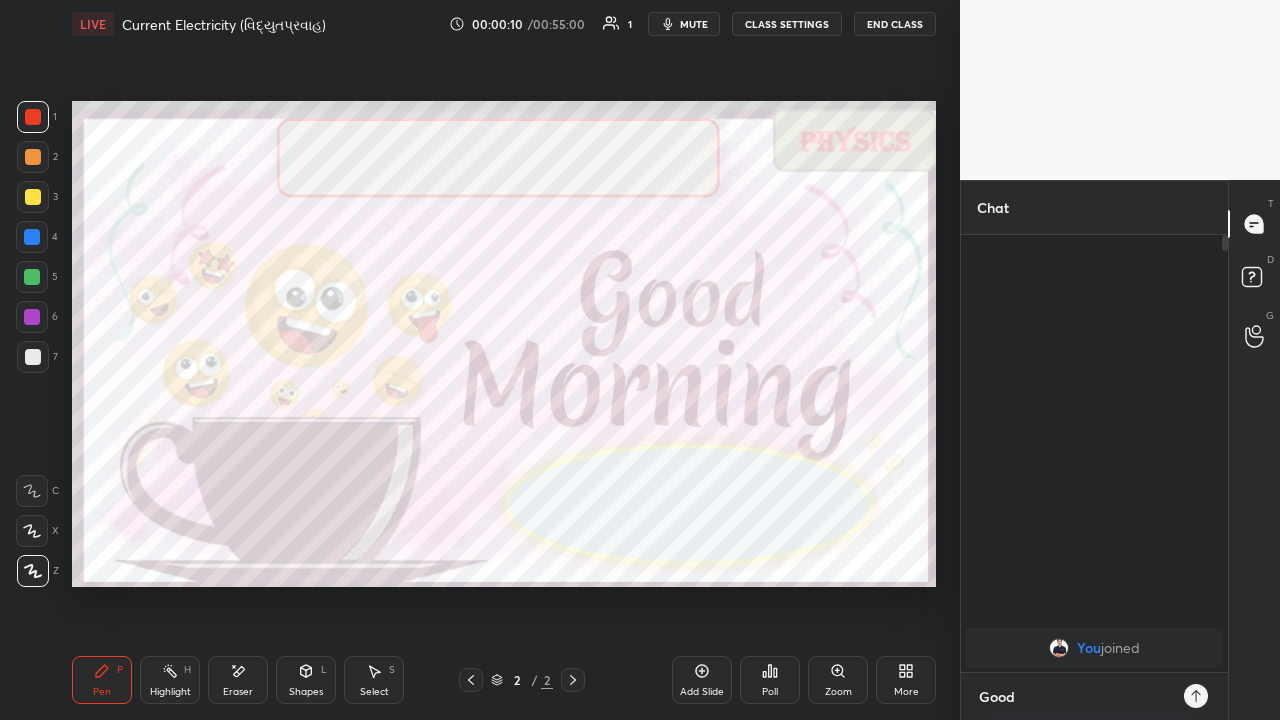 type on "Good M" 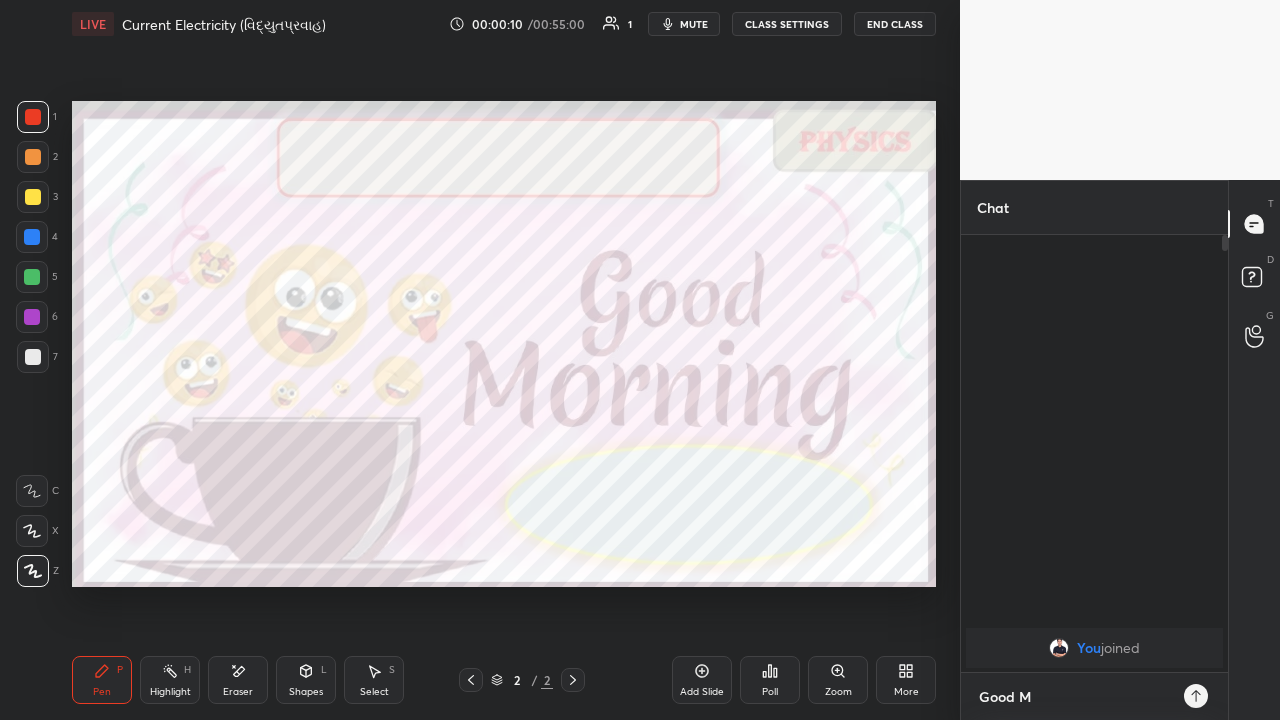 type on "x" 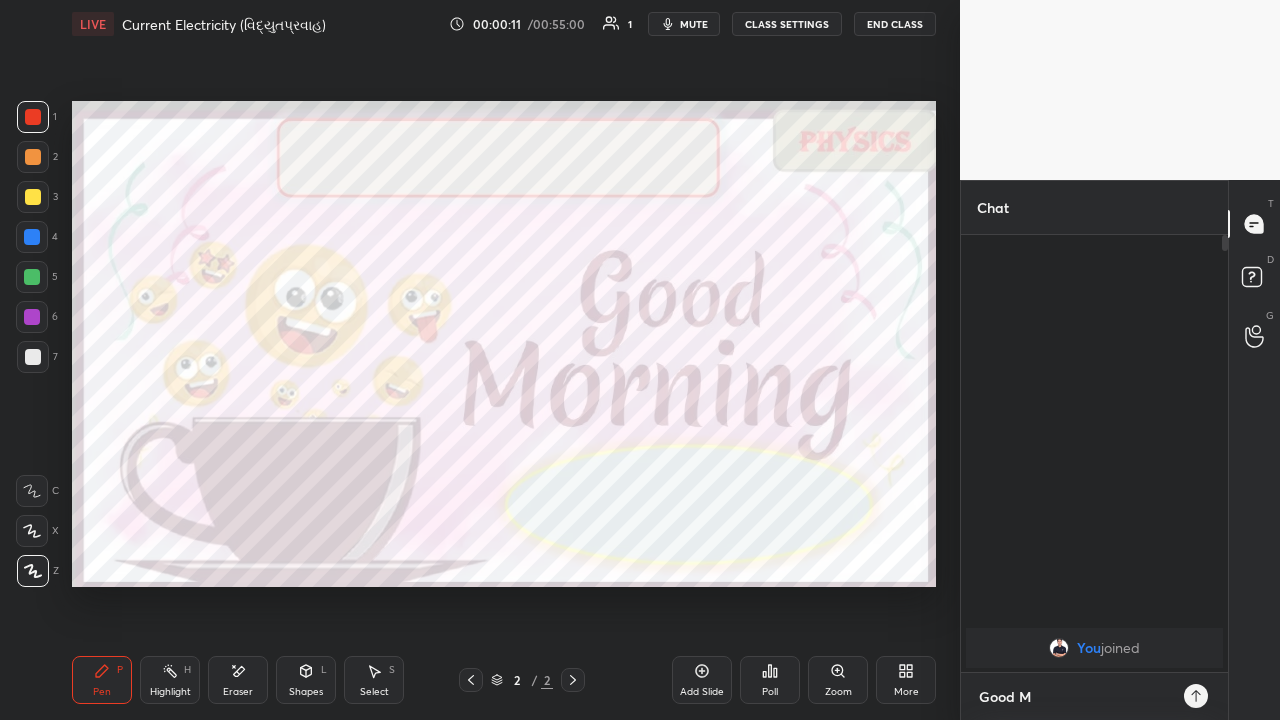 type on "Good Mo" 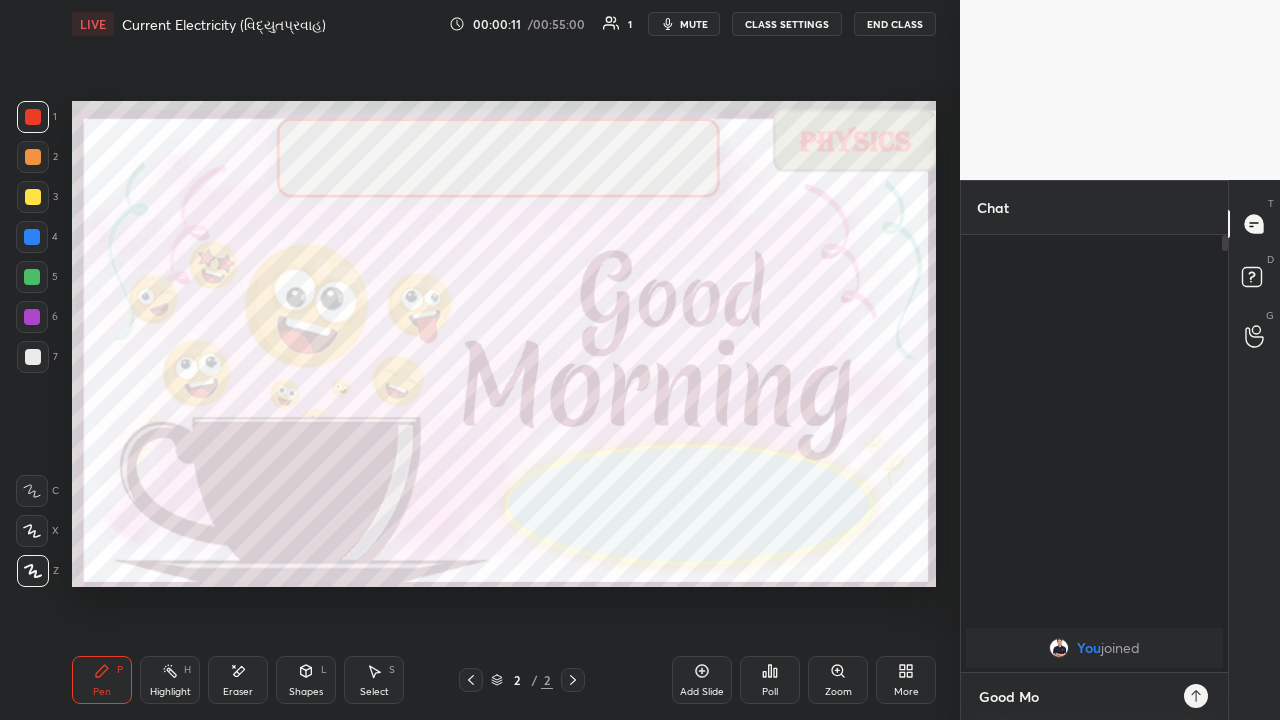 type on "x" 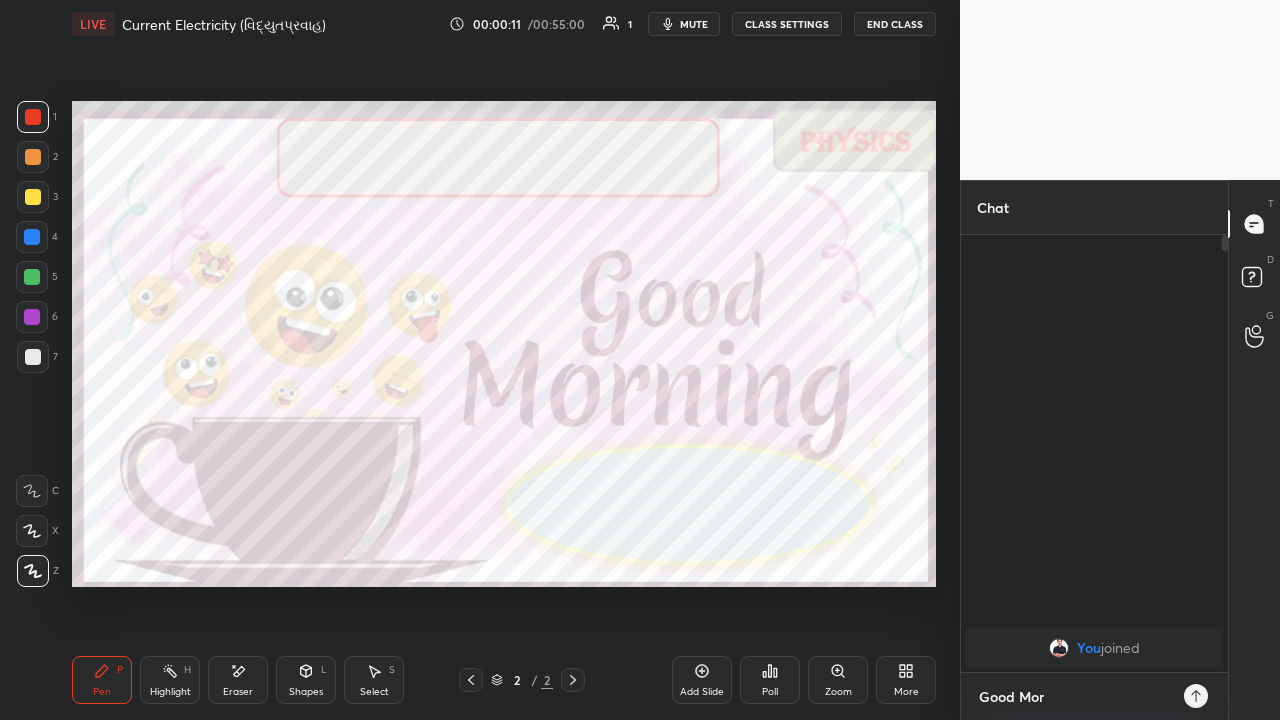 type on "x" 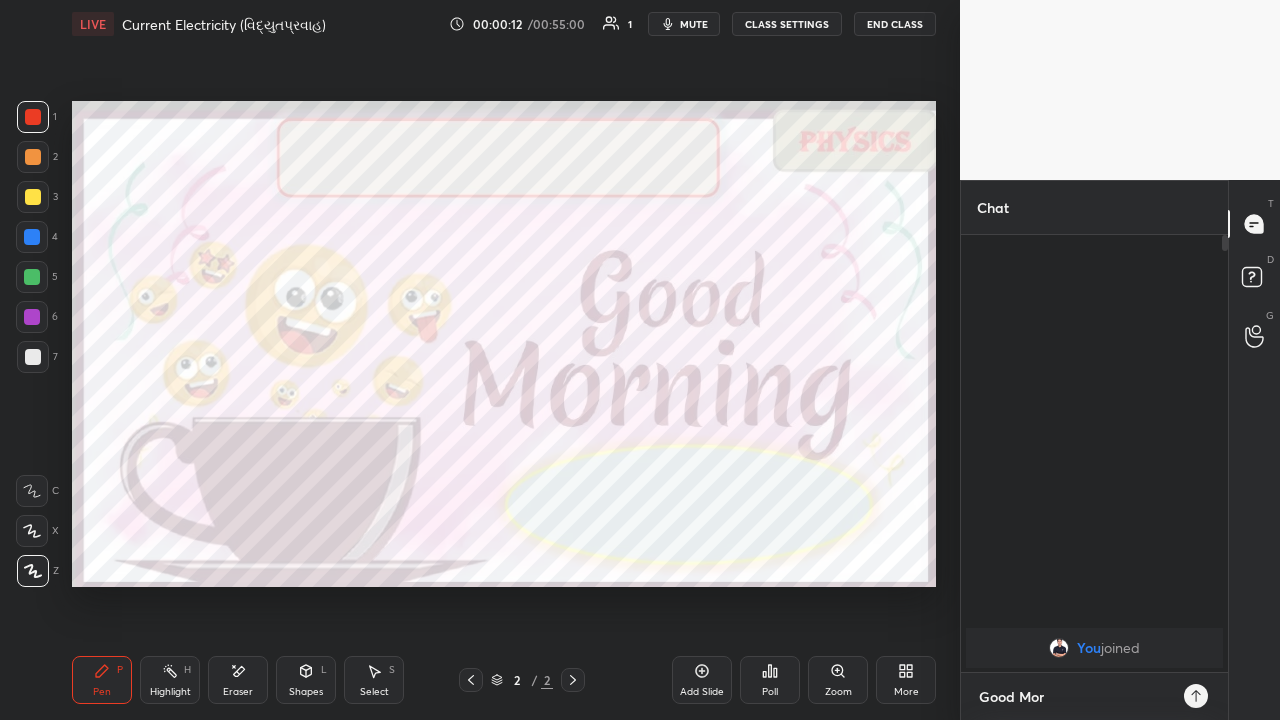 type on "Good Morning" 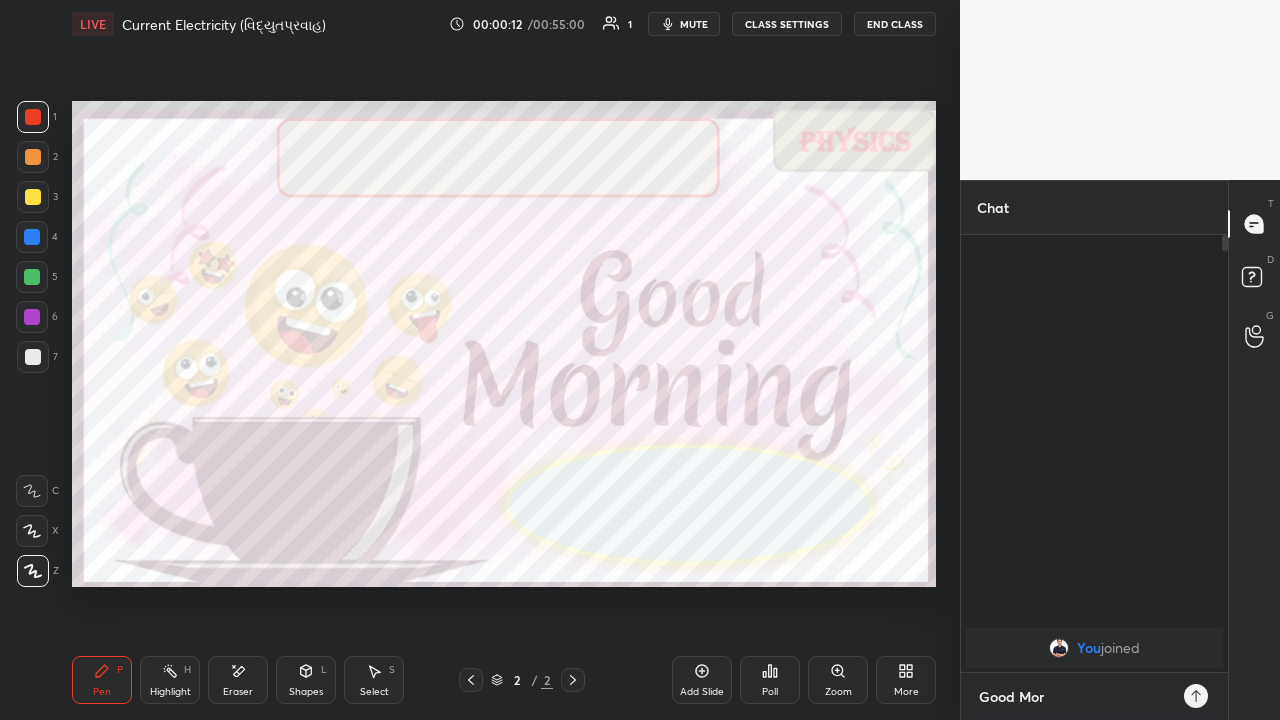 type on "x" 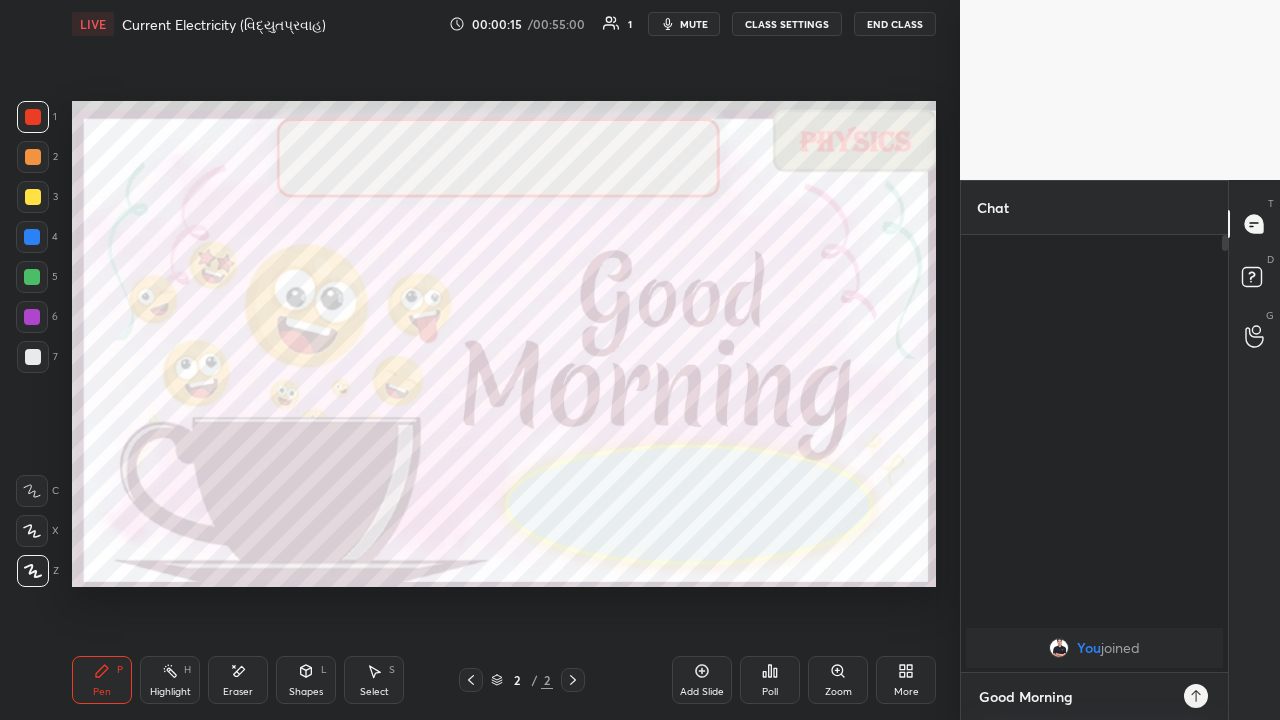 type on "Good Morning" 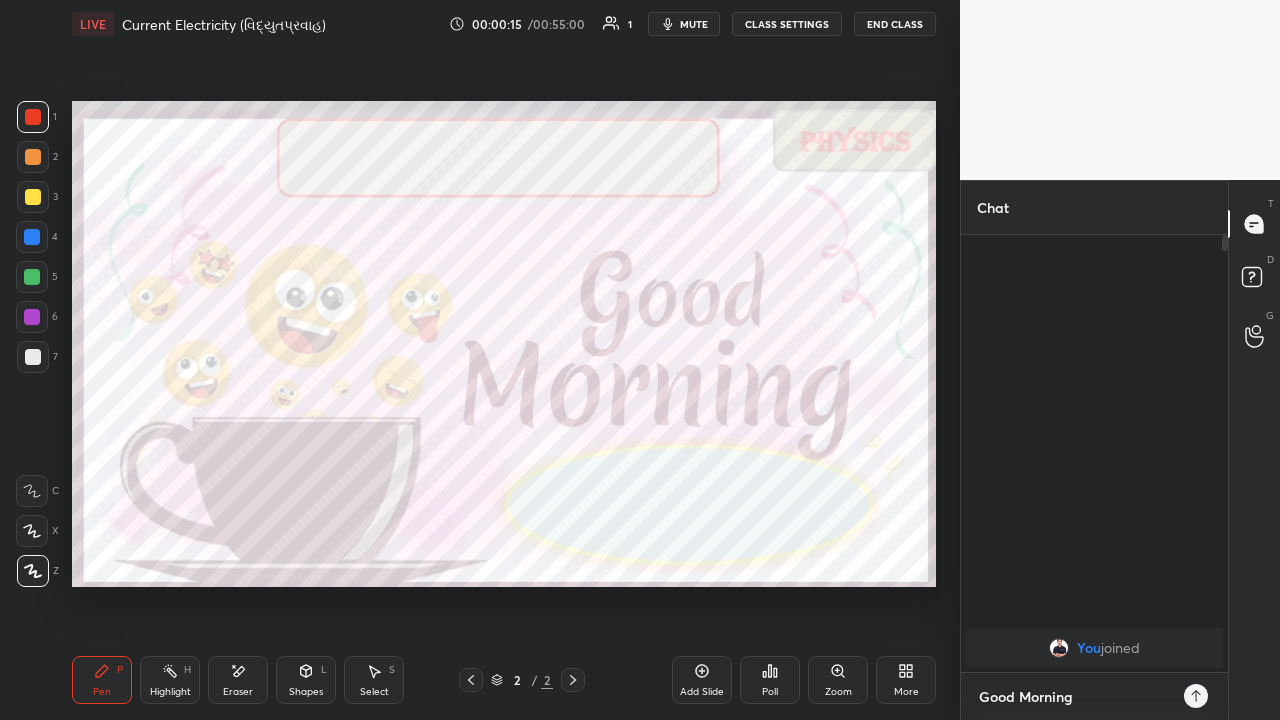type on "x" 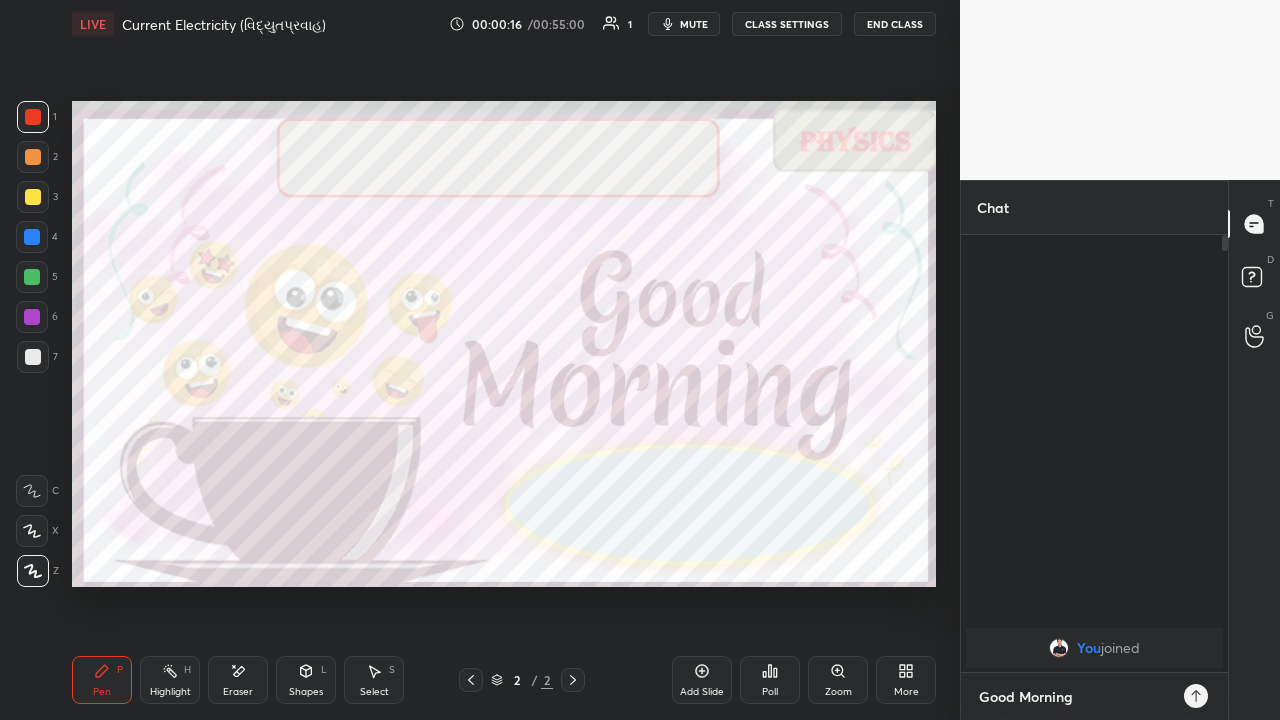 type on "Good Morning D" 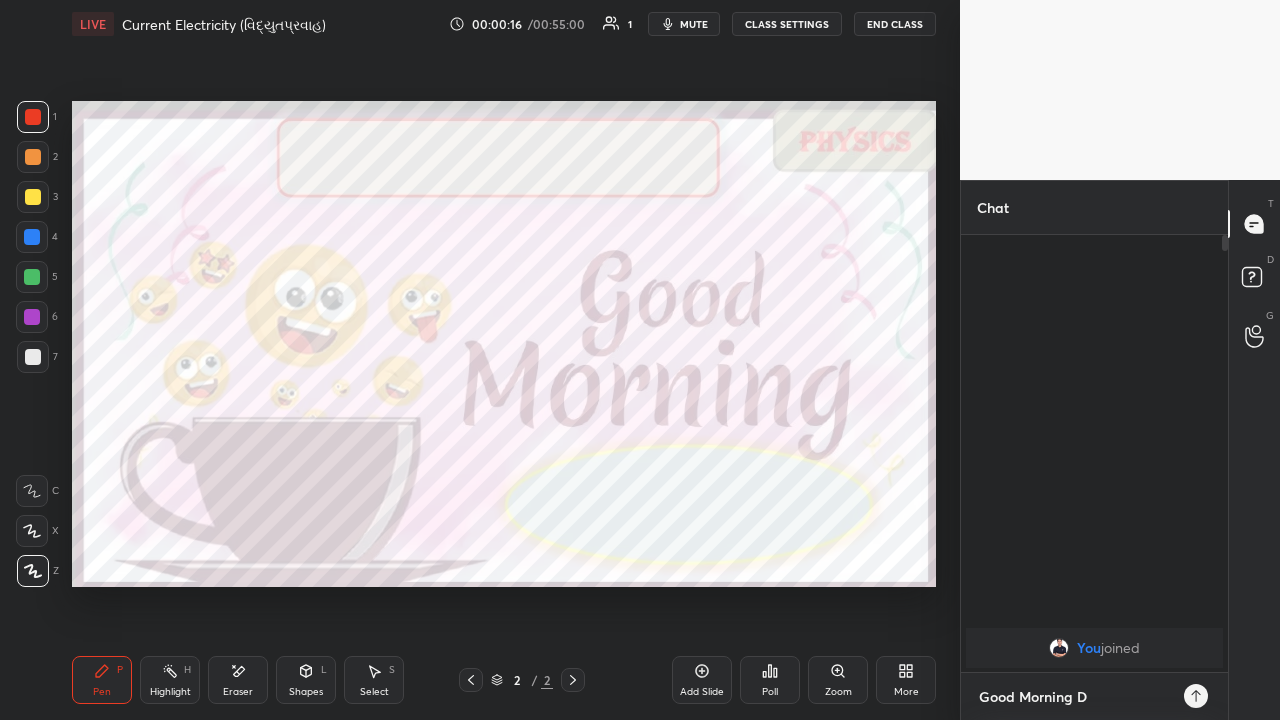 type on "x" 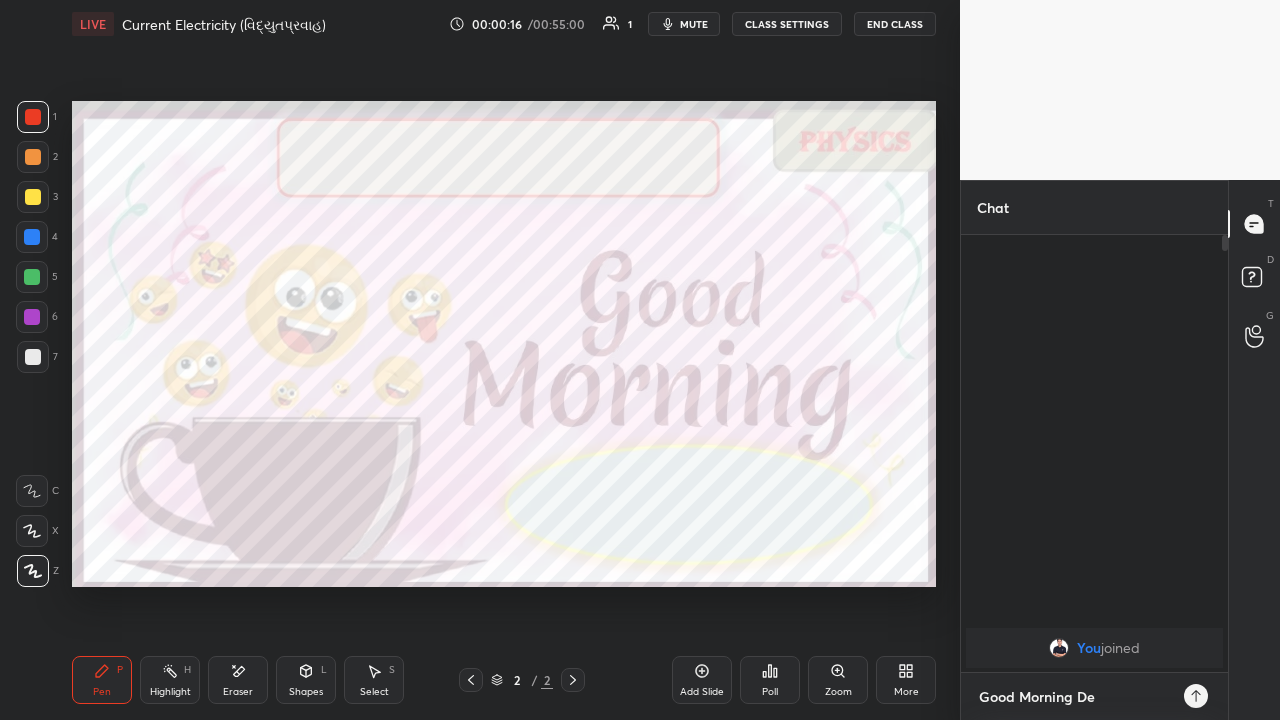 type on "x" 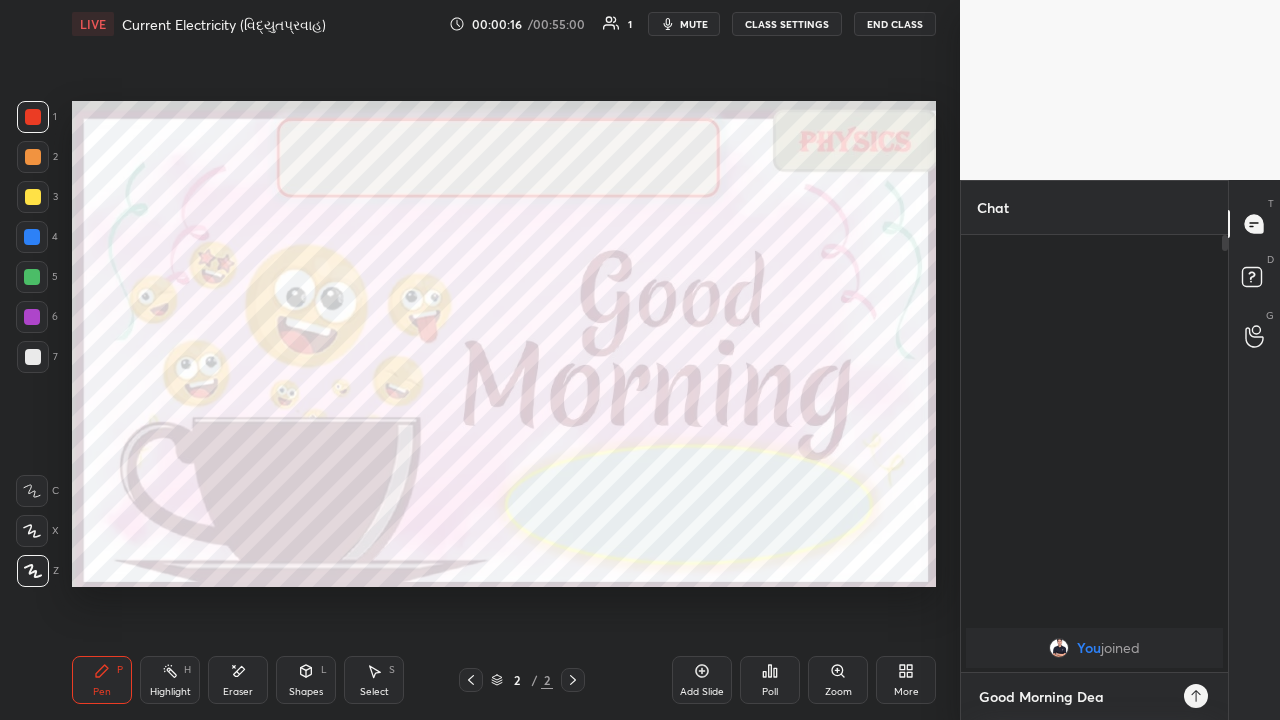 type on "x" 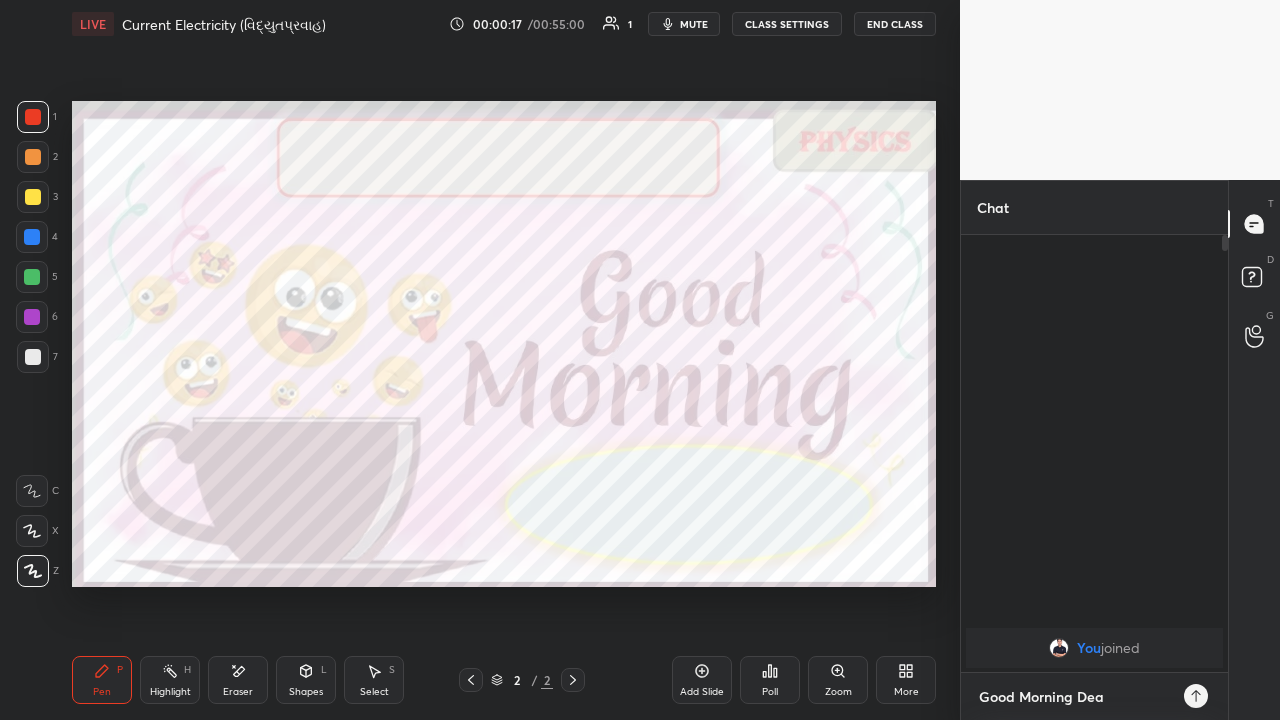 type on "Good Morning Dear" 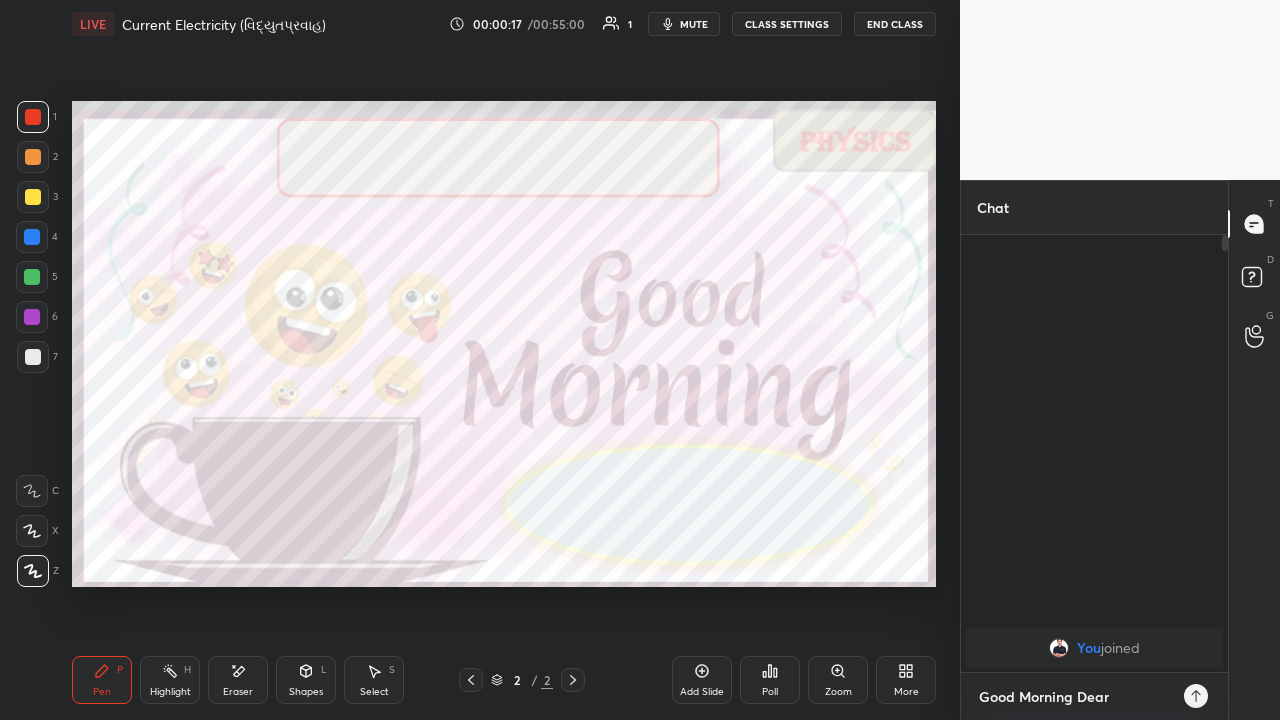type on "x" 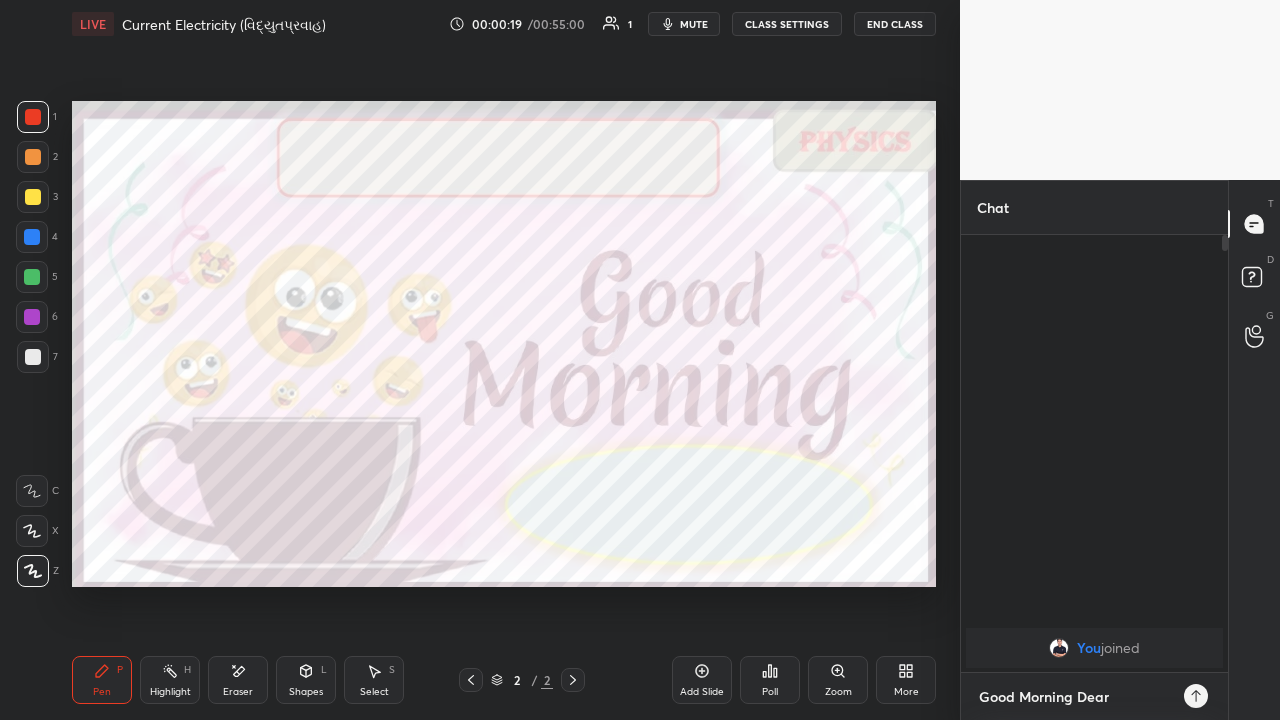 type on "Good Morning Dear" 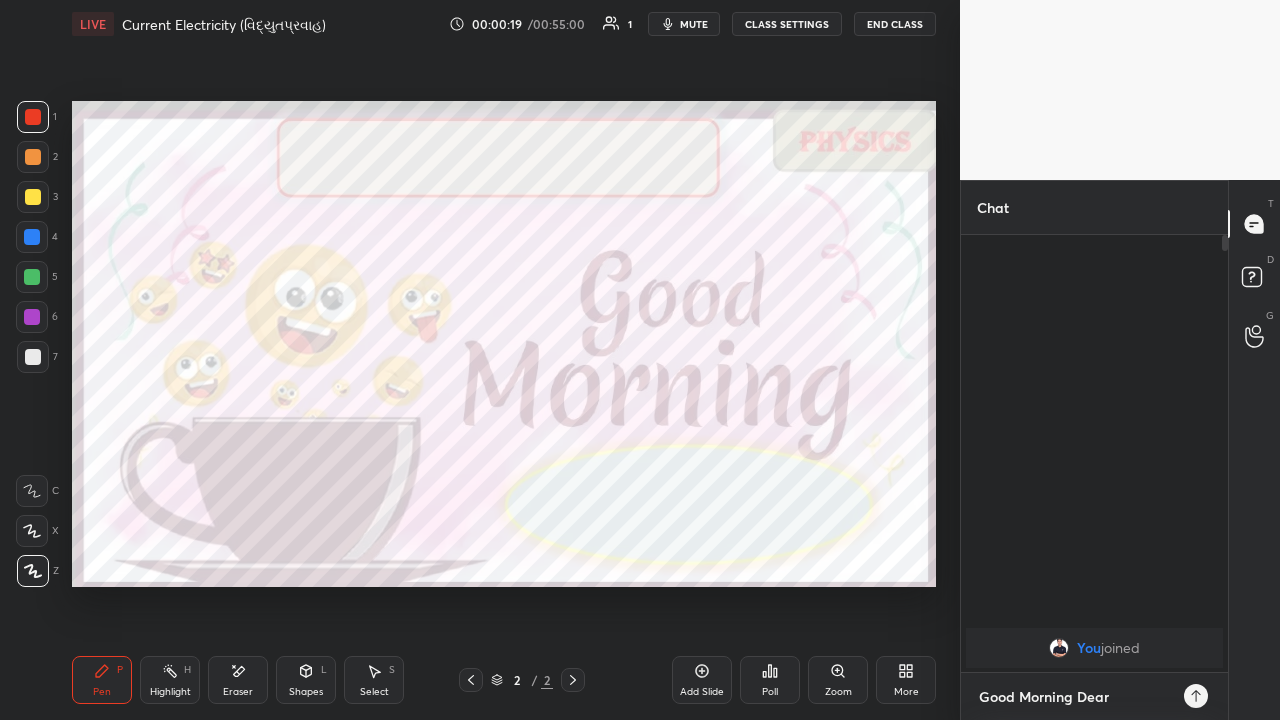 type on "x" 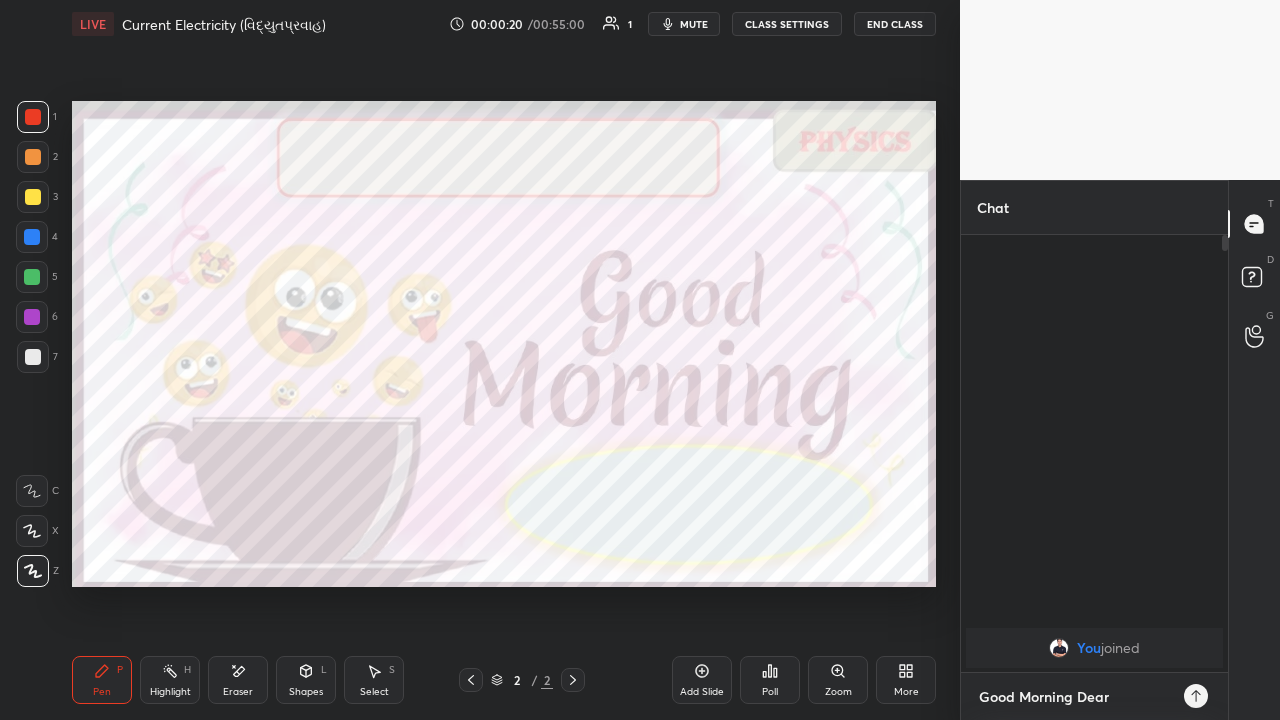 type on "Good Morning Dear S" 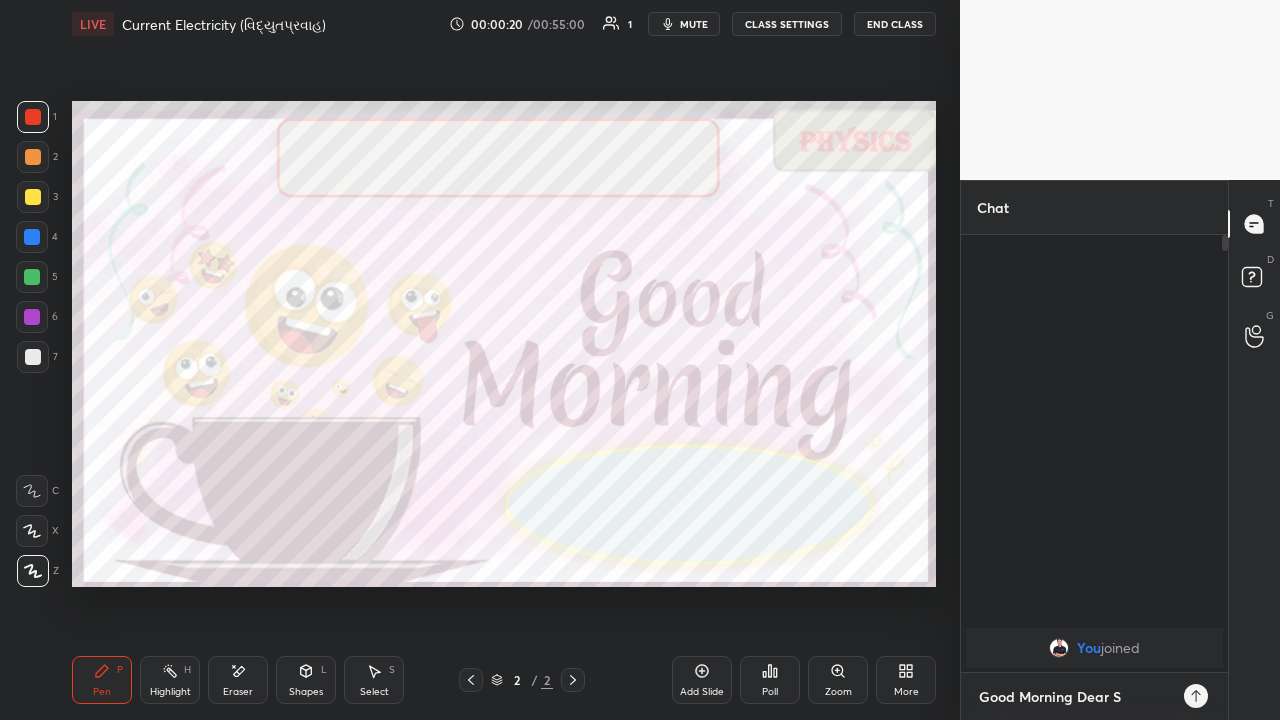 type on "x" 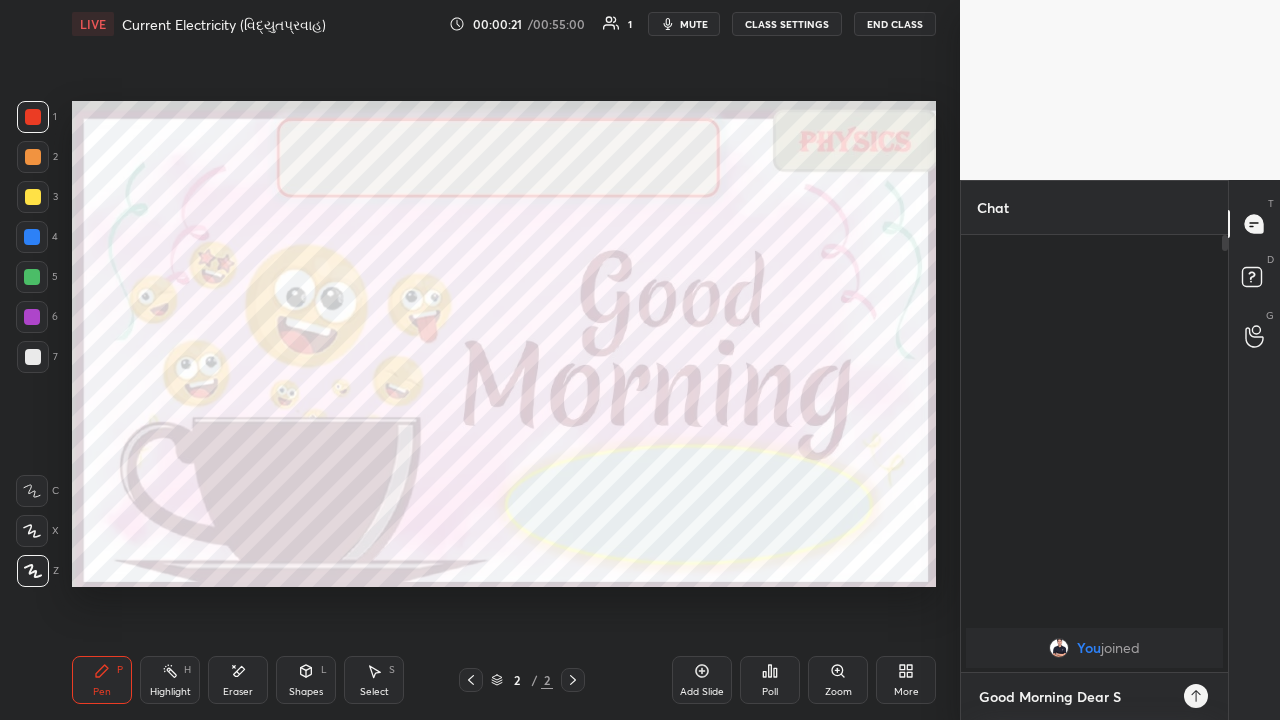 type on "Good Morning  Dear [LAST]" 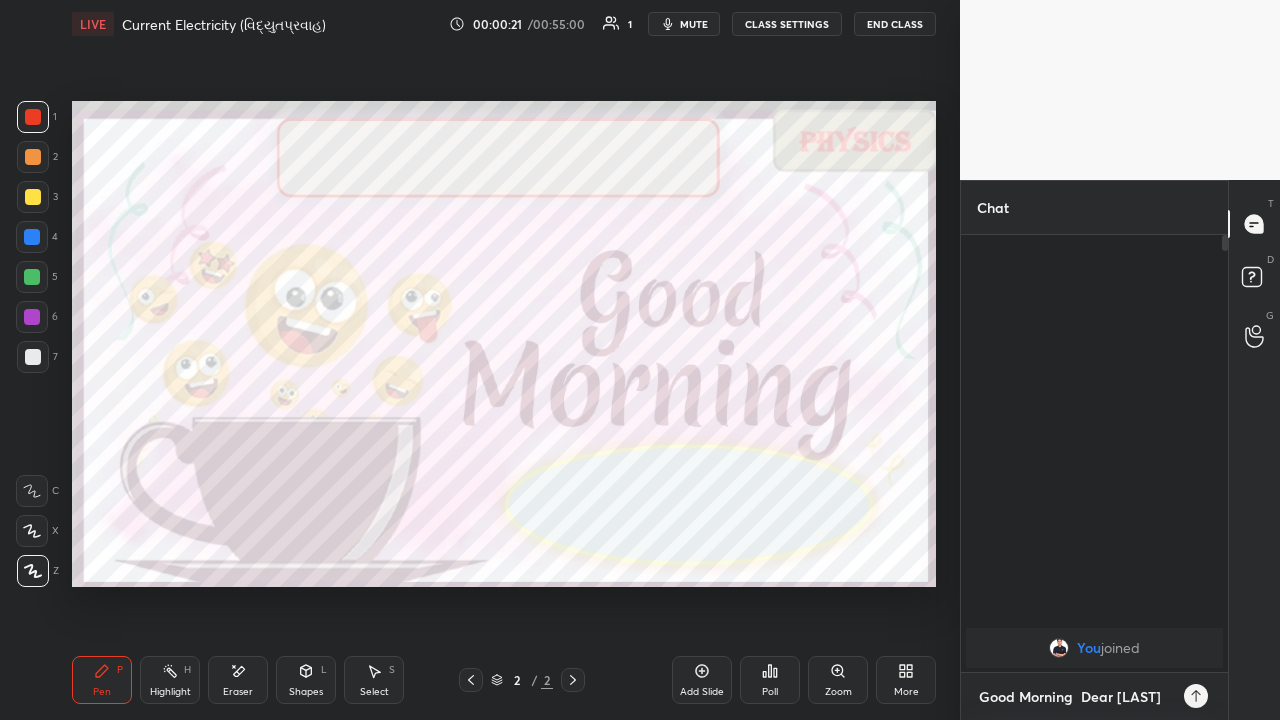 type on "x" 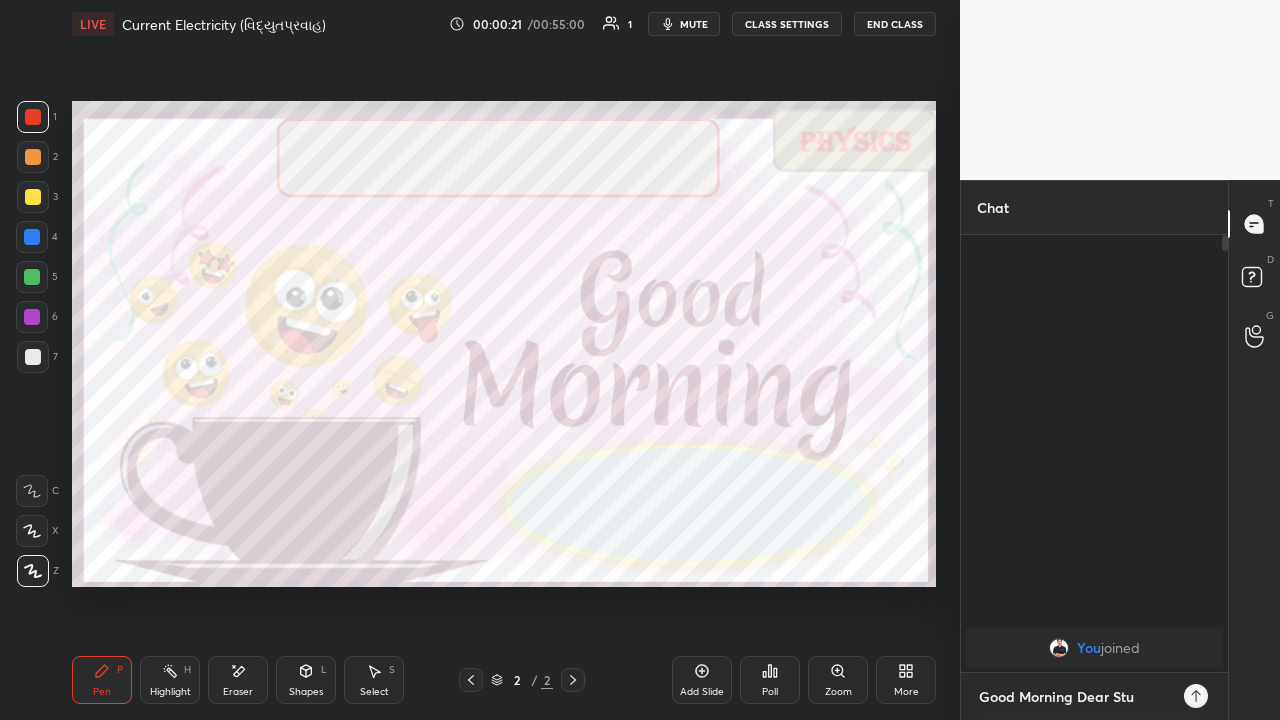 type on "x" 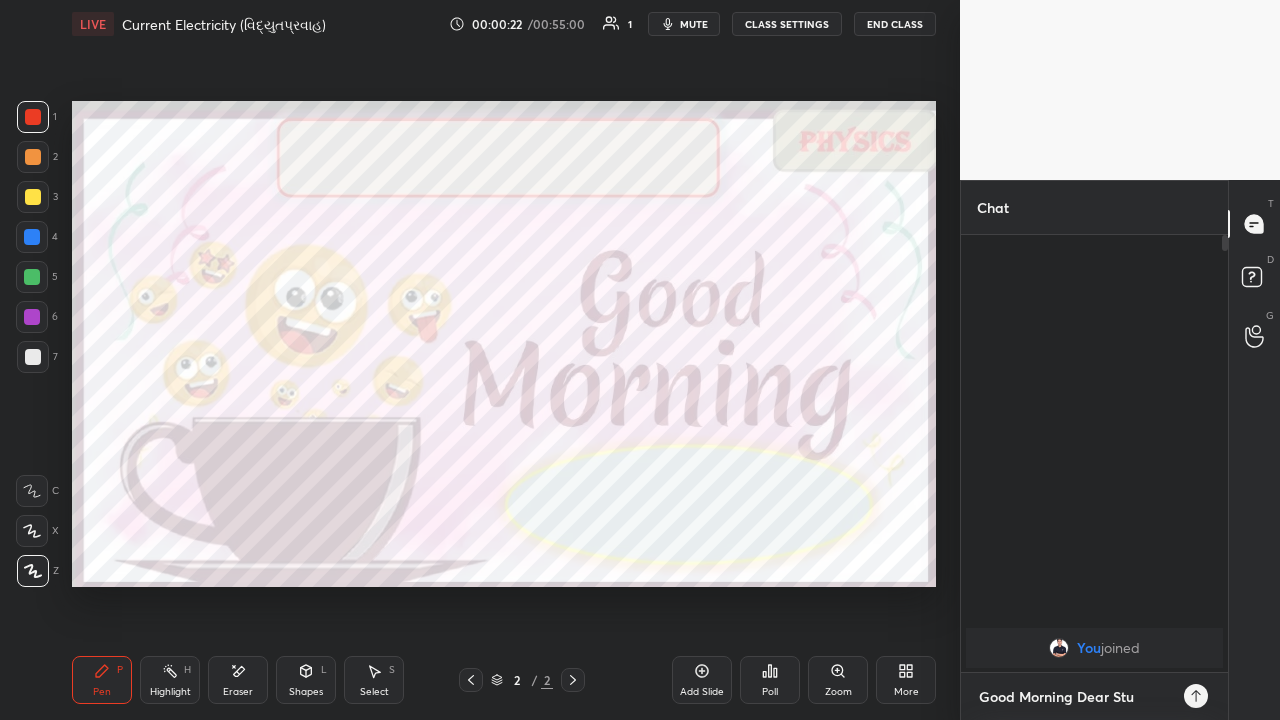 type on "Good Morning Dear Students" 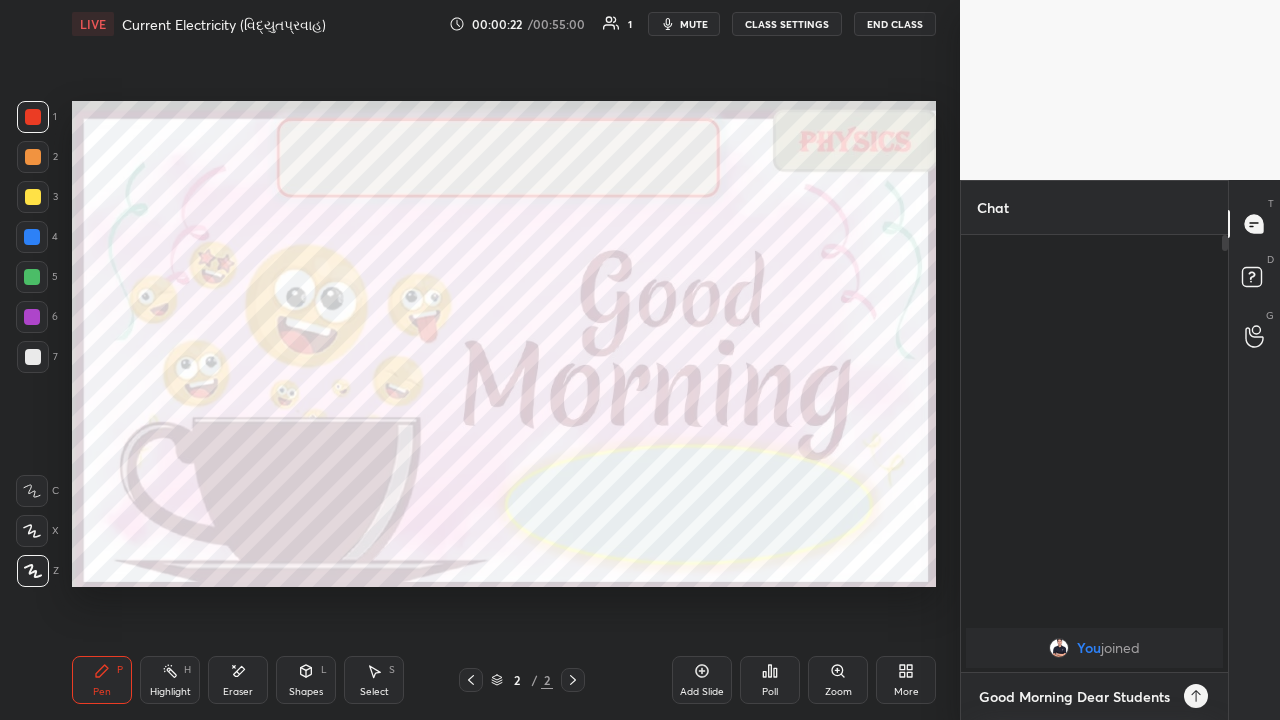 scroll, scrollTop: 0, scrollLeft: 0, axis: both 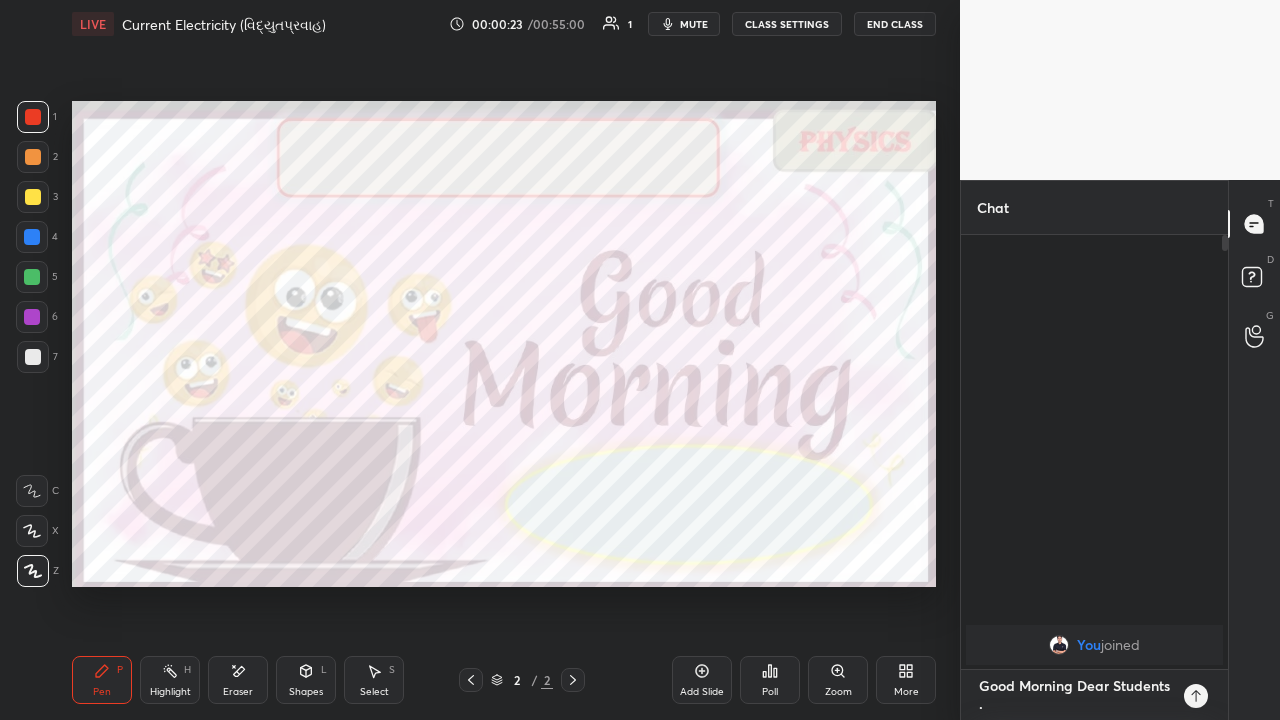 type on "Good Morning Dear Students." 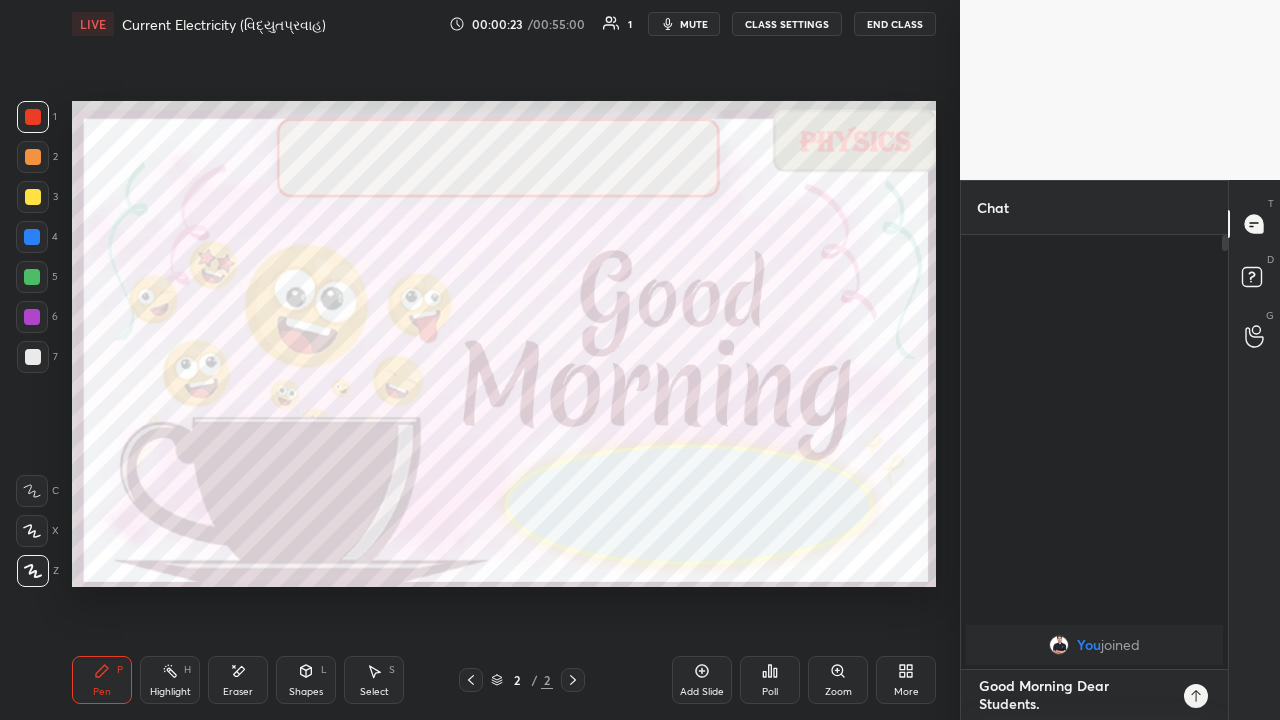 type on "x" 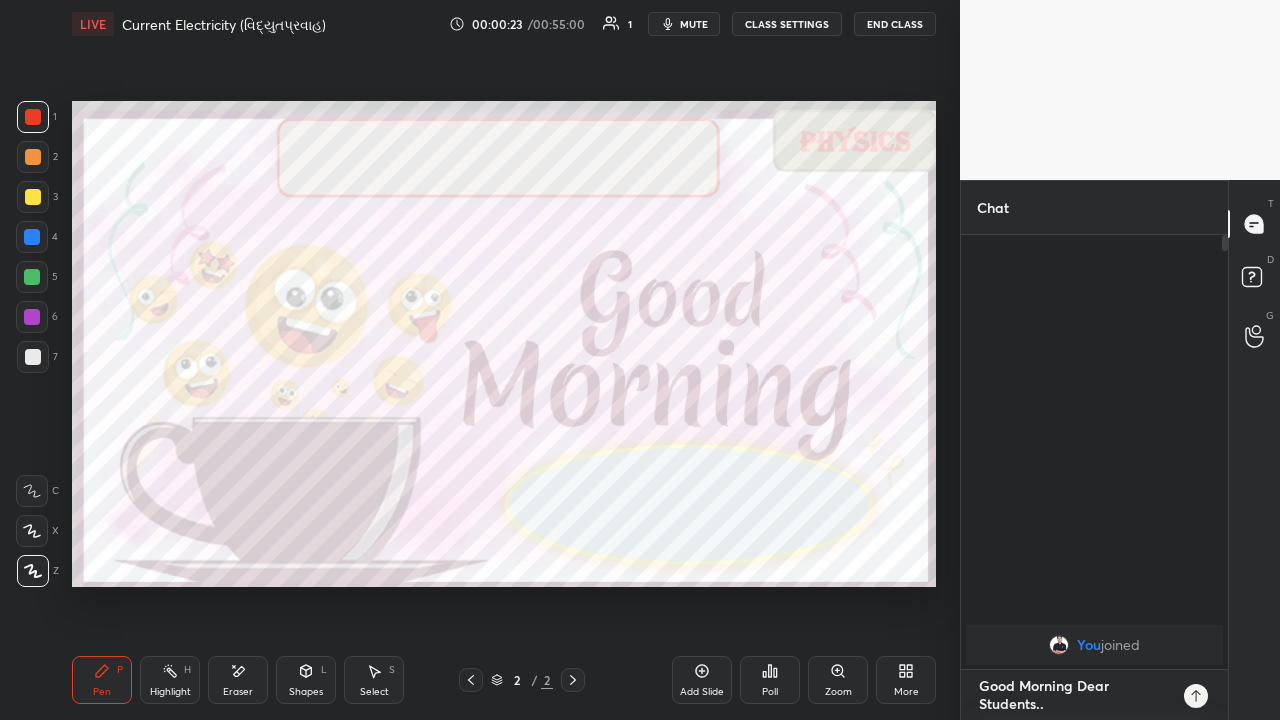 type on "x" 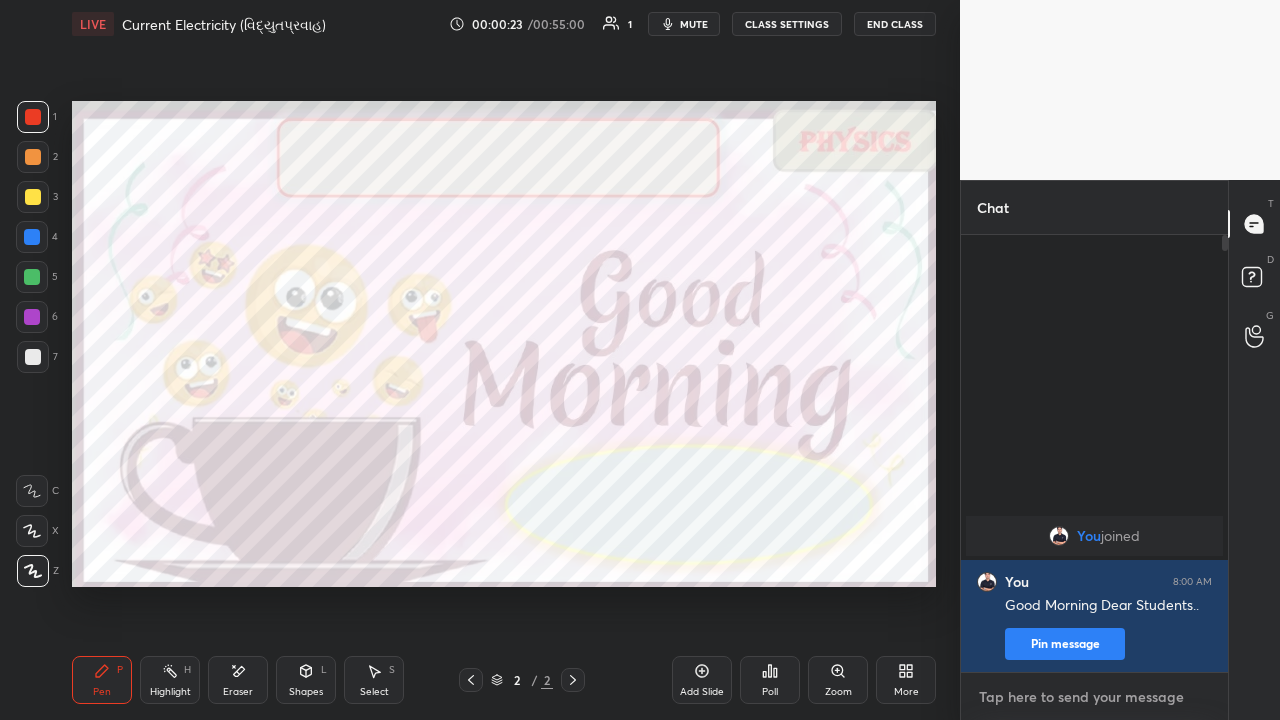 scroll, scrollTop: 7, scrollLeft: 7, axis: both 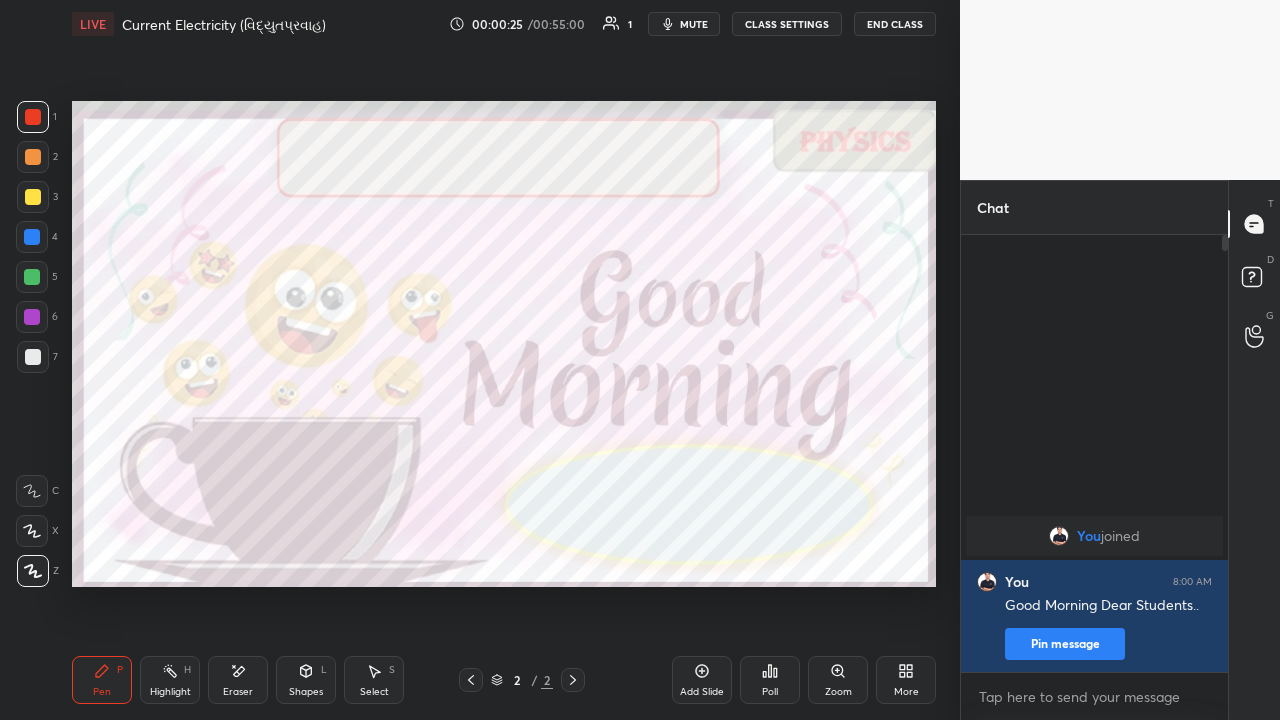click on "Setting up your live class Poll for   secs No correct answer Start poll" at bounding box center (504, 344) 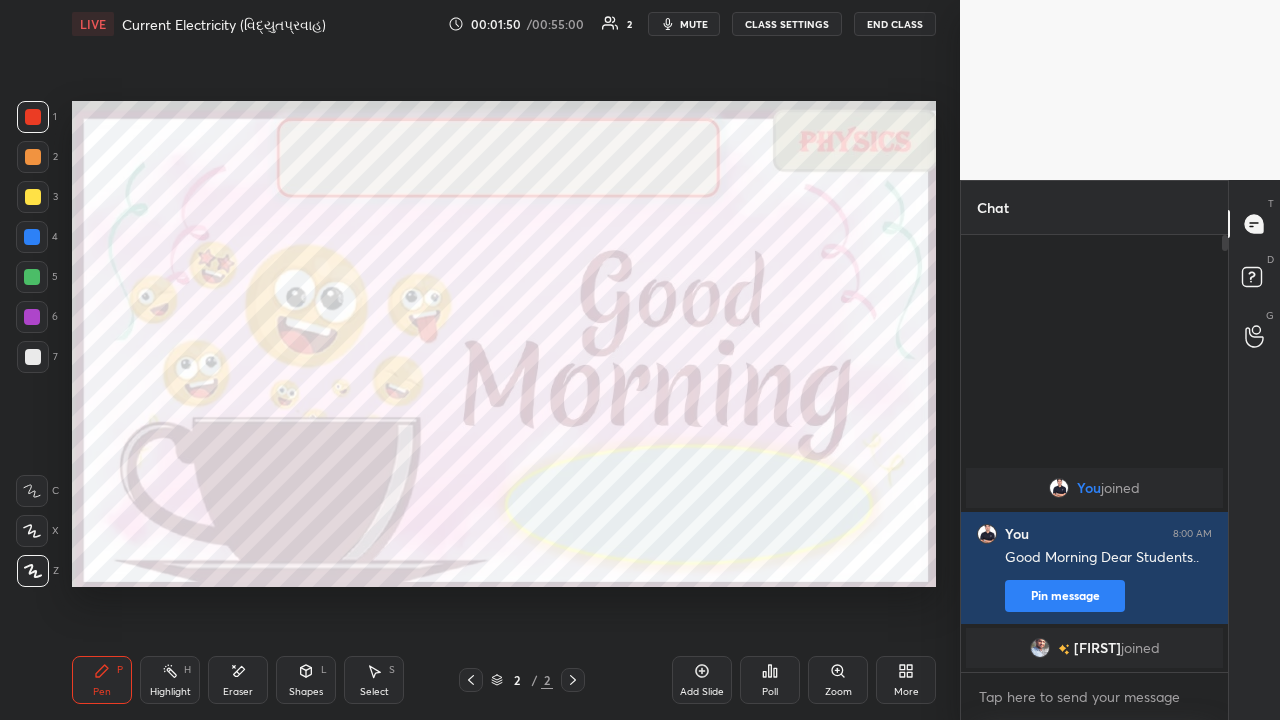 click on "Add Slide" at bounding box center (702, 680) 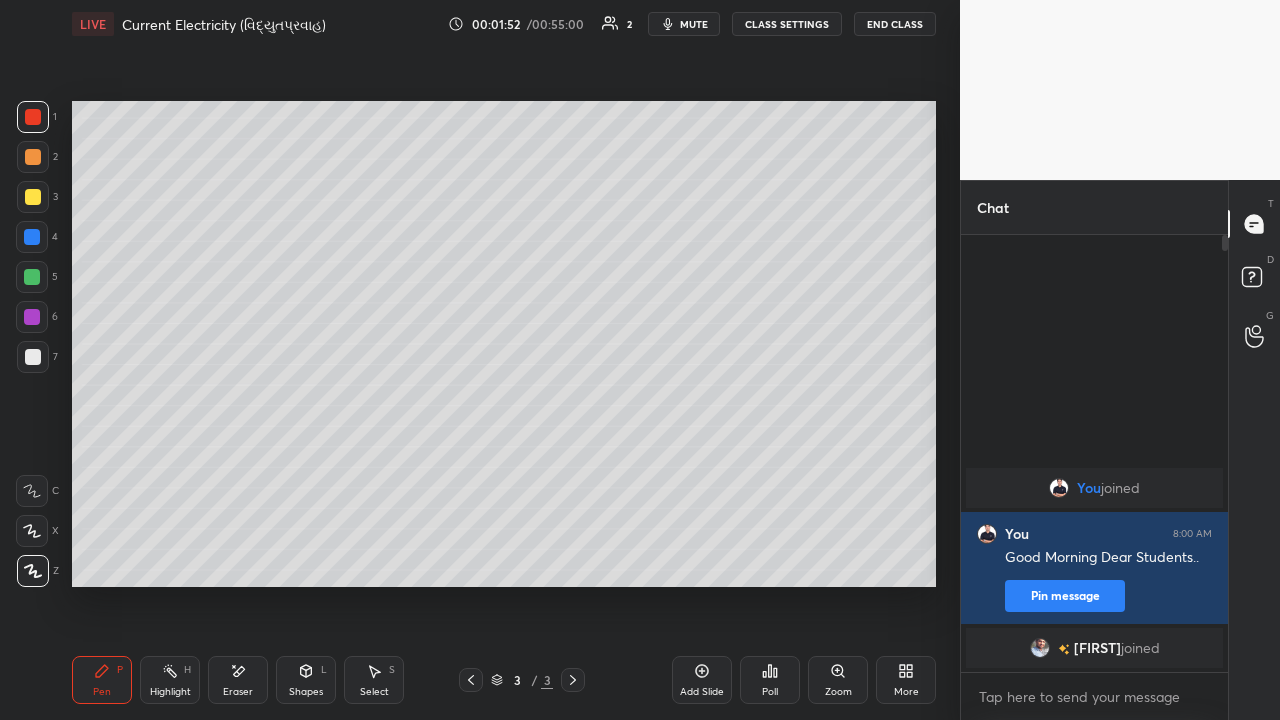 click at bounding box center (33, 157) 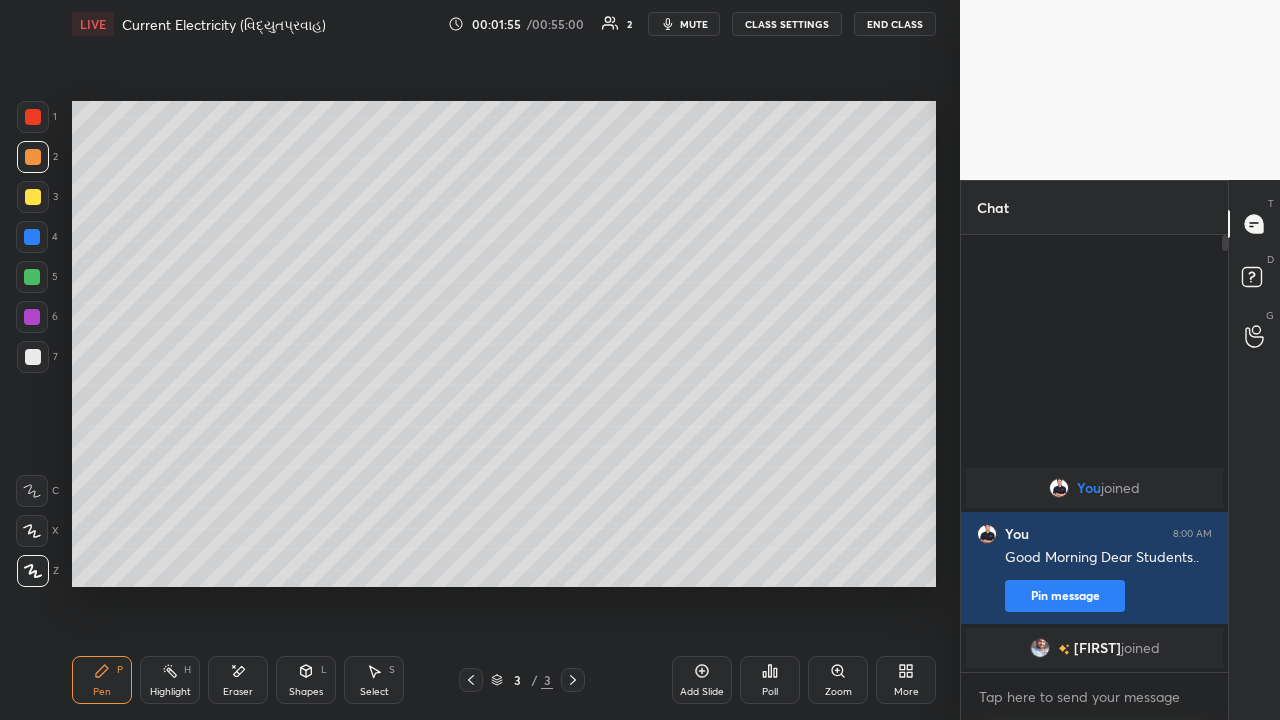 click at bounding box center (33, 357) 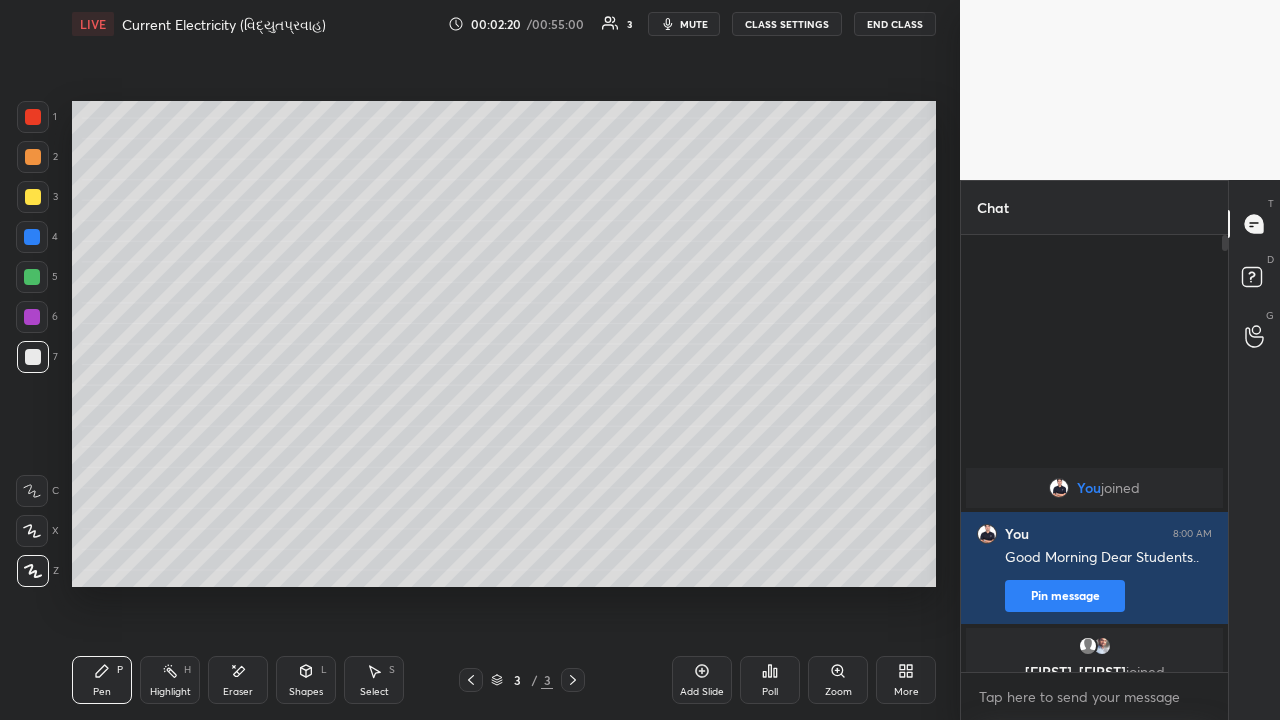 click at bounding box center [33, 157] 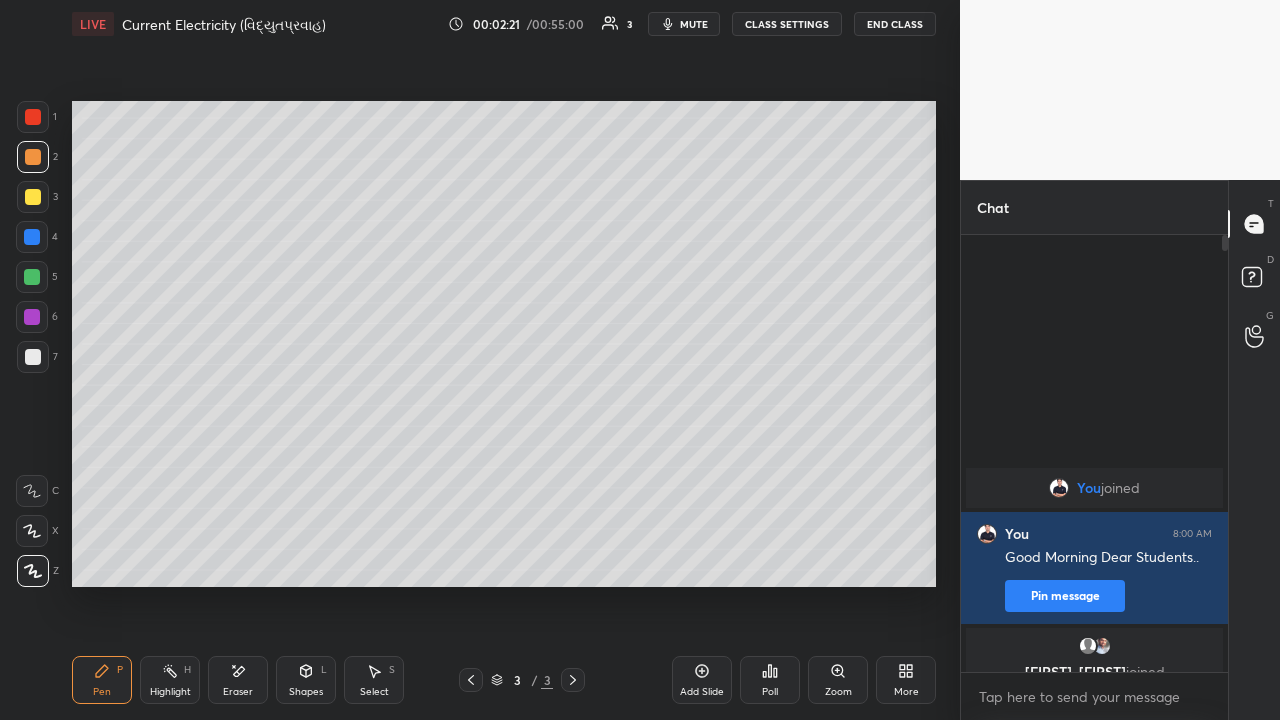 click at bounding box center (33, 197) 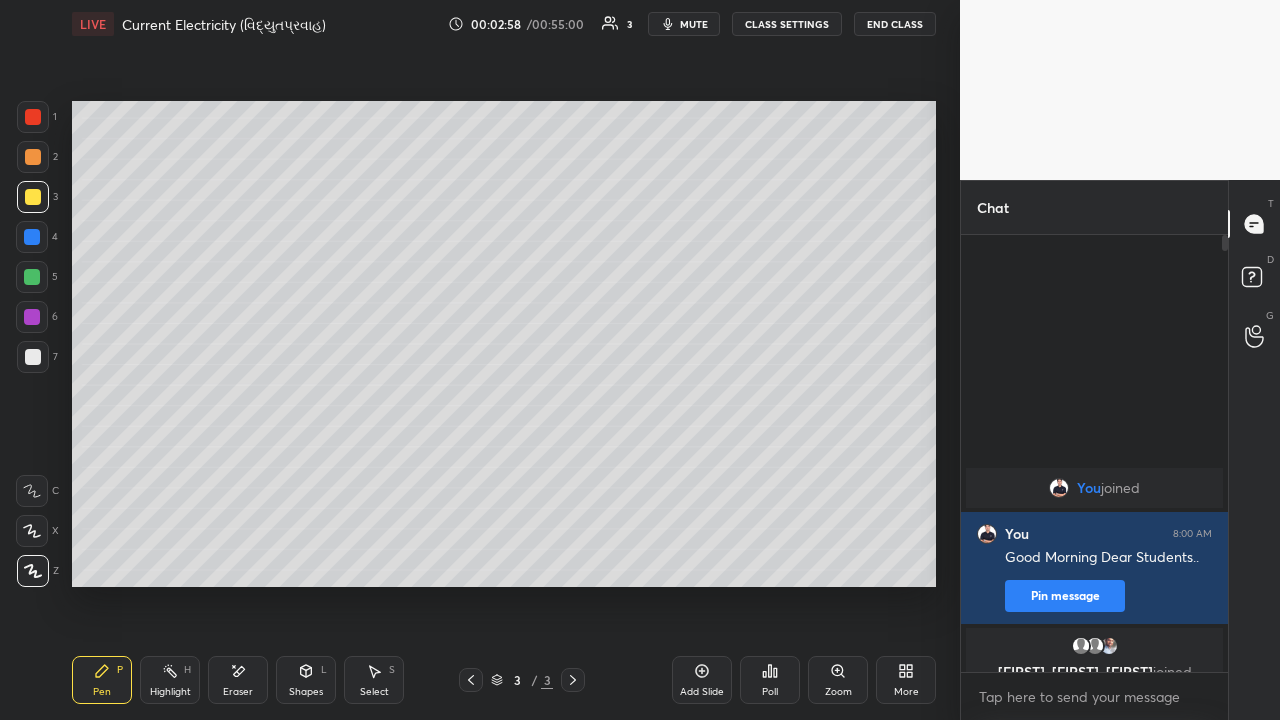 click at bounding box center [33, 157] 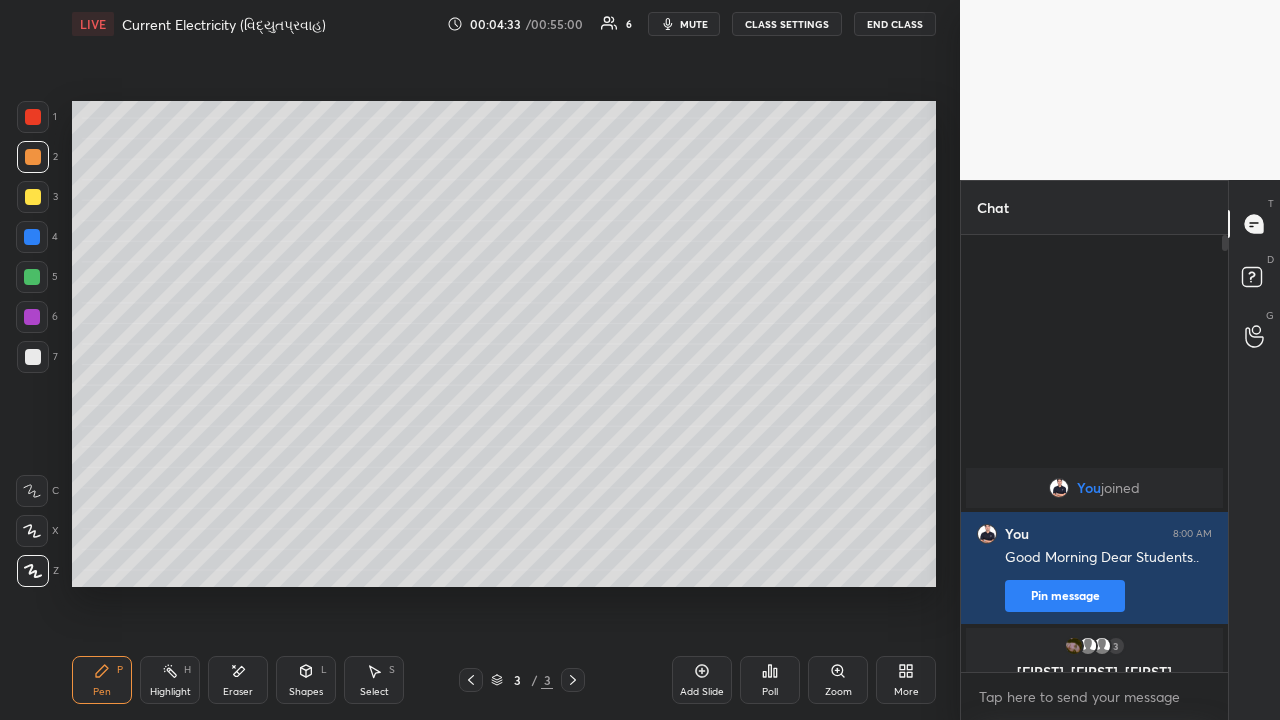 click 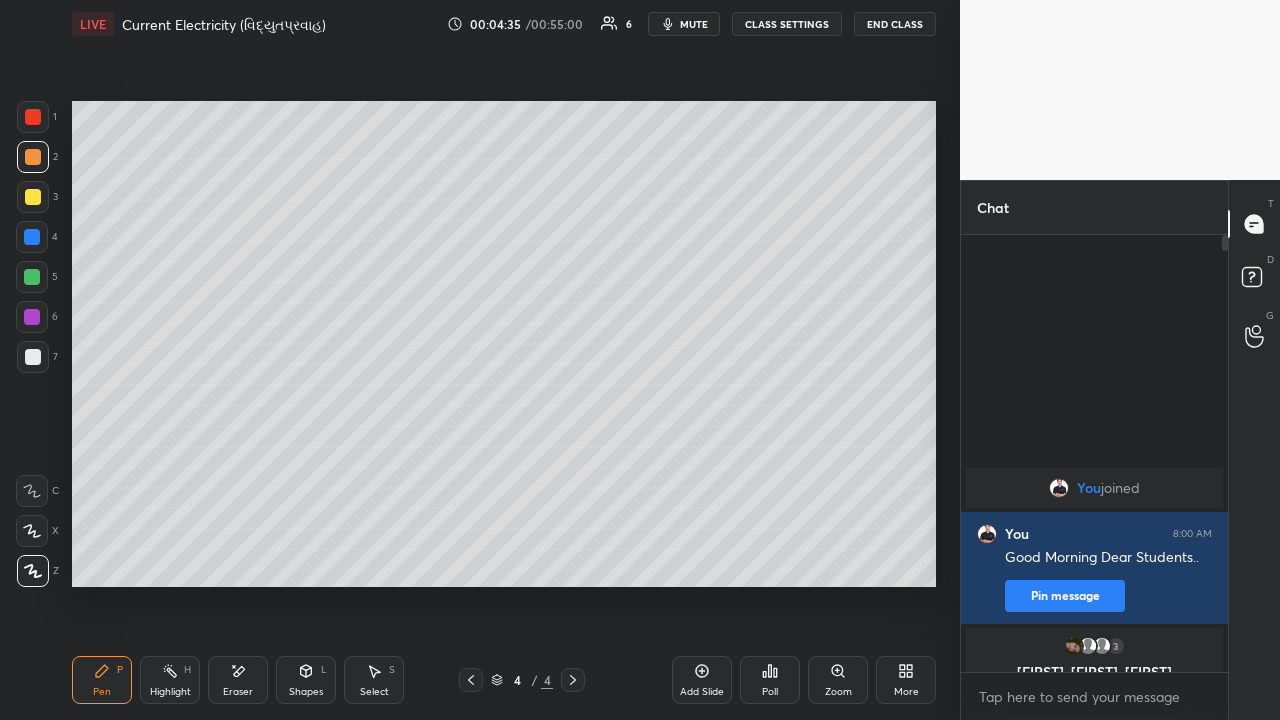 click at bounding box center [33, 357] 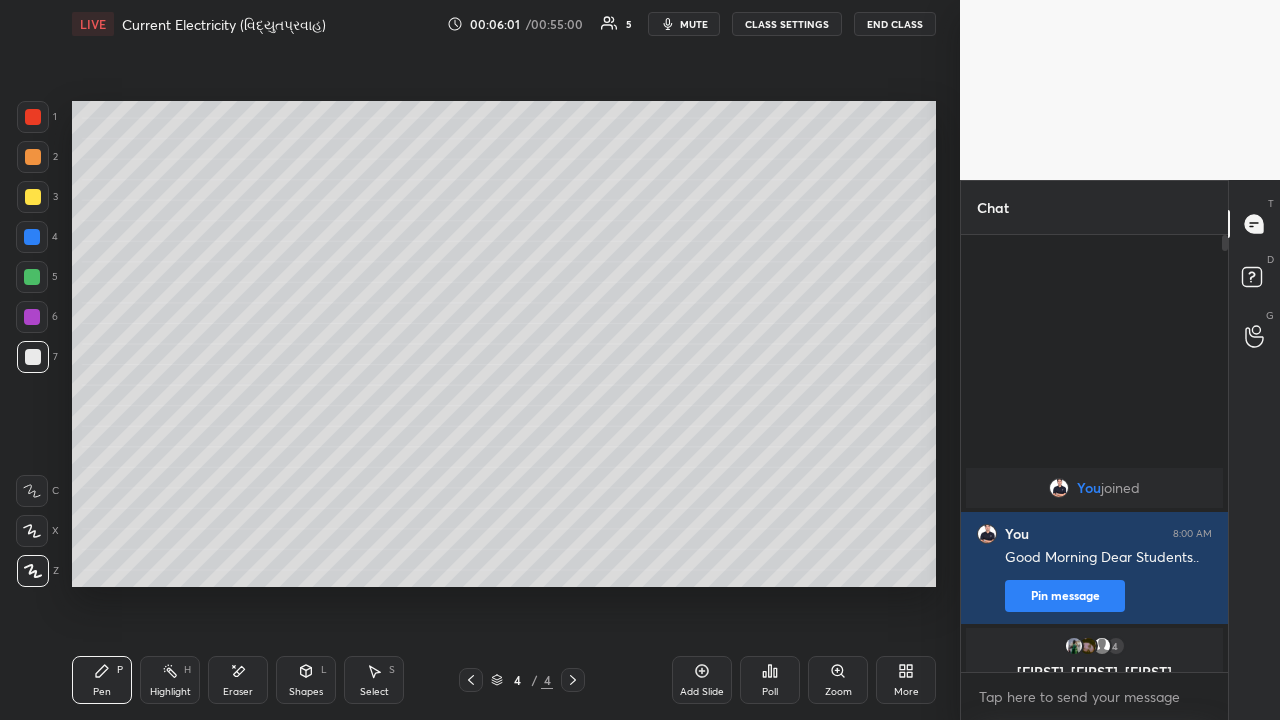 click at bounding box center [33, 157] 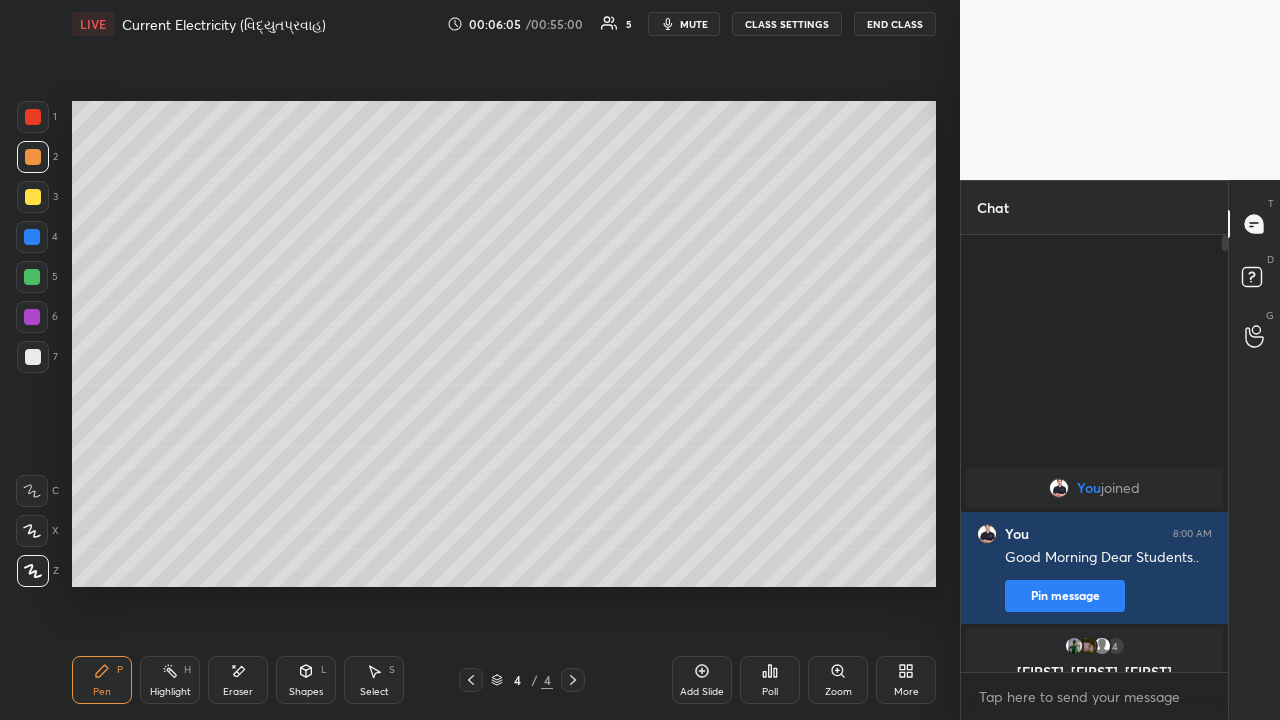 click at bounding box center (33, 197) 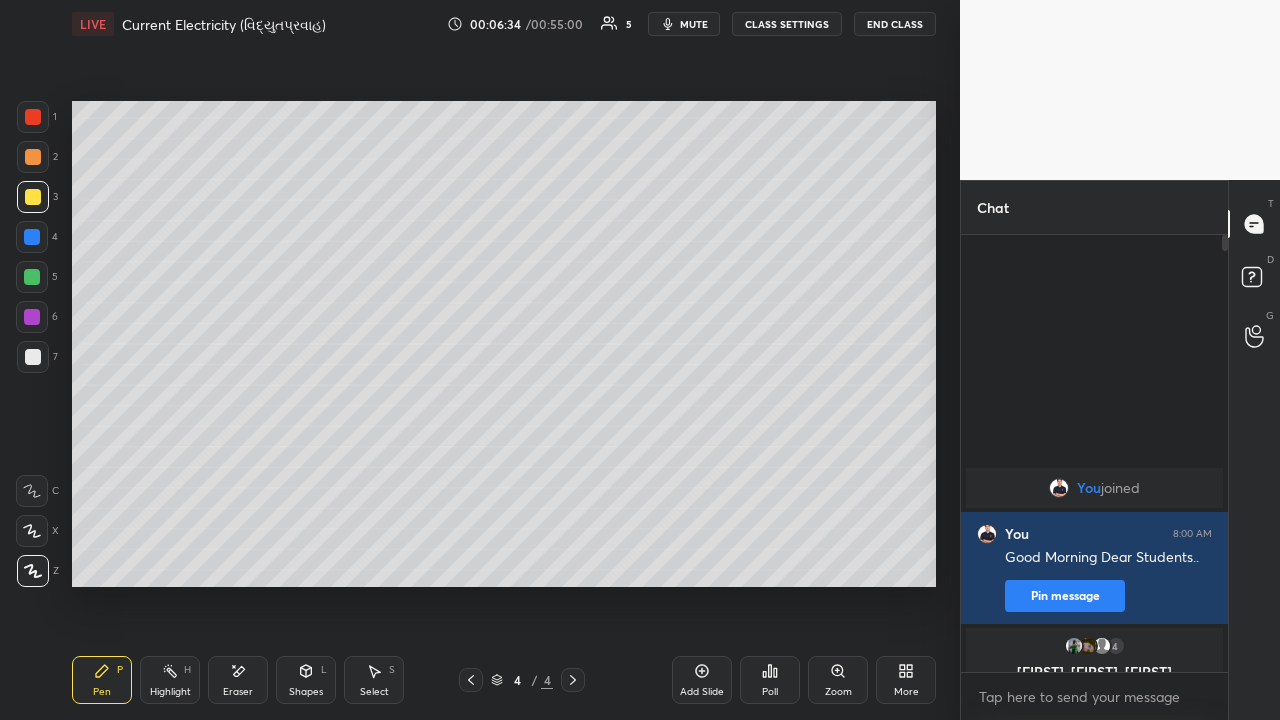 click 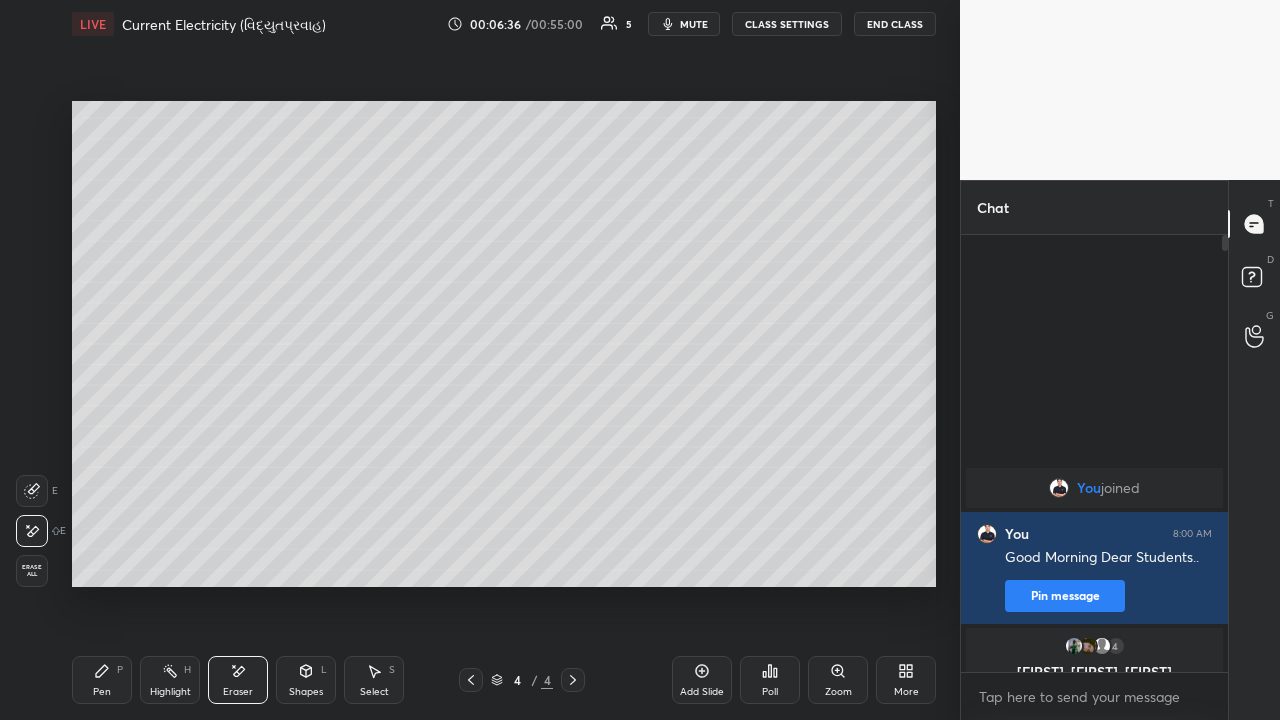 click on "Pen P" at bounding box center (102, 680) 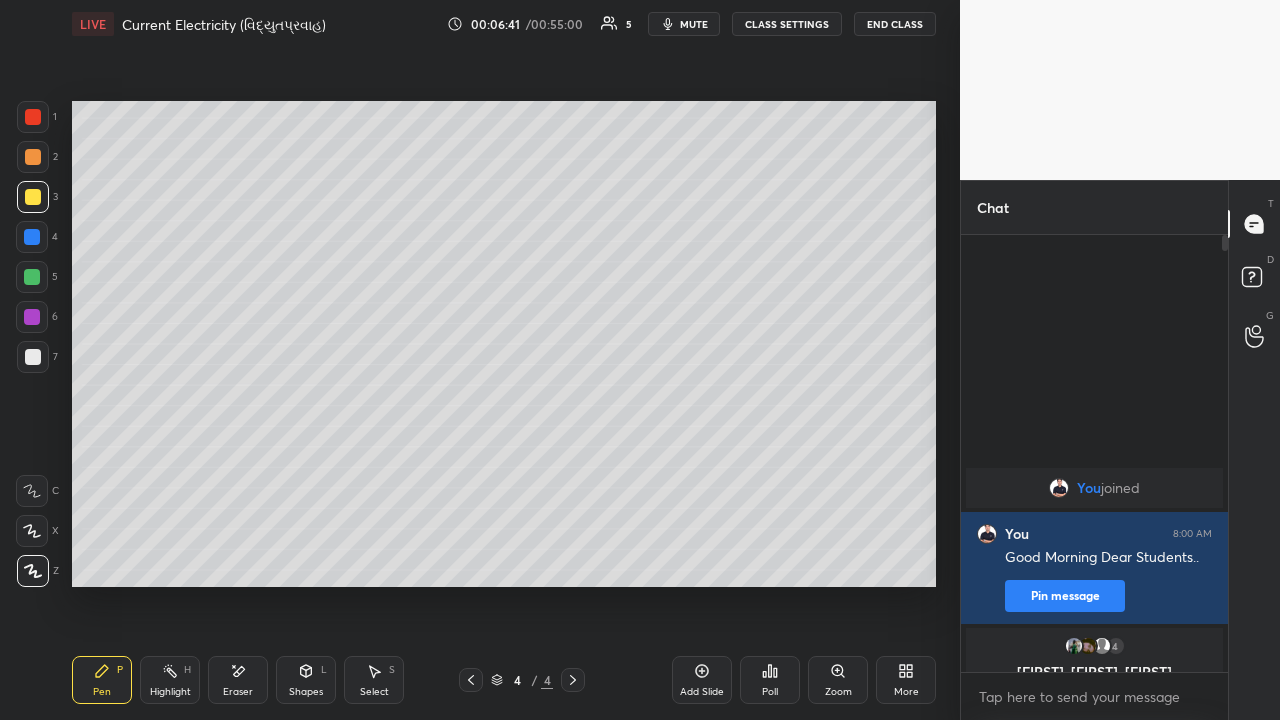 click at bounding box center (33, 157) 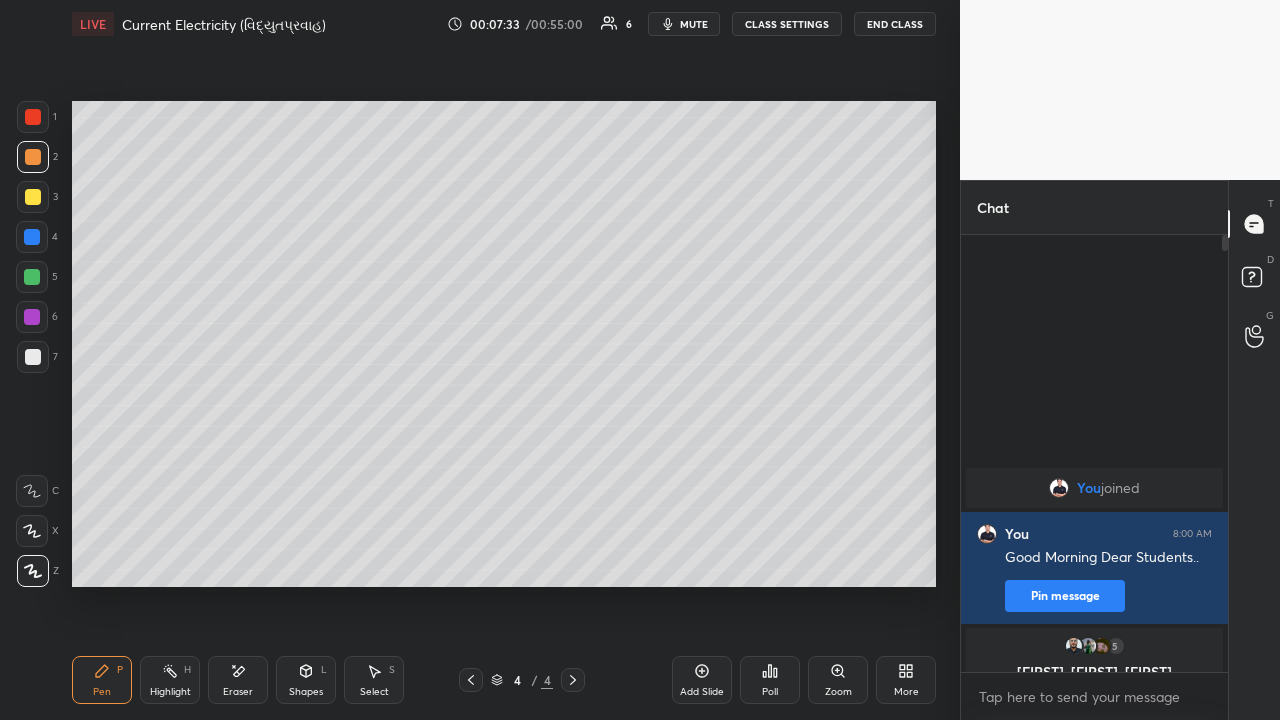 click at bounding box center [33, 357] 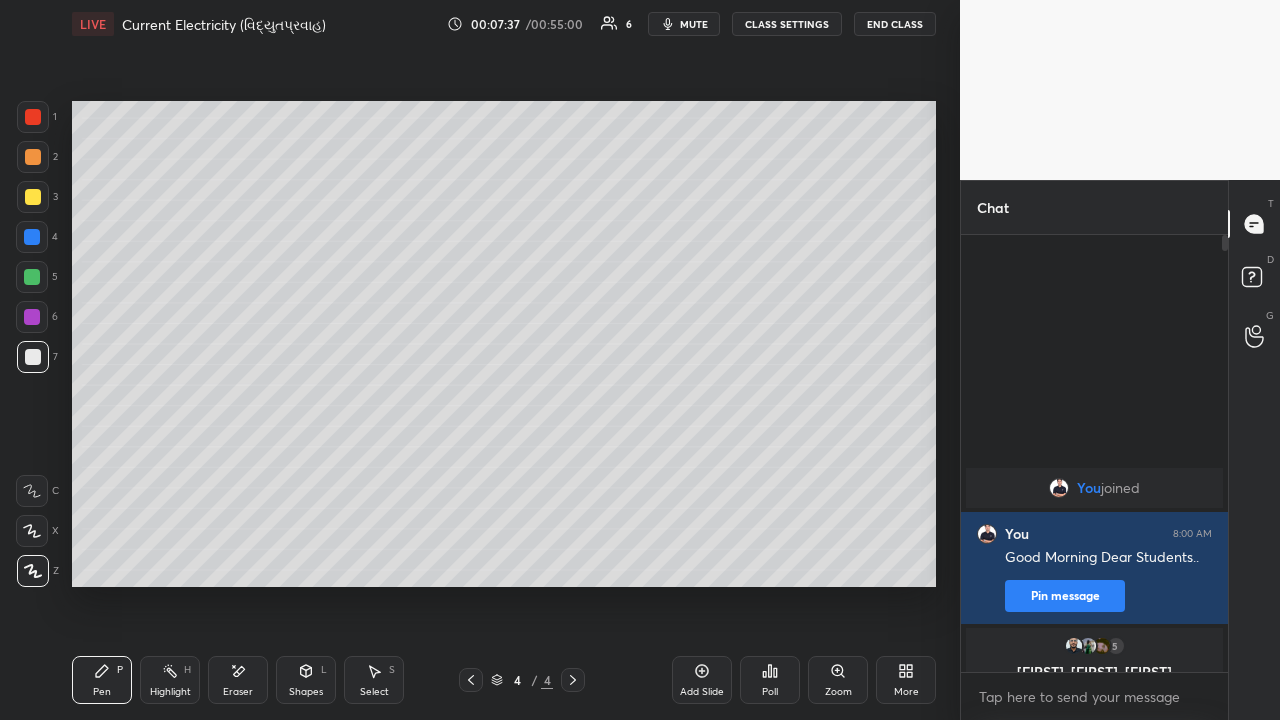 click at bounding box center (33, 157) 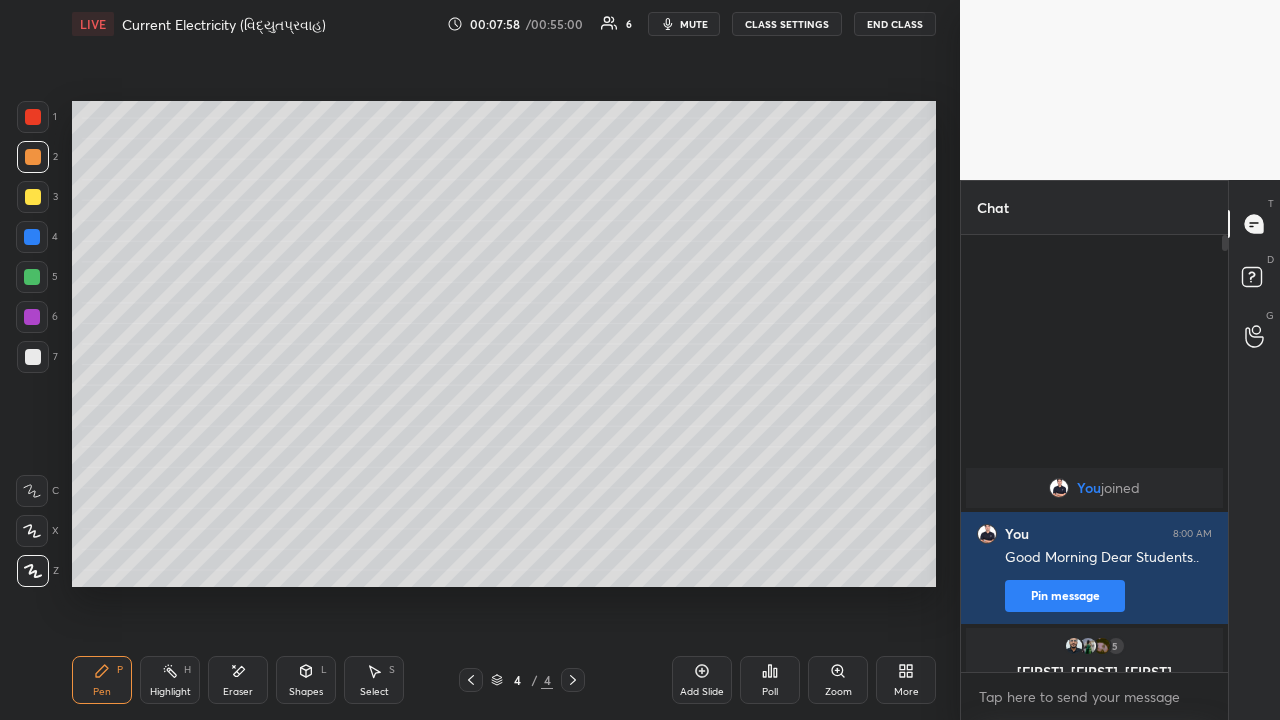 click on "Eraser" at bounding box center [238, 692] 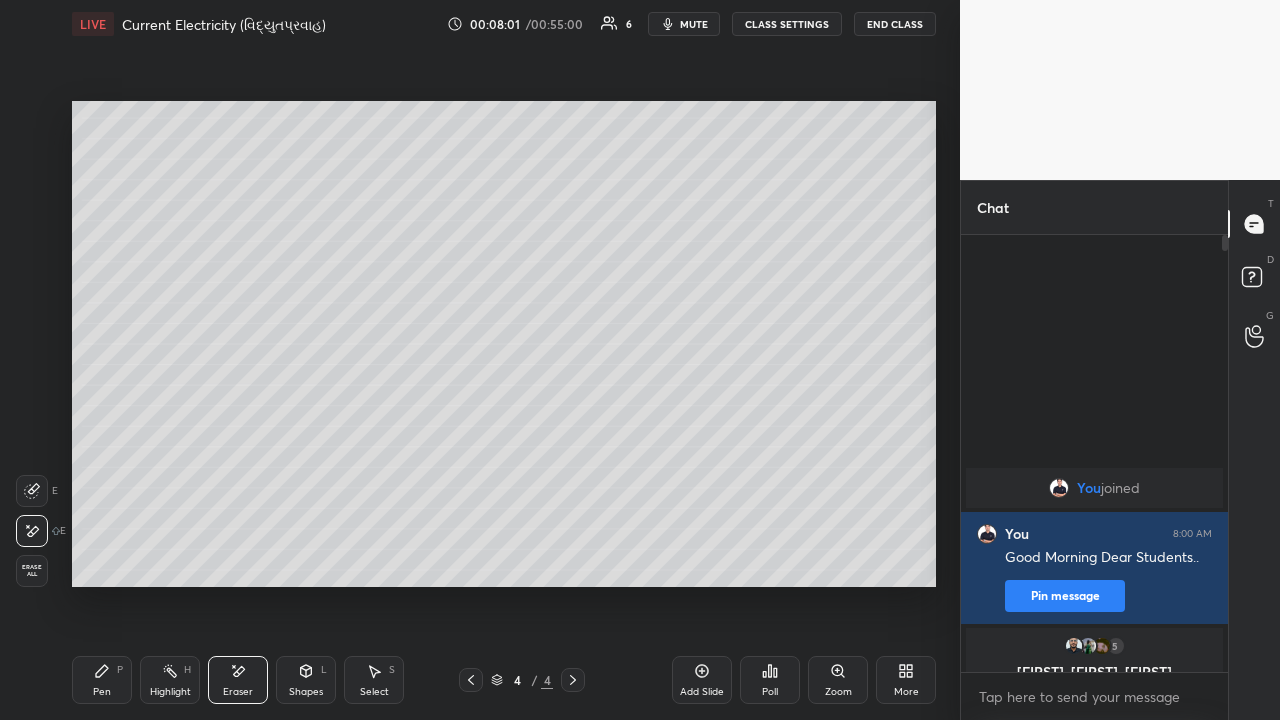 click on "Pen P" at bounding box center (102, 680) 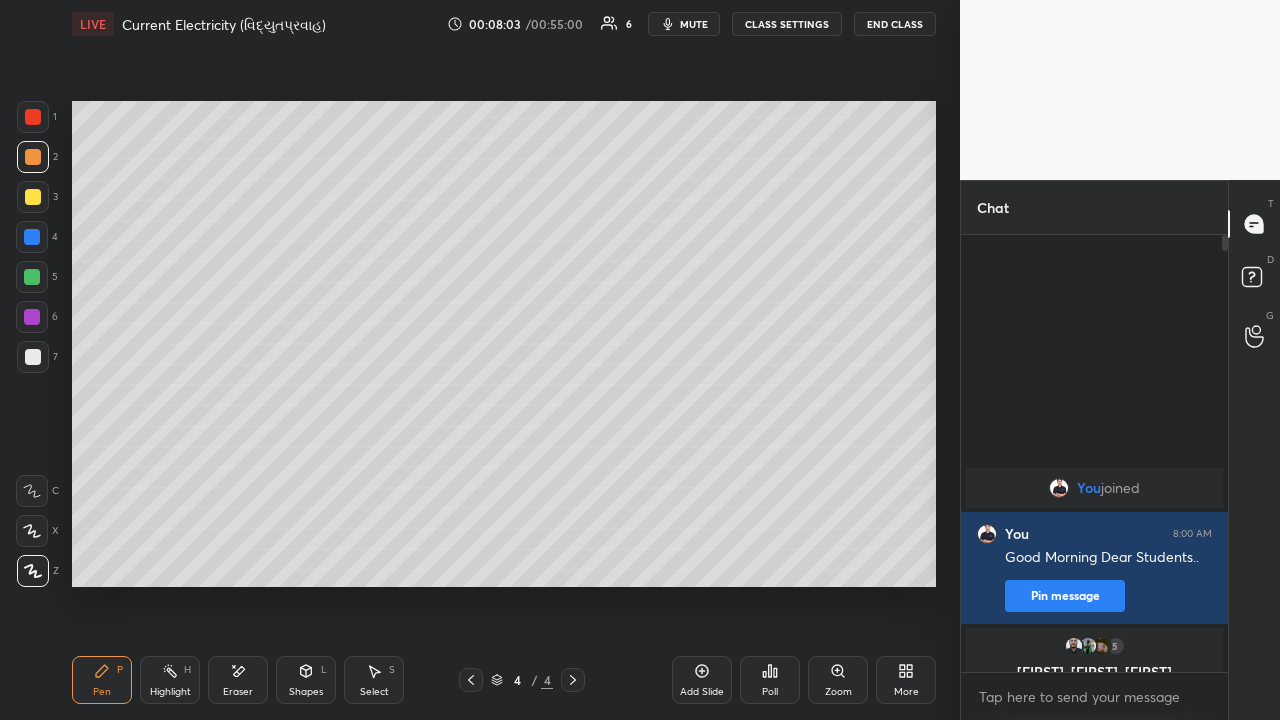 click at bounding box center [33, 197] 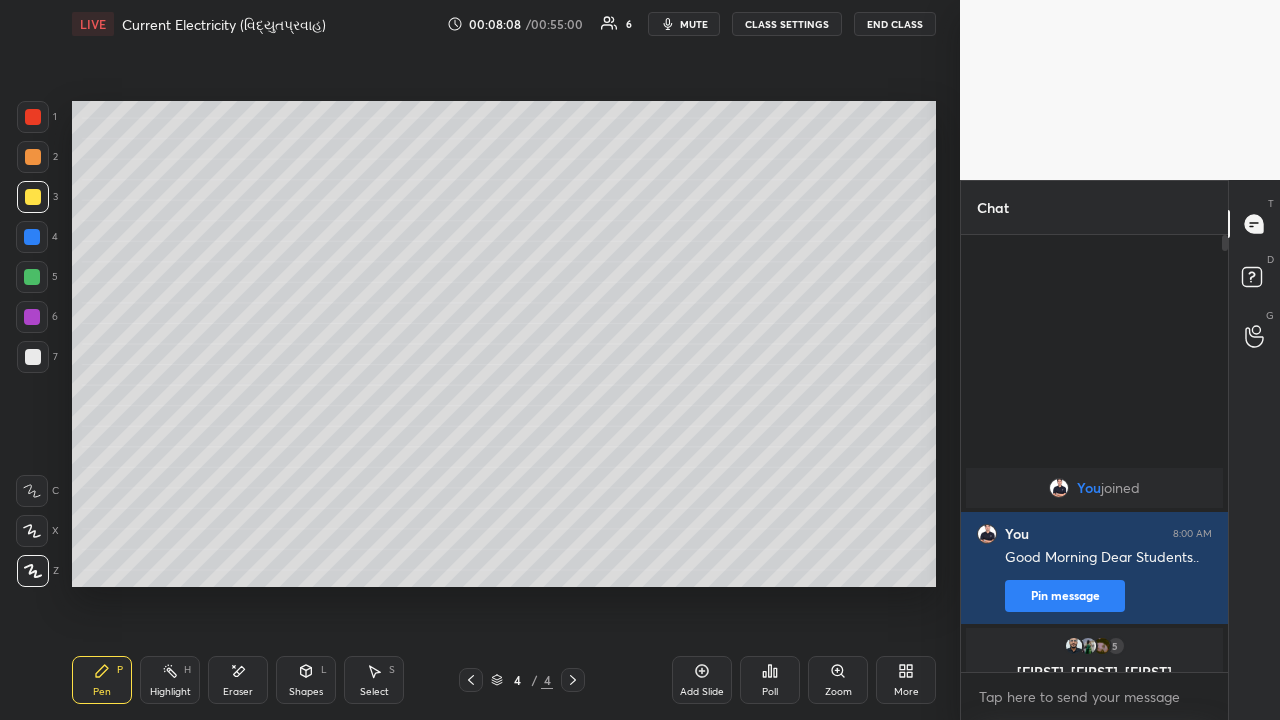 click on "Eraser" at bounding box center (238, 692) 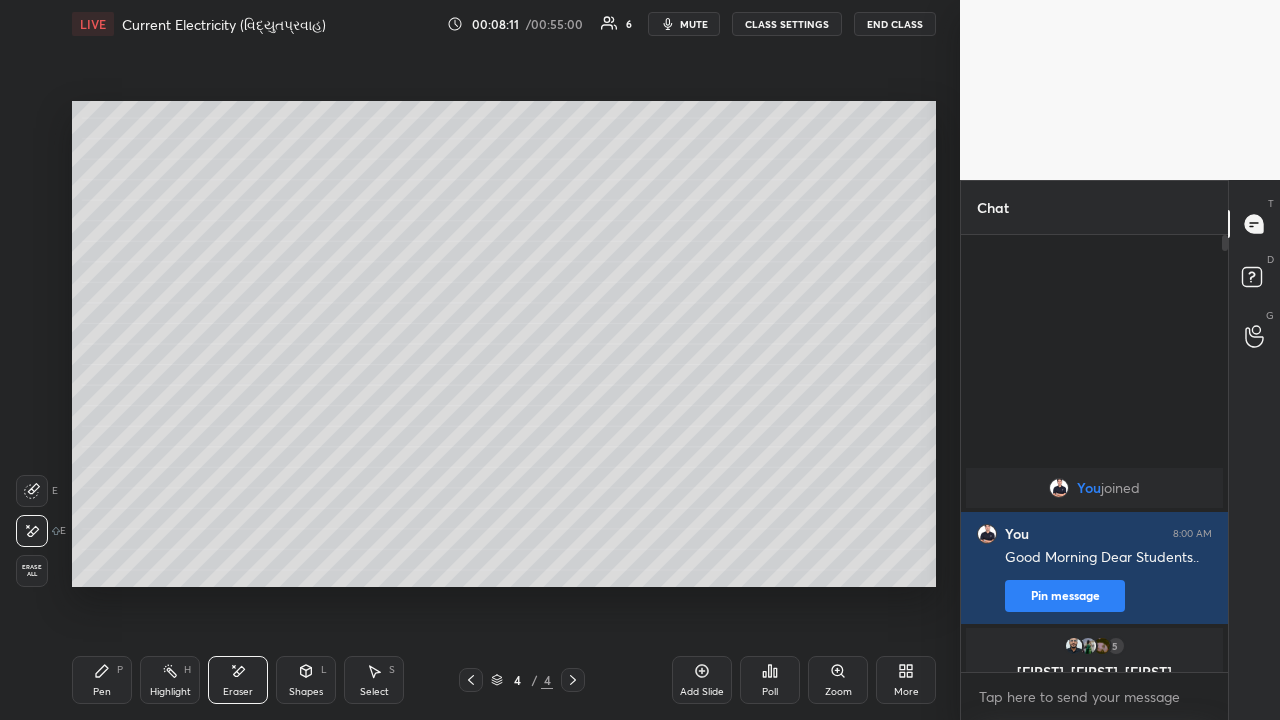 click on "Pen P" at bounding box center [102, 680] 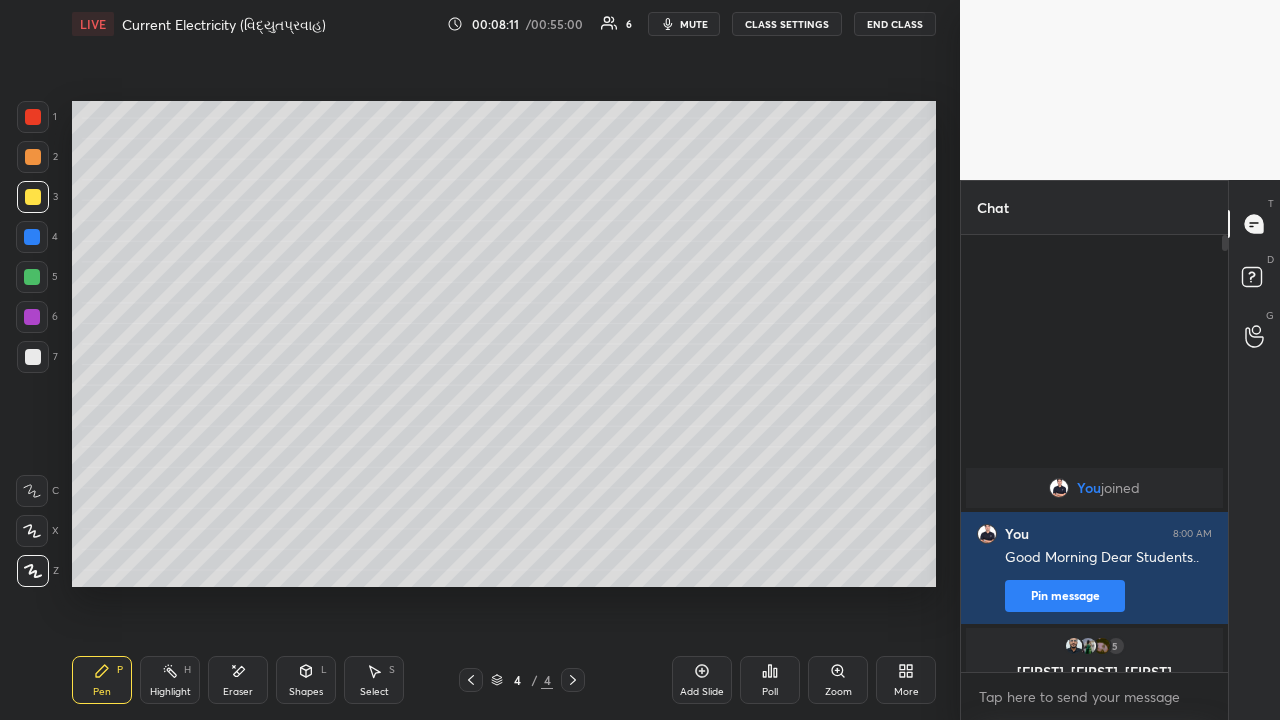 click at bounding box center [33, 157] 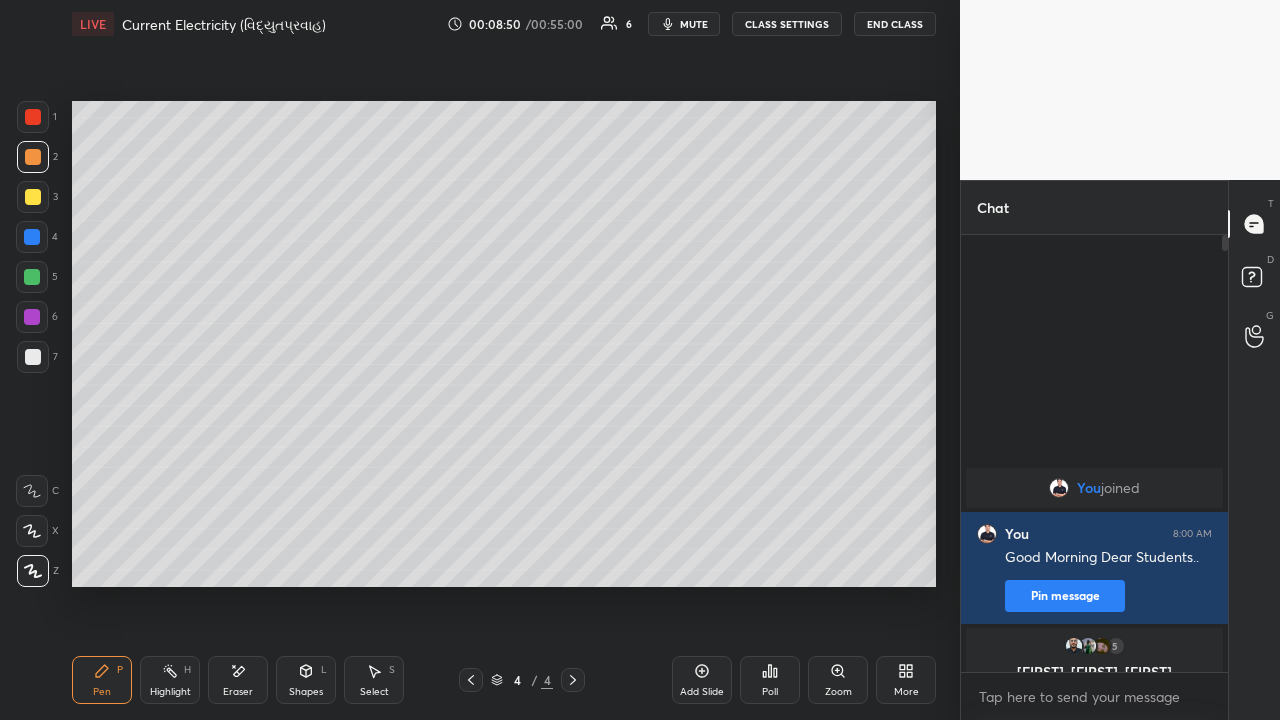 click at bounding box center (33, 357) 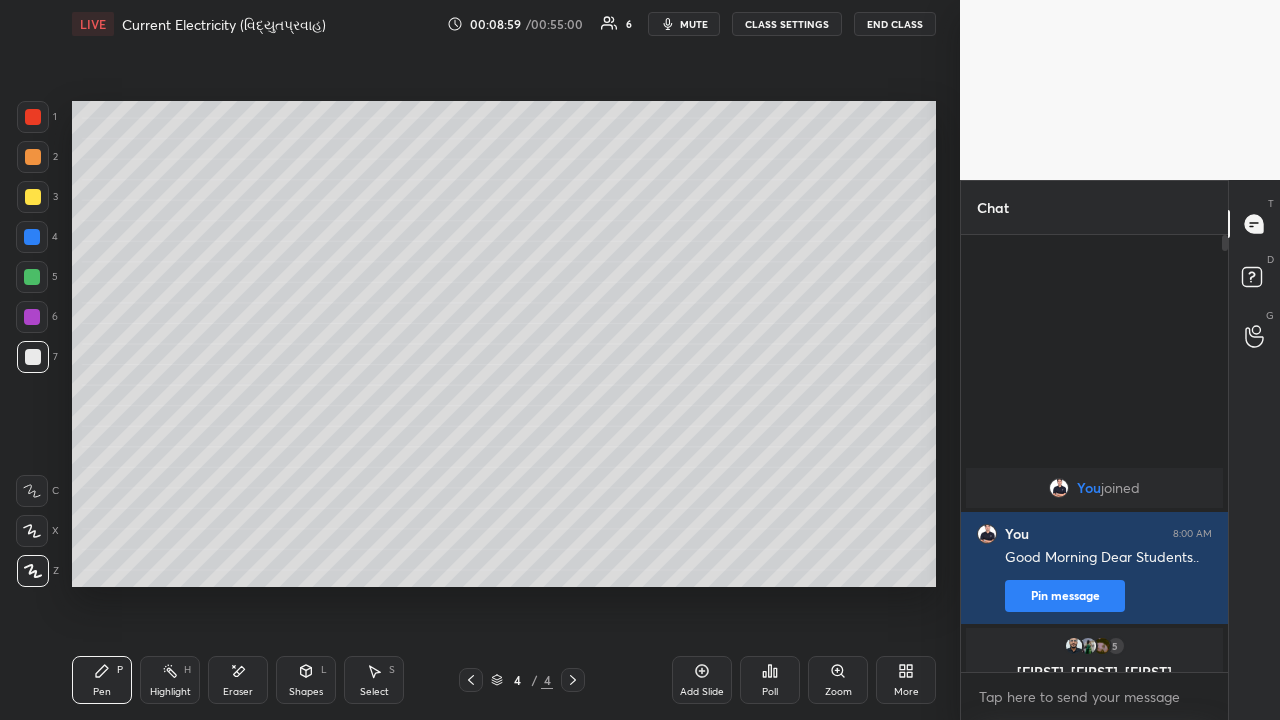 click at bounding box center [33, 157] 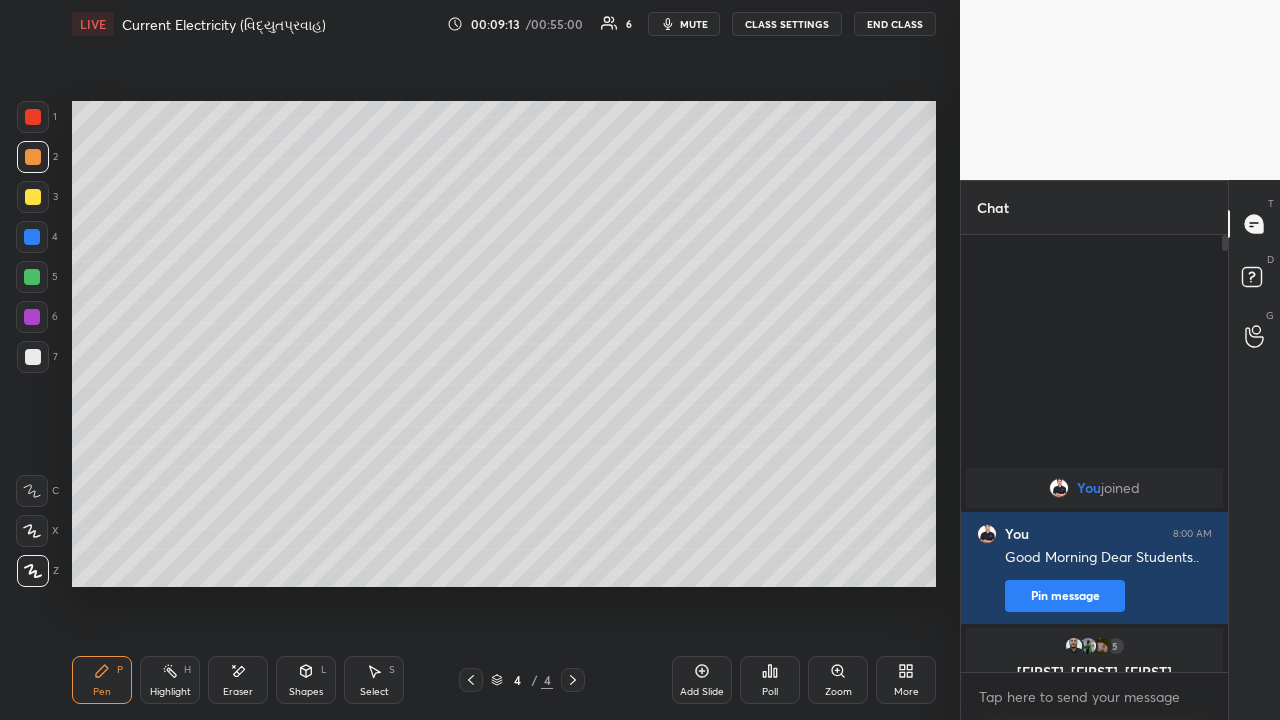 click 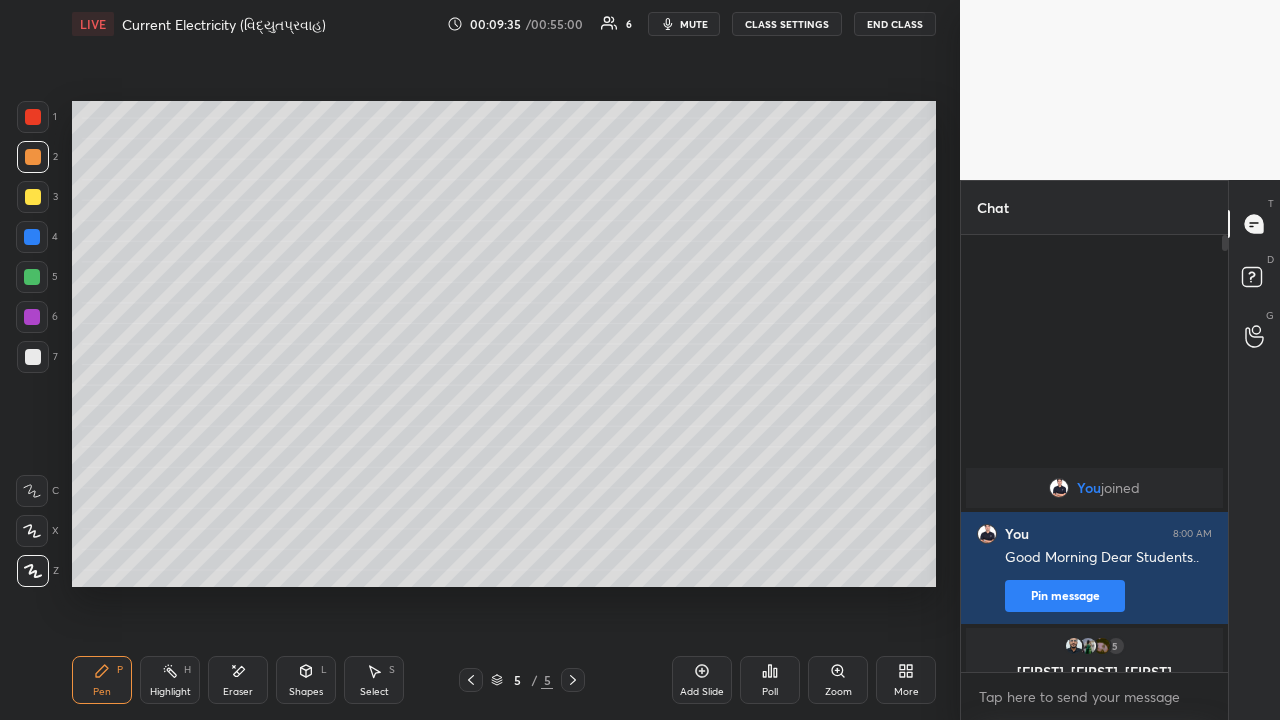 click on "Eraser" at bounding box center (238, 692) 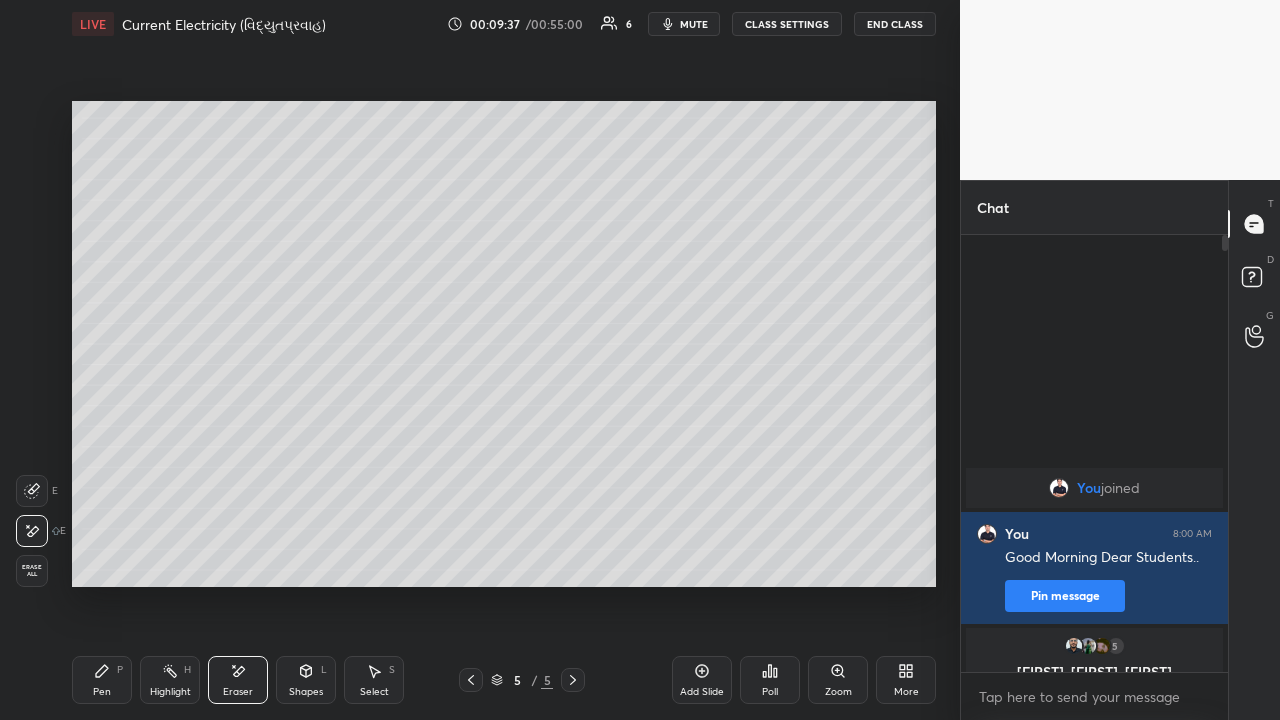 click on "Pen P" at bounding box center (102, 680) 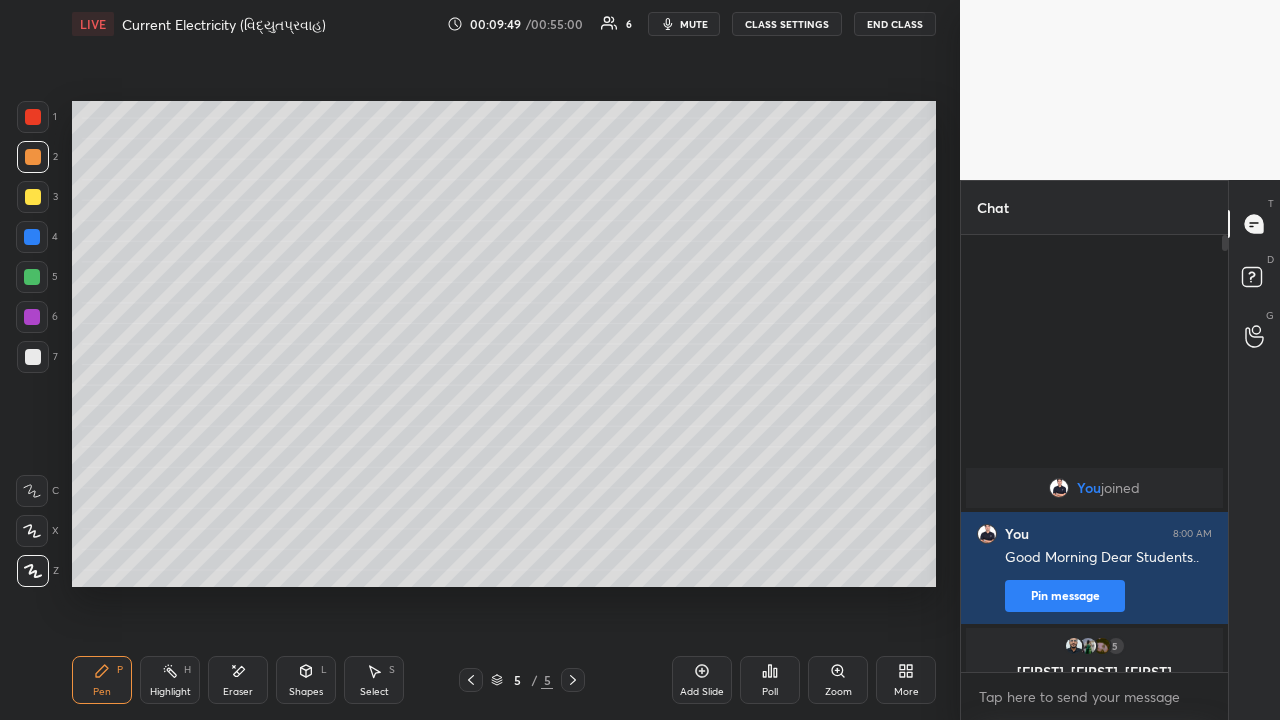 click at bounding box center (33, 357) 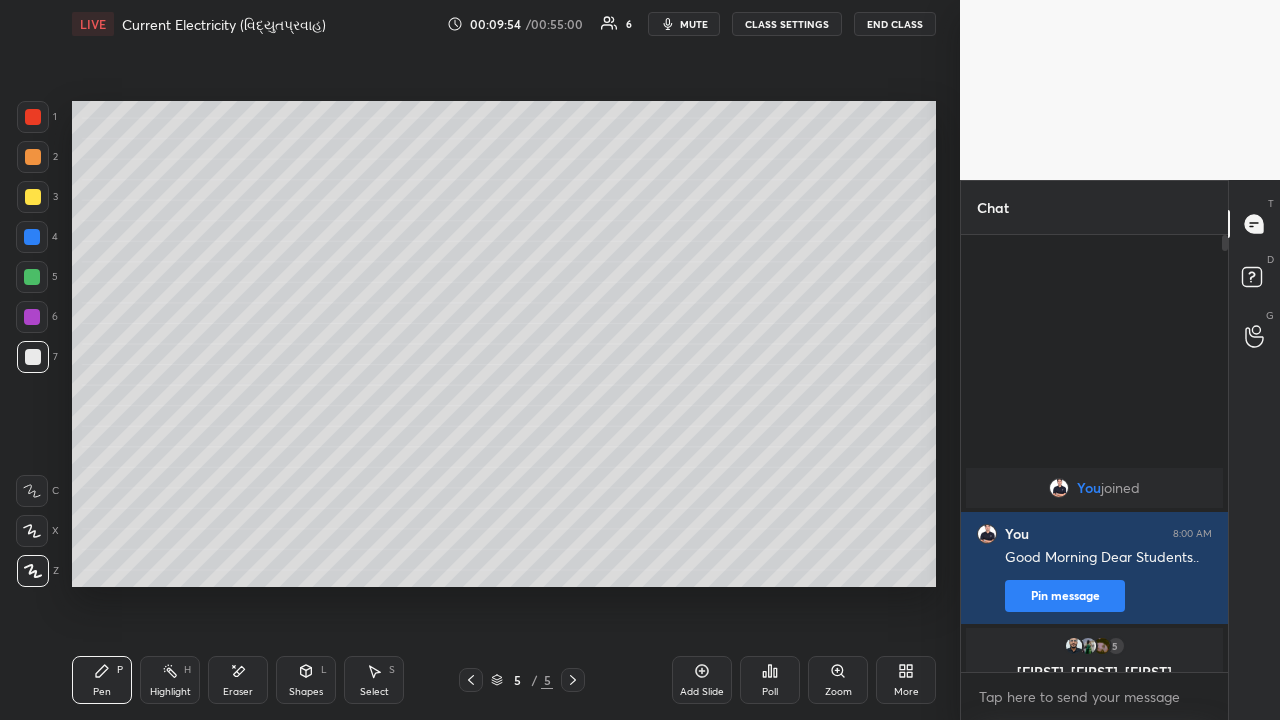 click 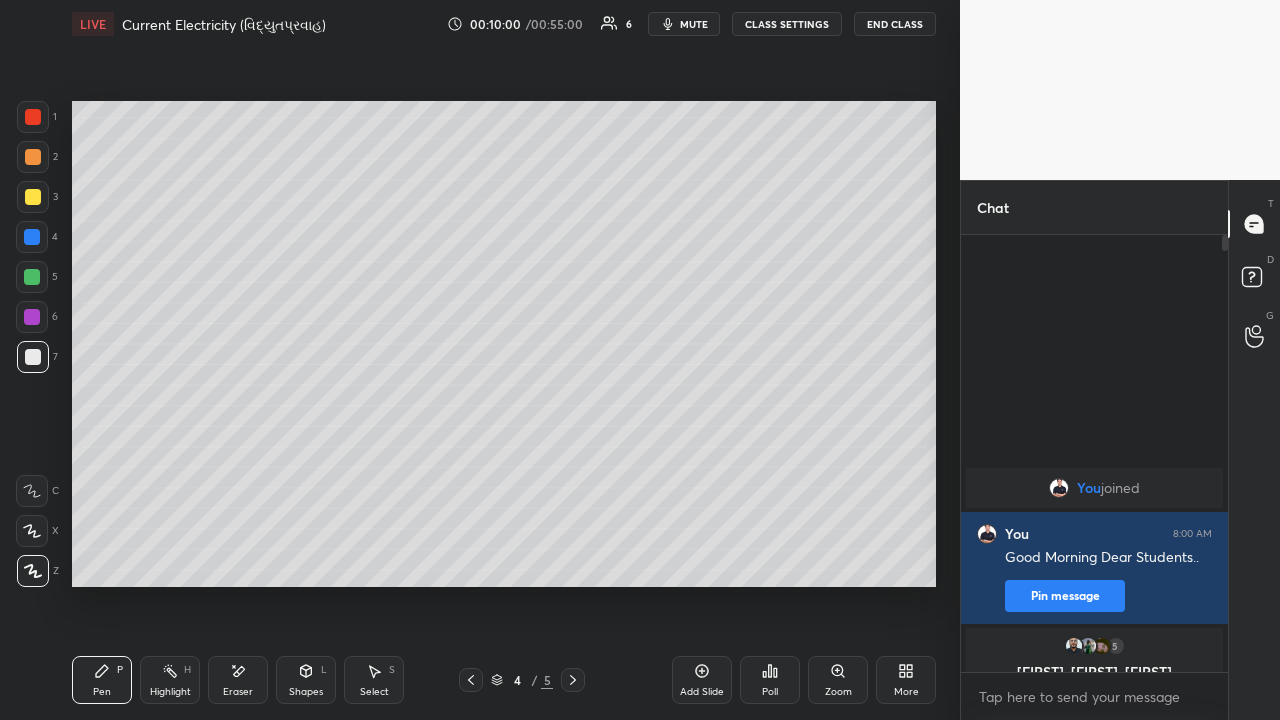 click 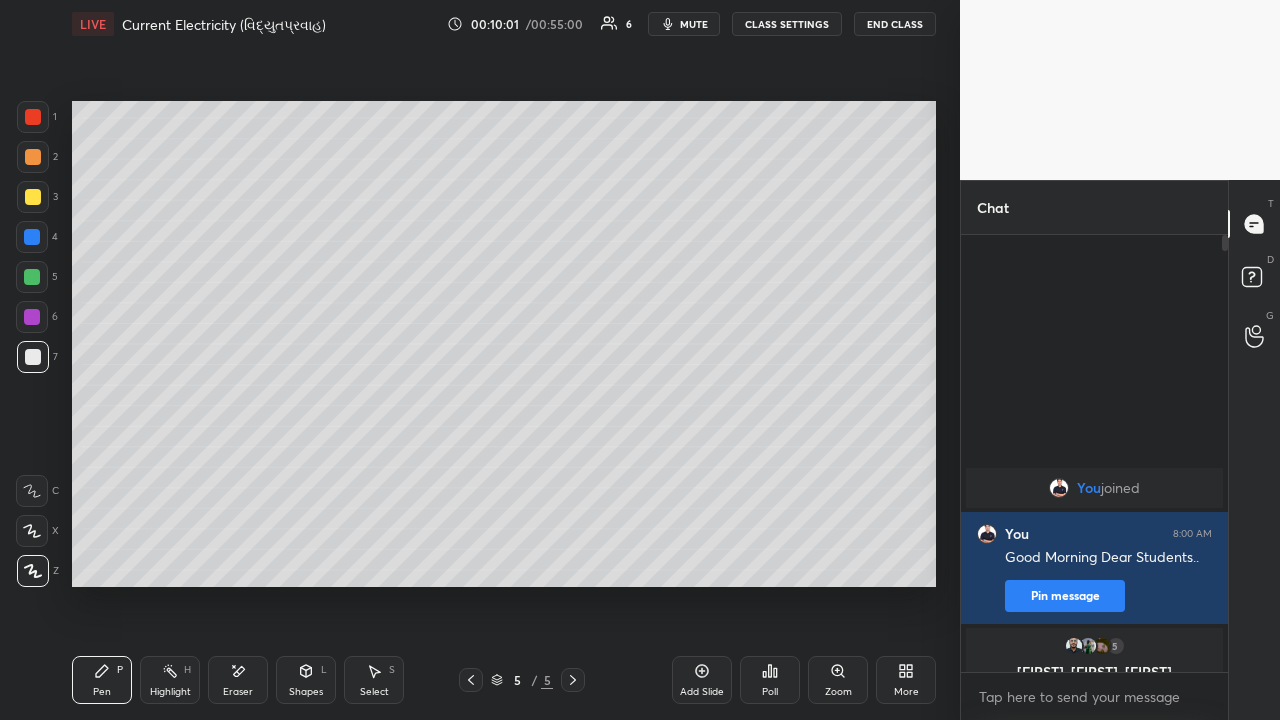 click at bounding box center (33, 157) 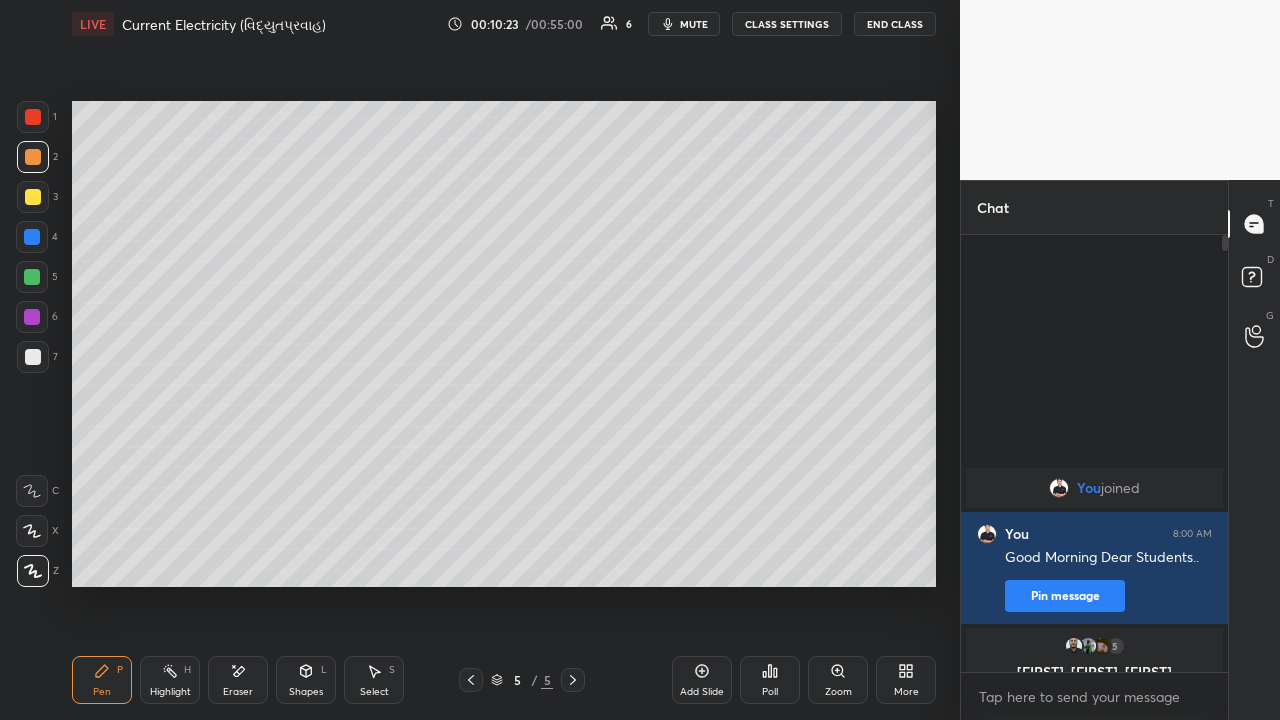 click 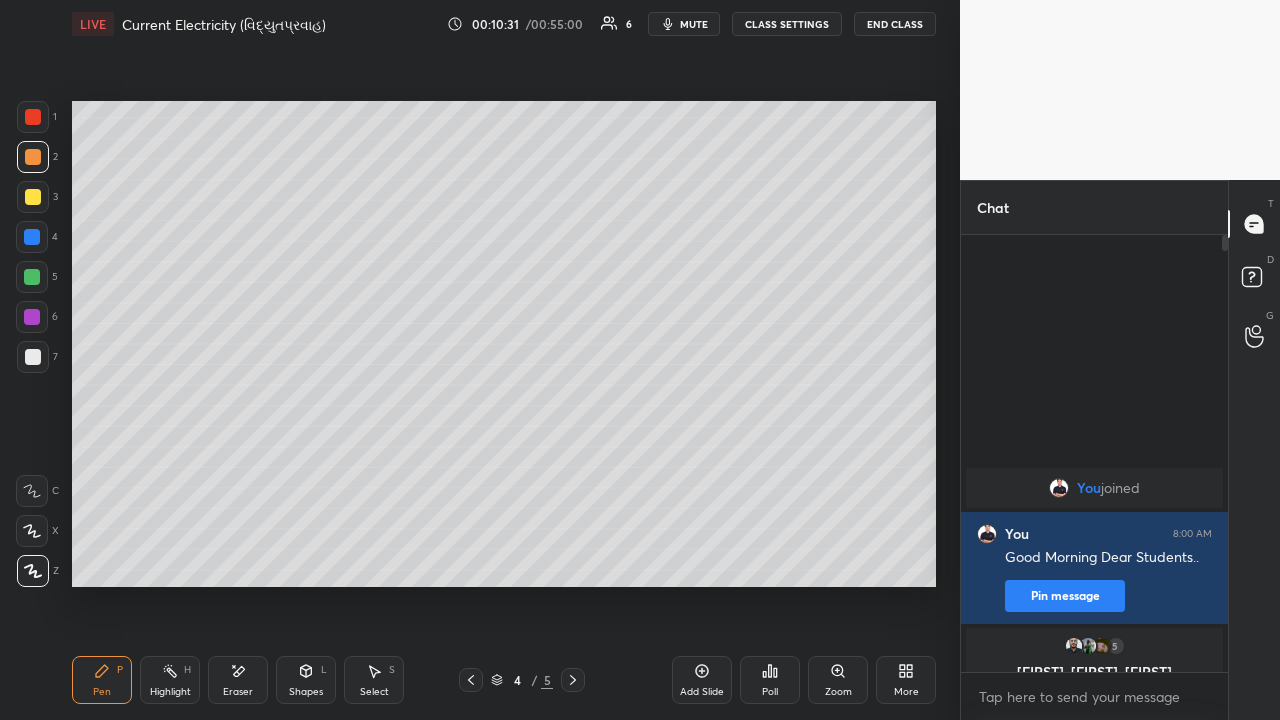 click 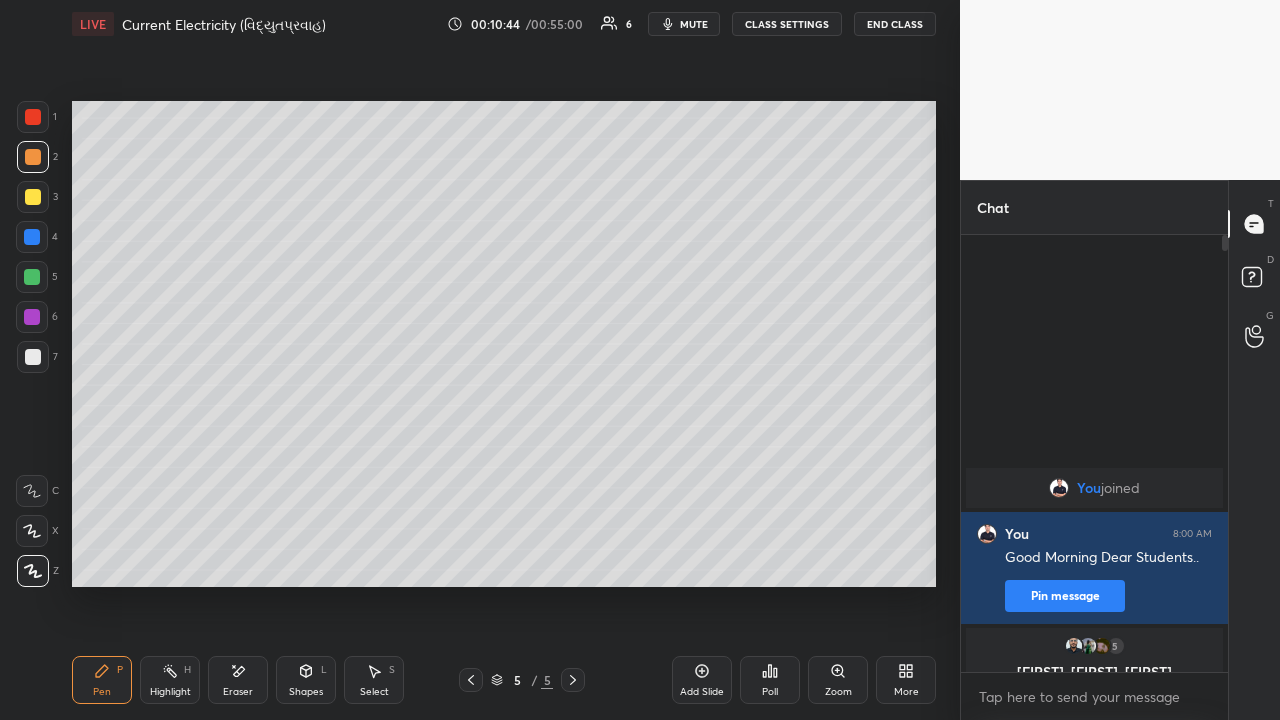 click 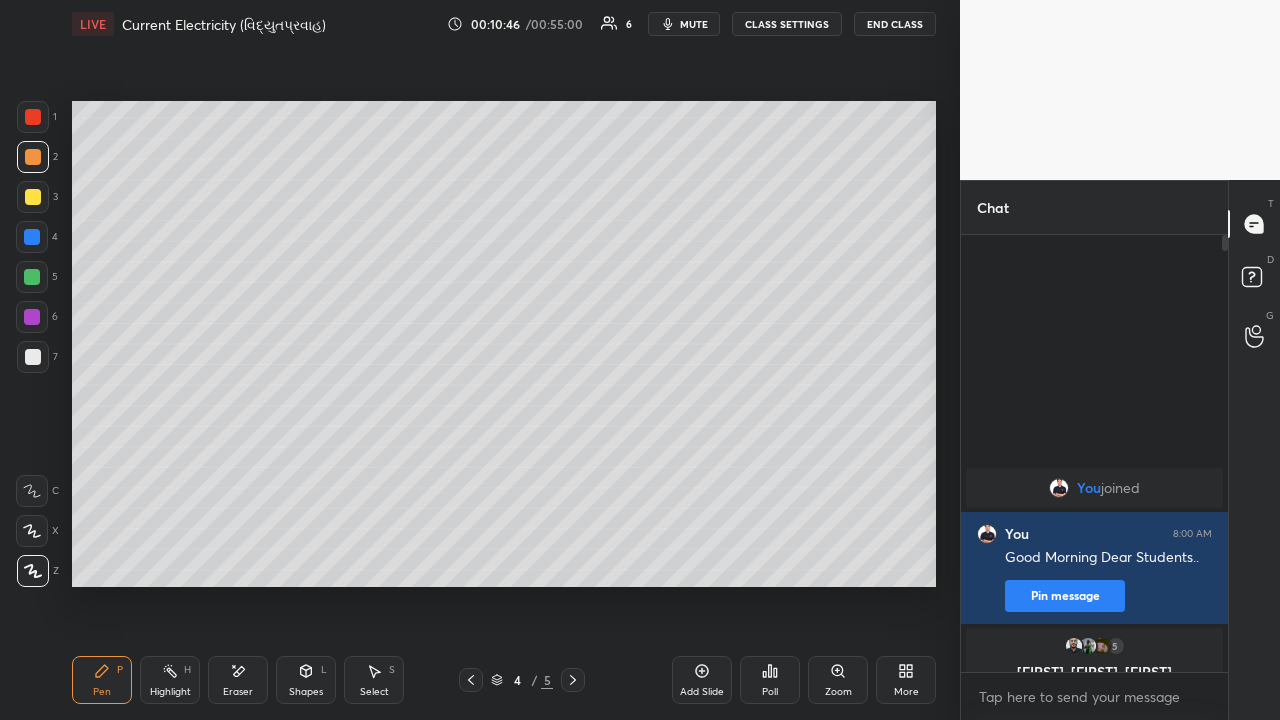 click at bounding box center (471, 680) 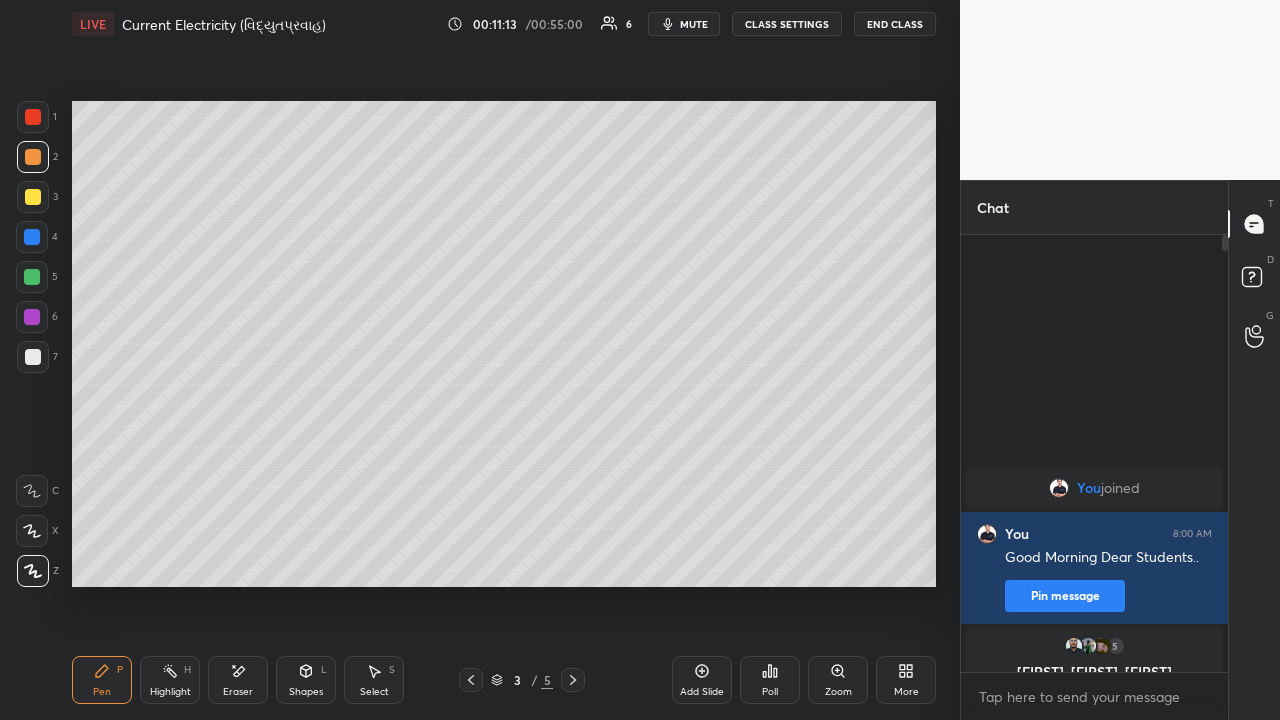click 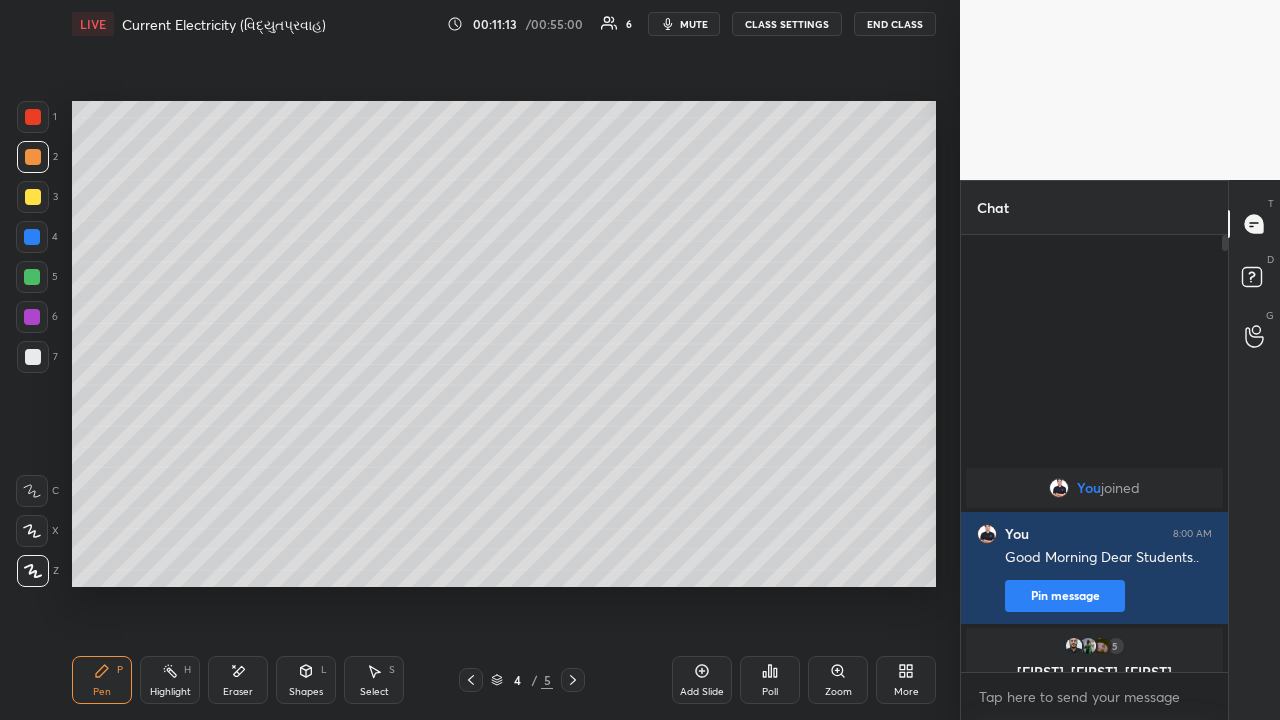 click 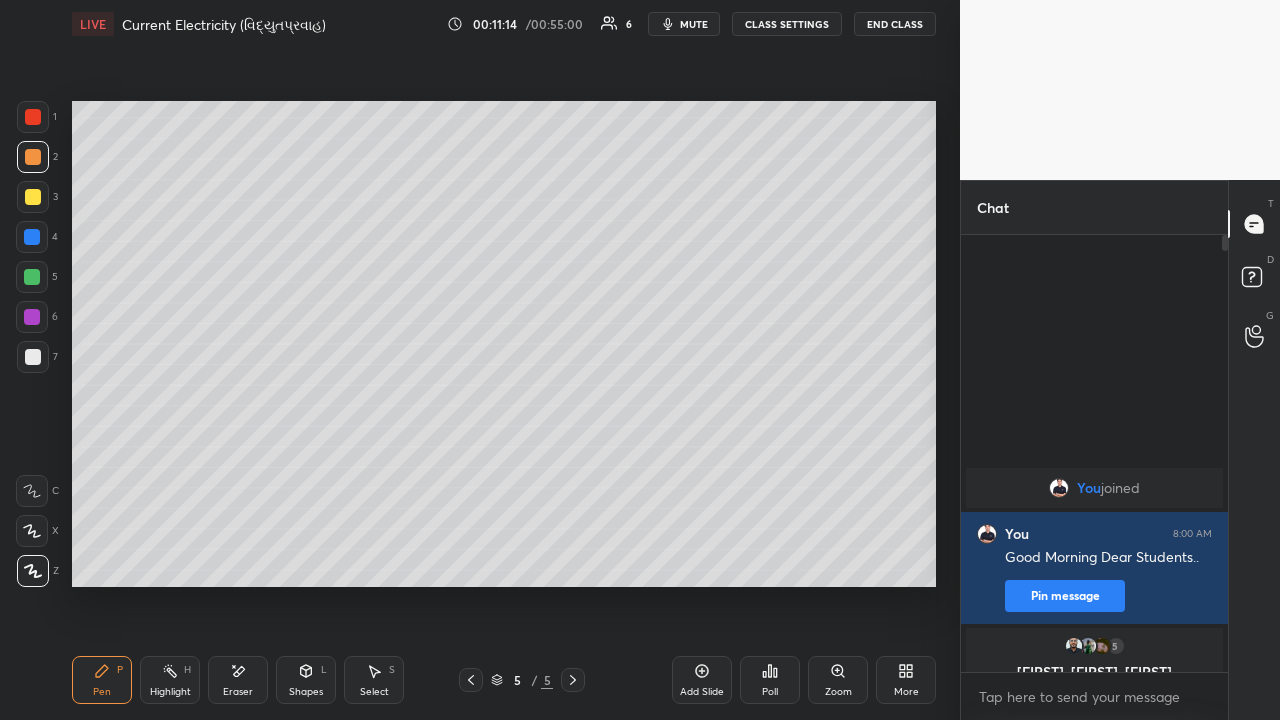 click 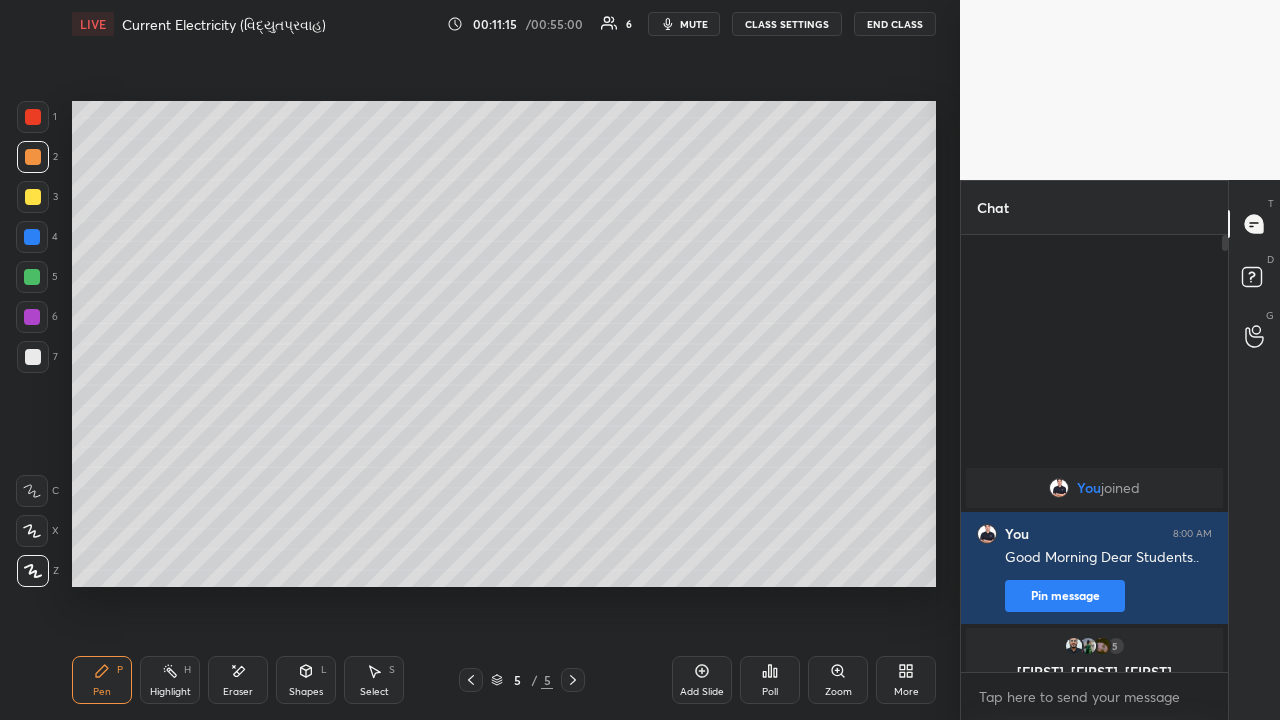 click on "Add Slide" at bounding box center (702, 680) 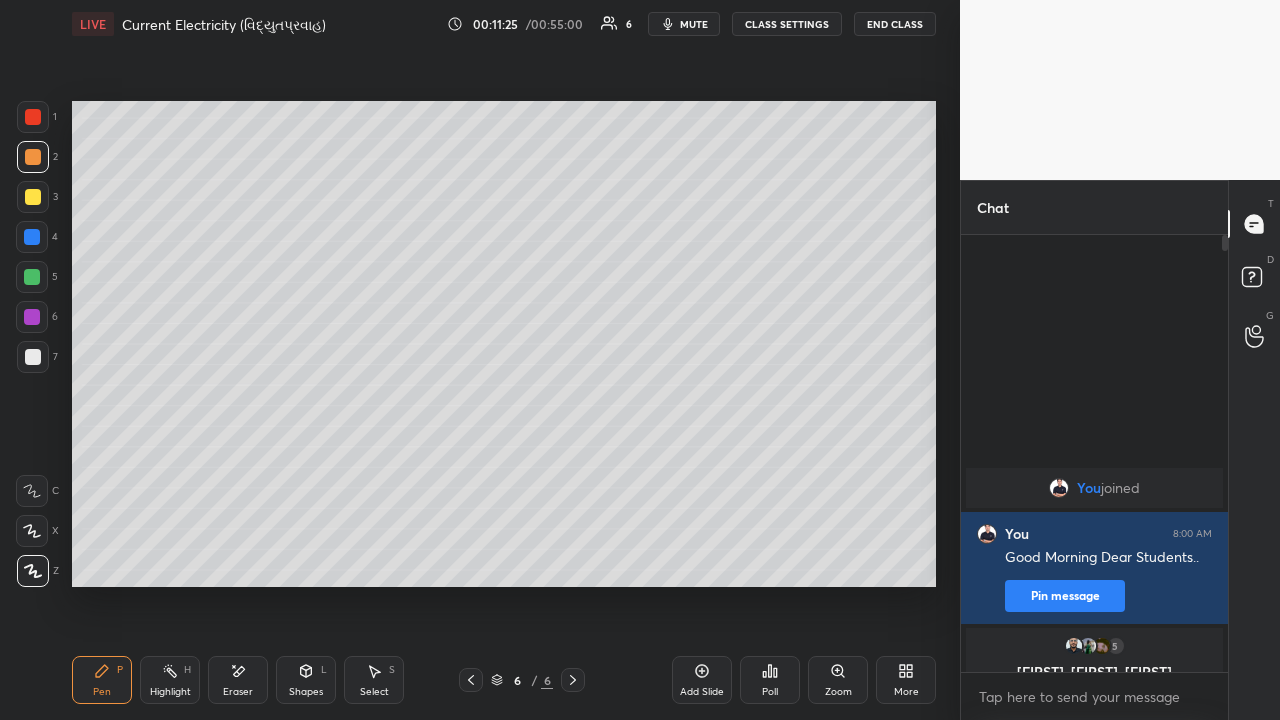 click at bounding box center [33, 197] 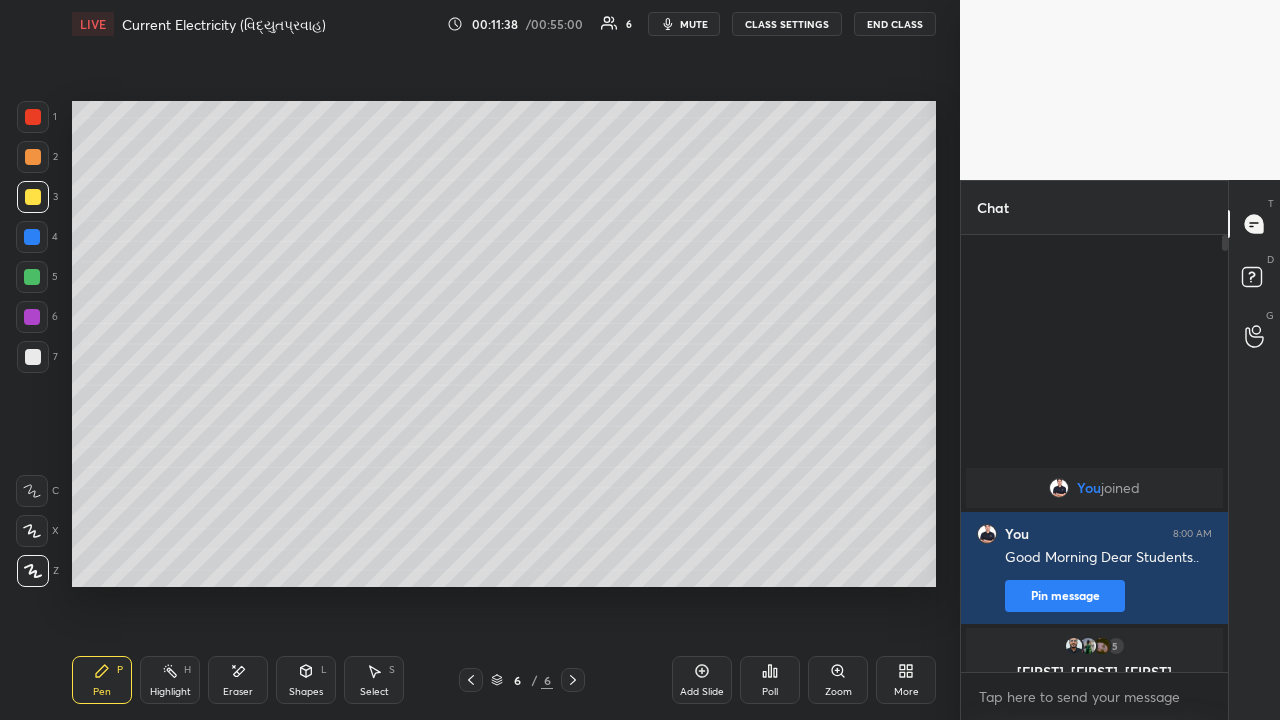 click at bounding box center [33, 157] 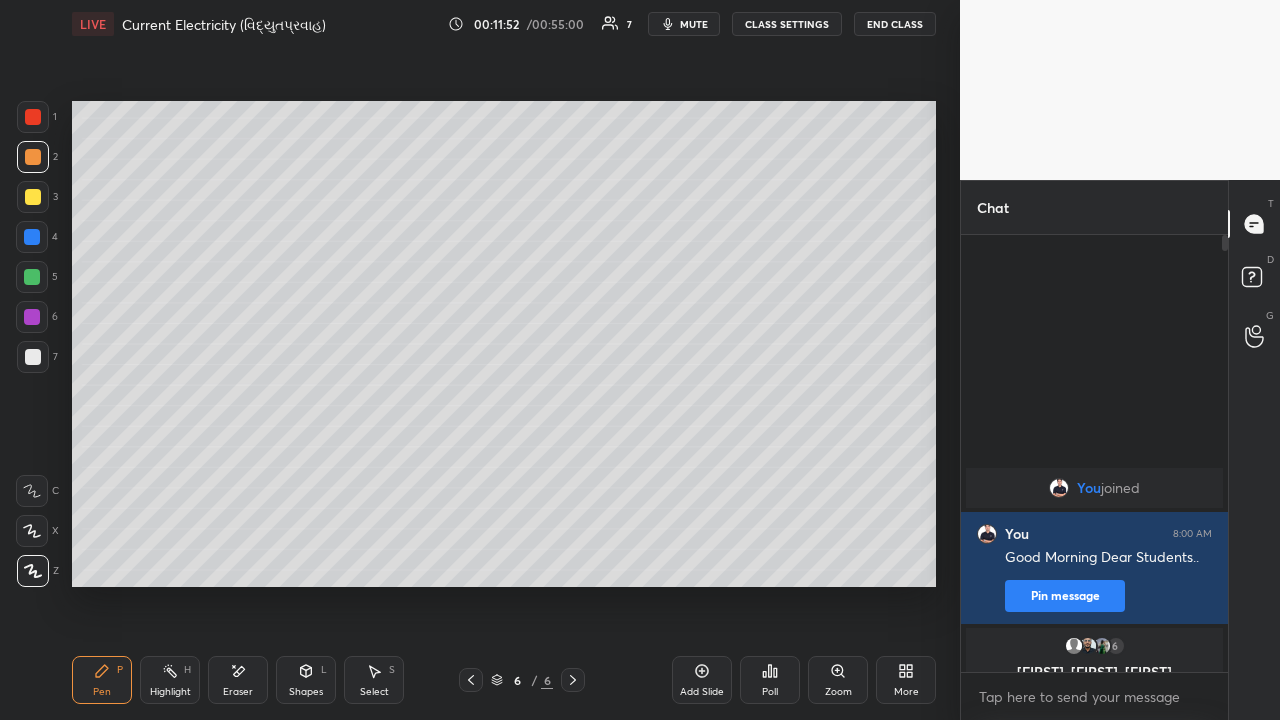click on "Eraser" at bounding box center [238, 680] 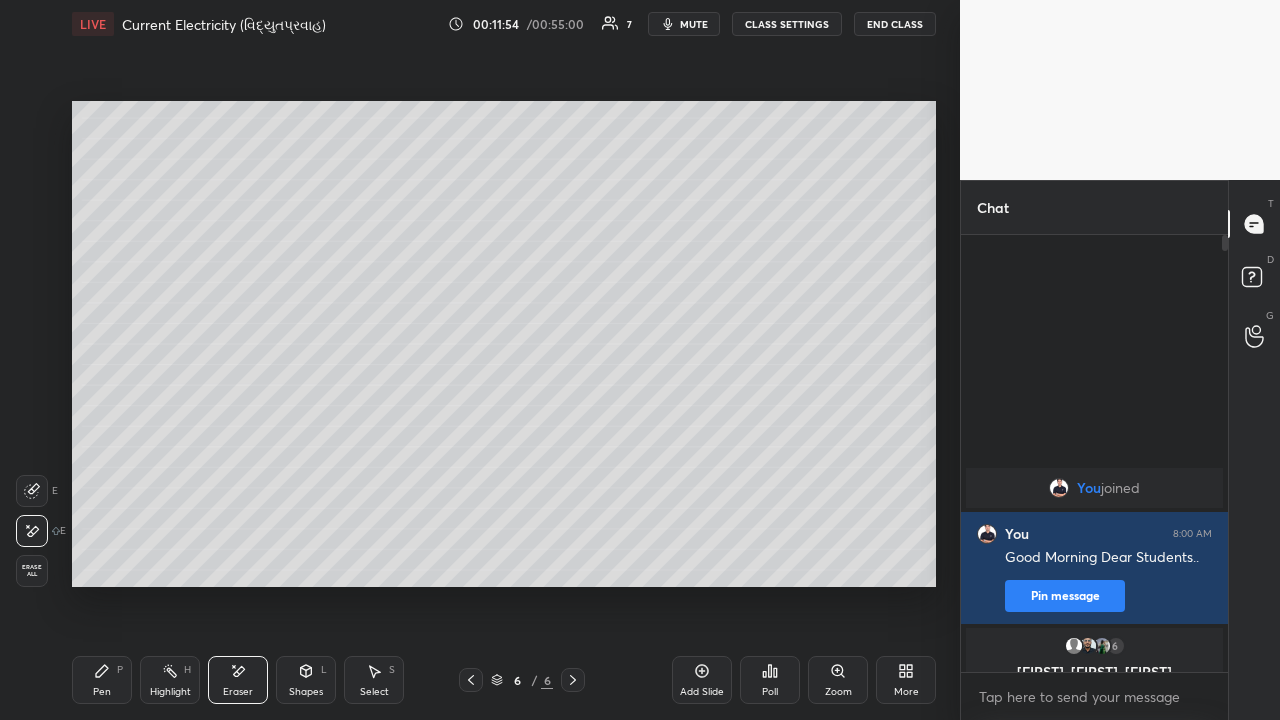 click on "Pen P" at bounding box center (102, 680) 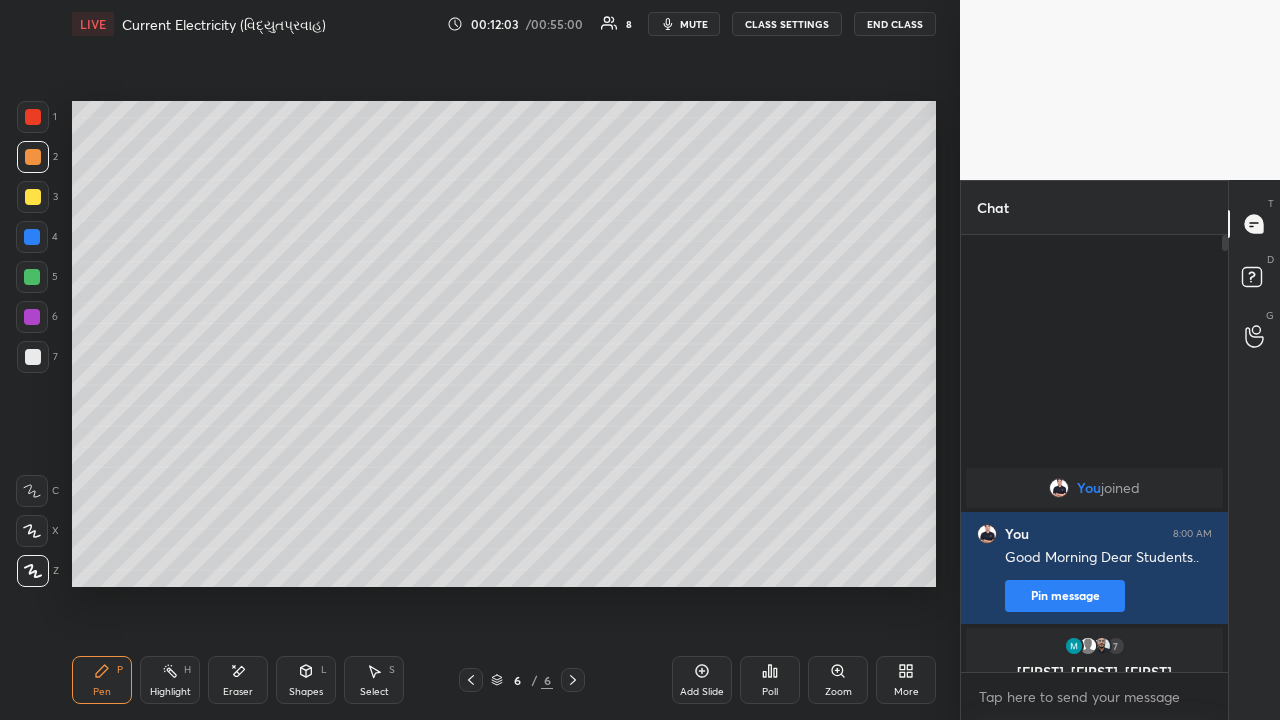 click at bounding box center [33, 357] 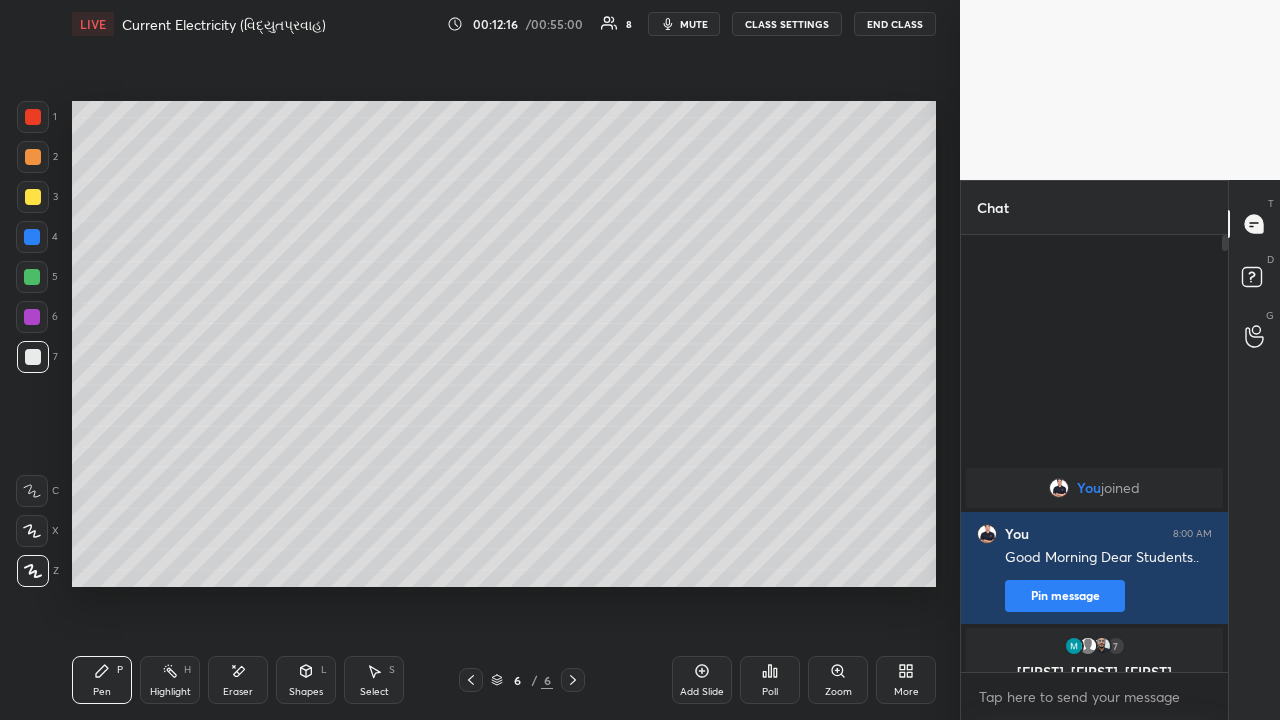 click at bounding box center (33, 157) 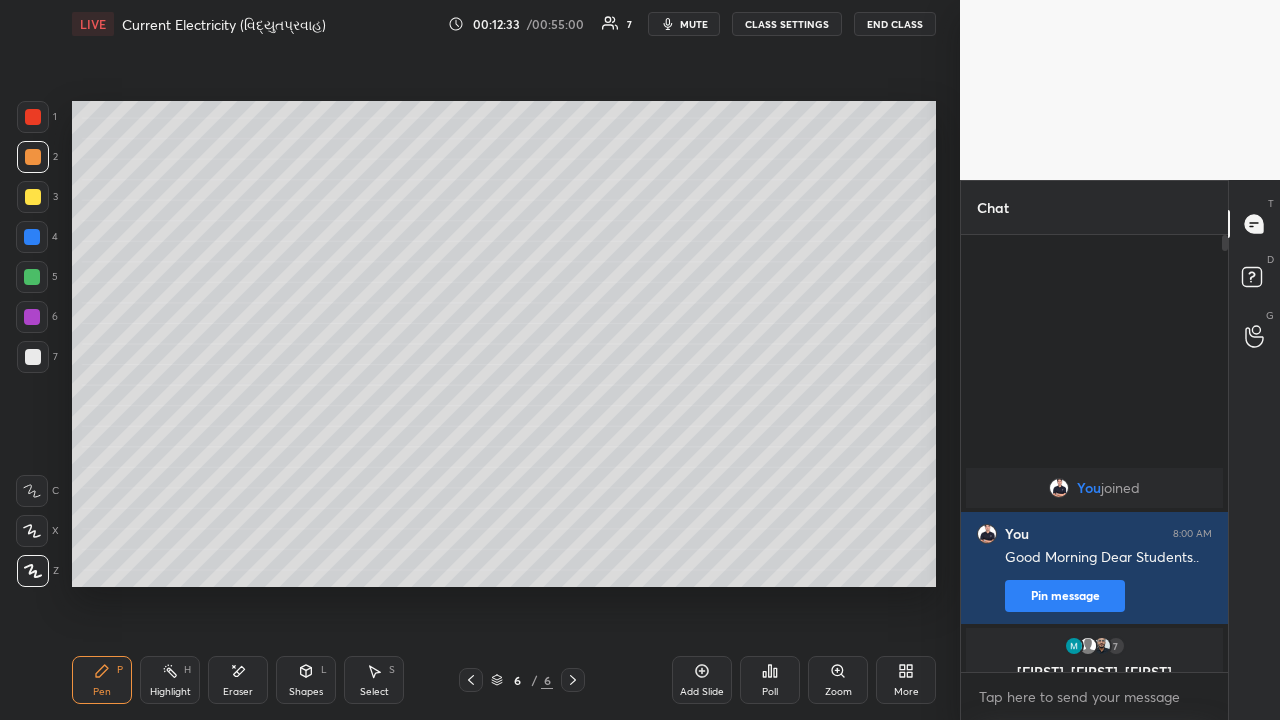 click at bounding box center (33, 357) 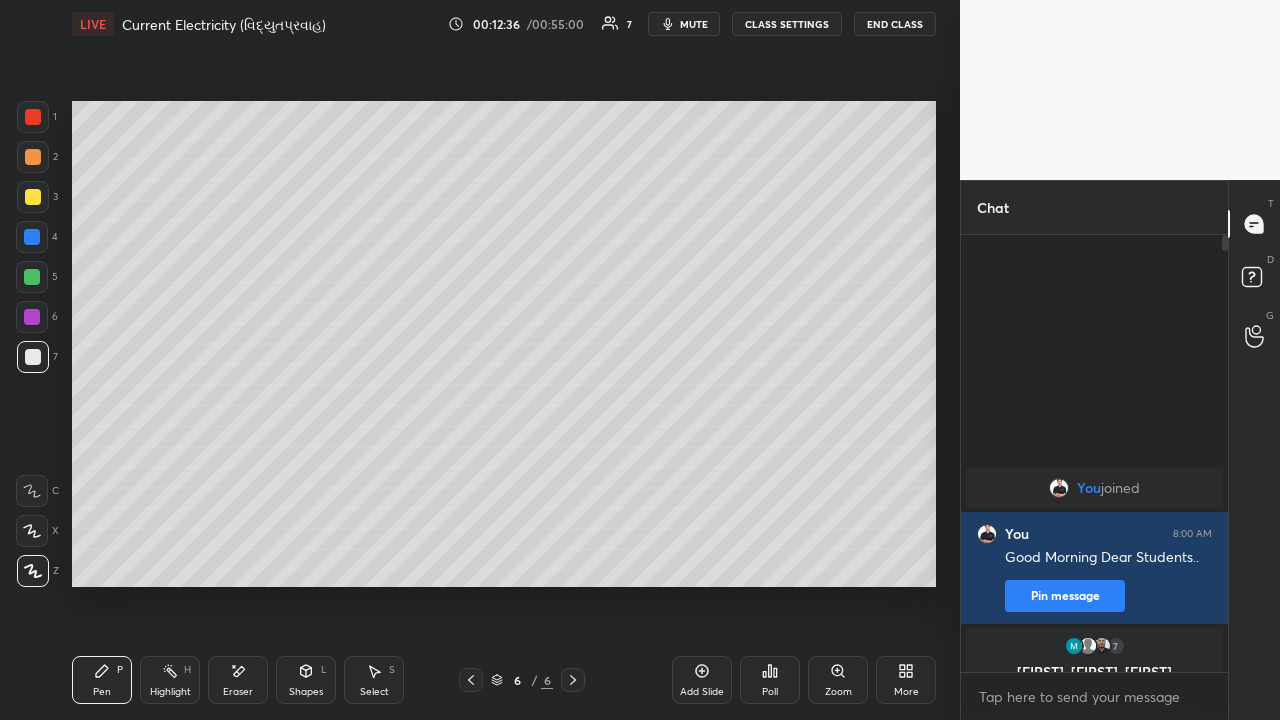 click at bounding box center [33, 197] 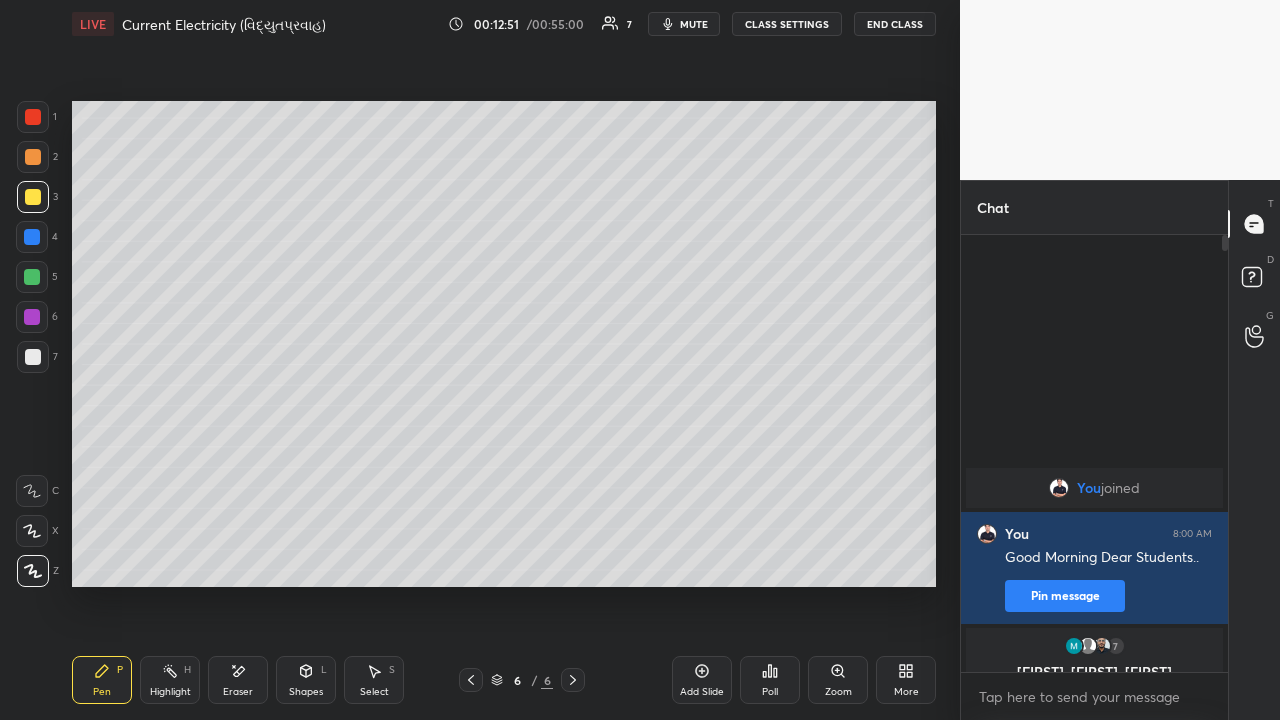 click at bounding box center (33, 157) 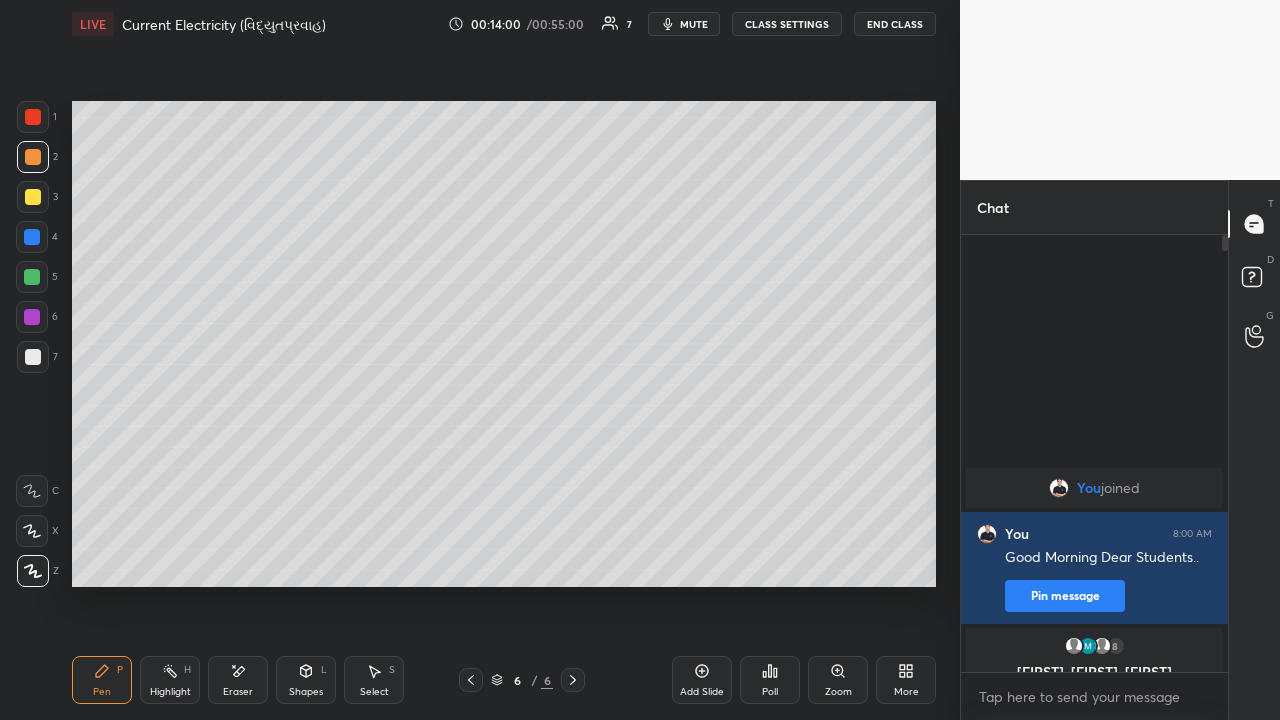 click 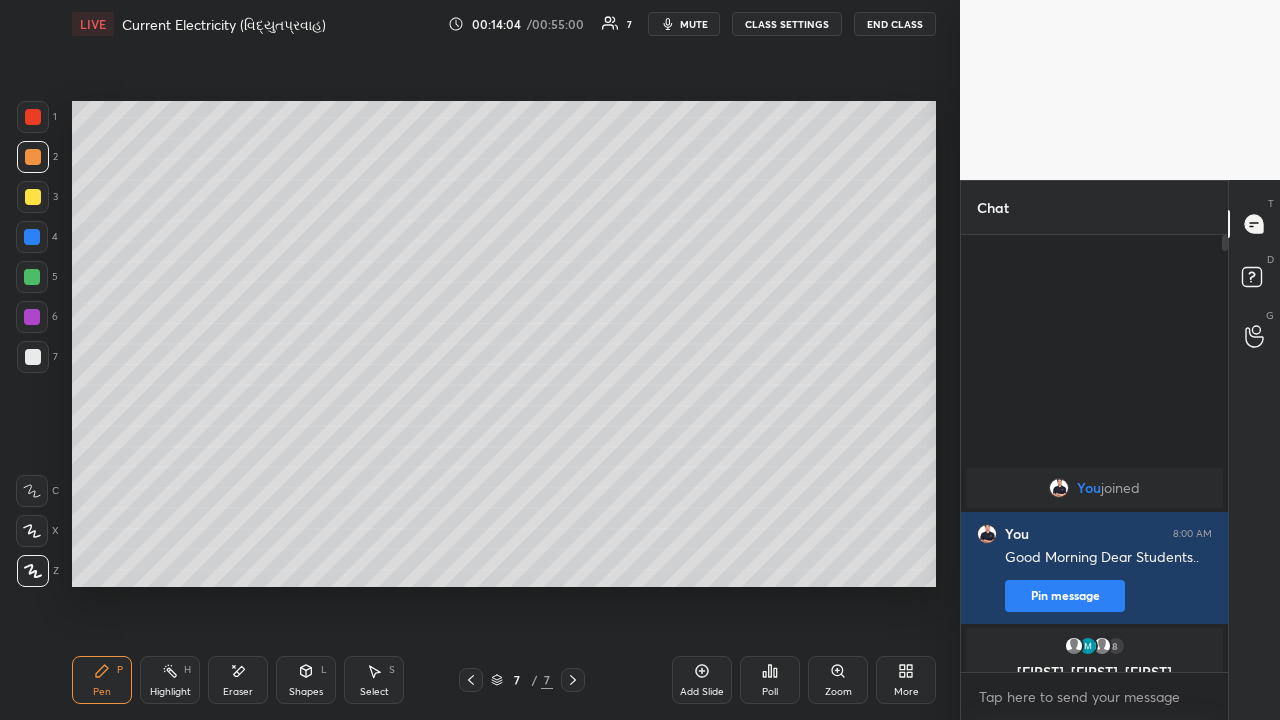 click at bounding box center [33, 197] 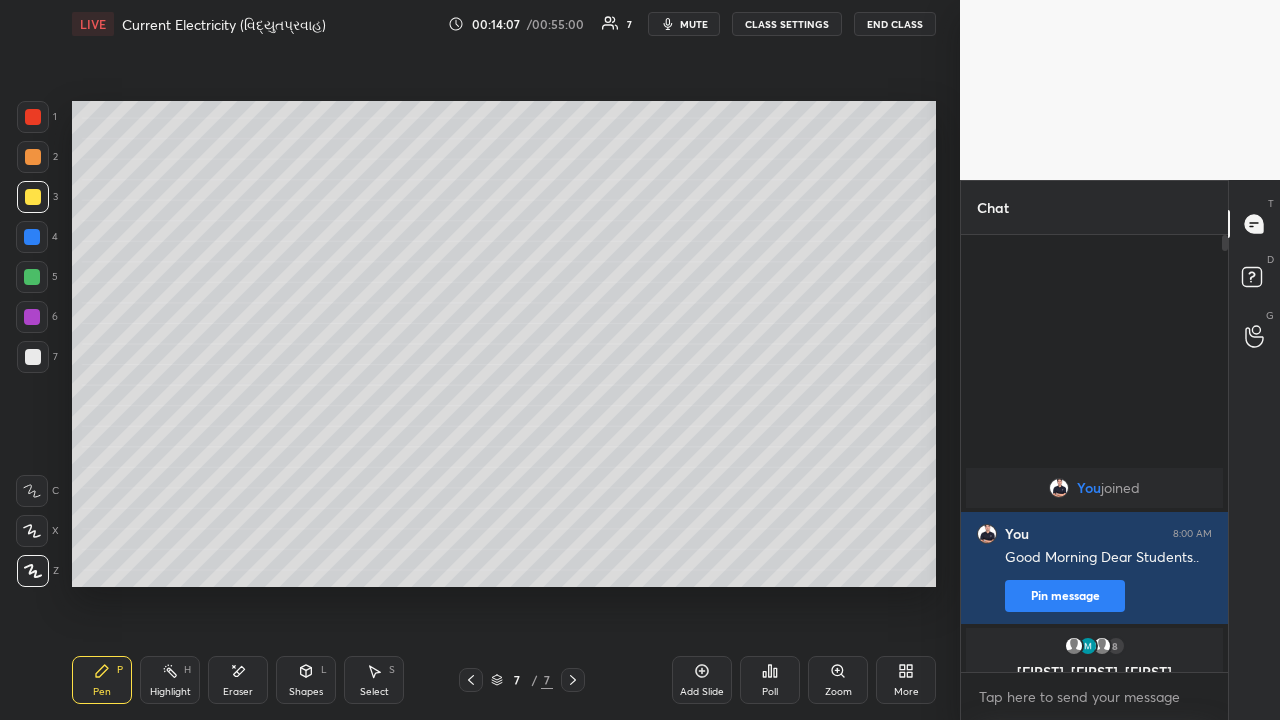 click at bounding box center (33, 157) 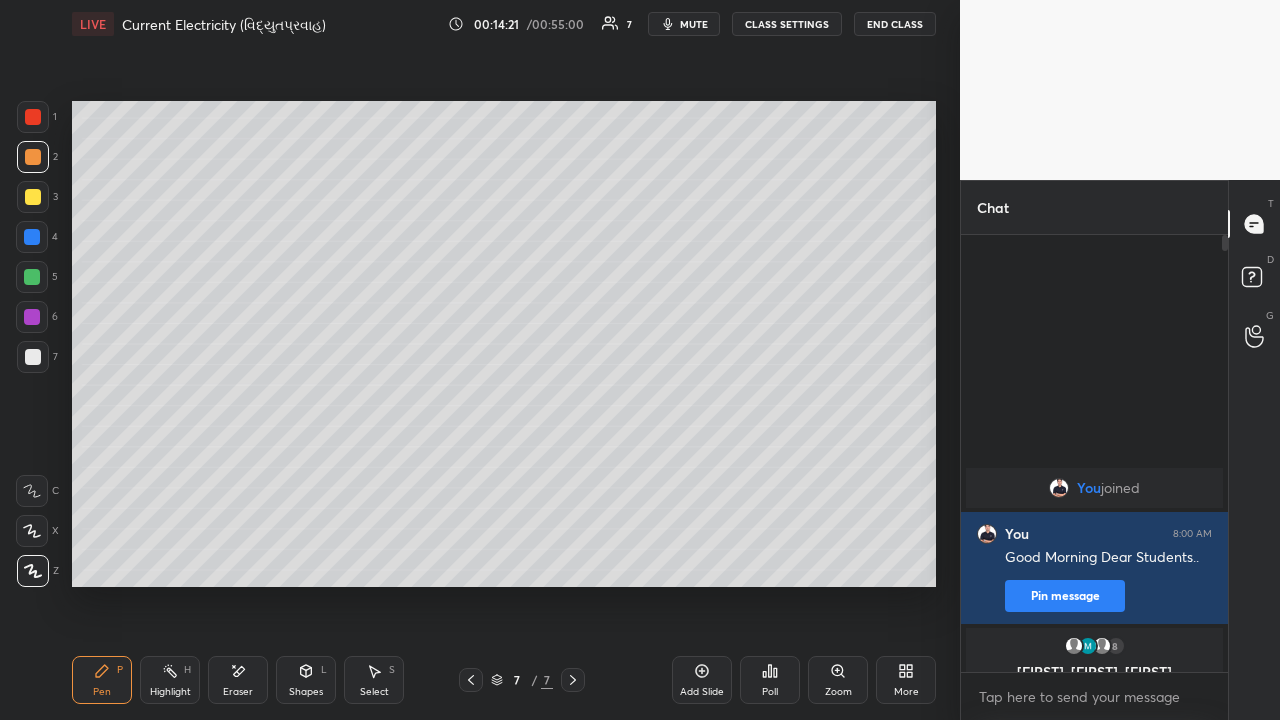 click at bounding box center [33, 197] 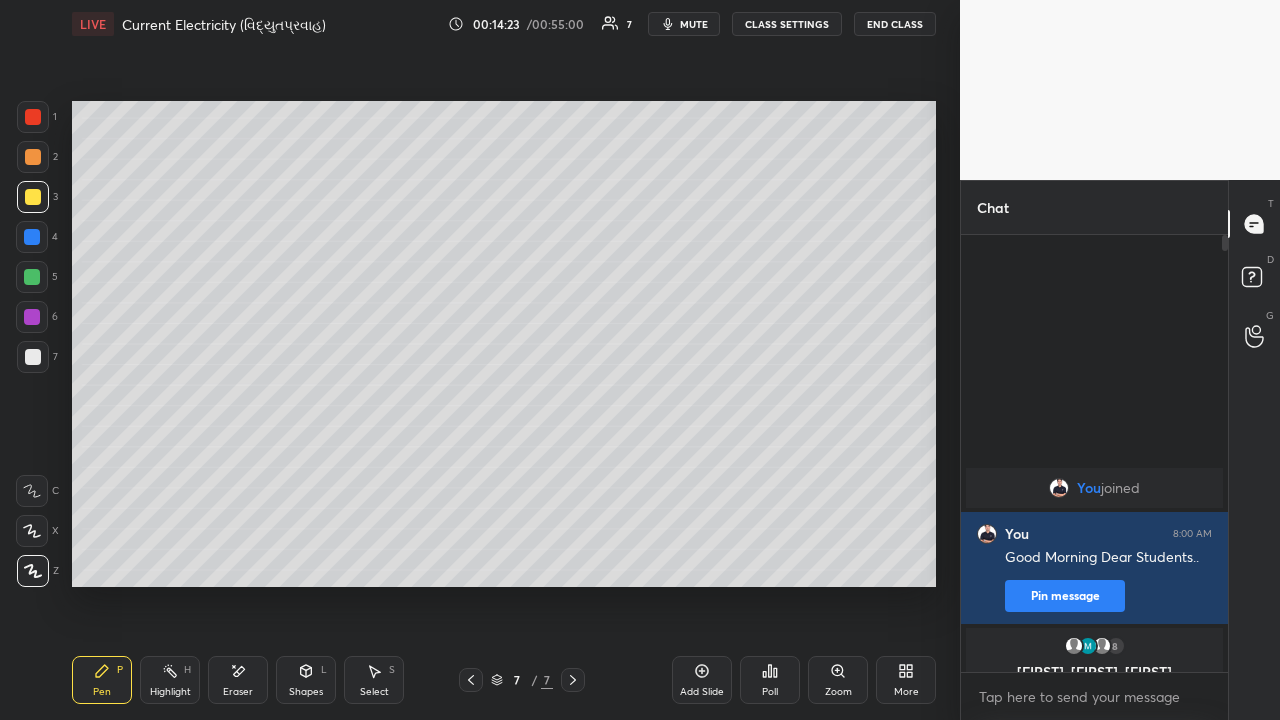 click at bounding box center (33, 357) 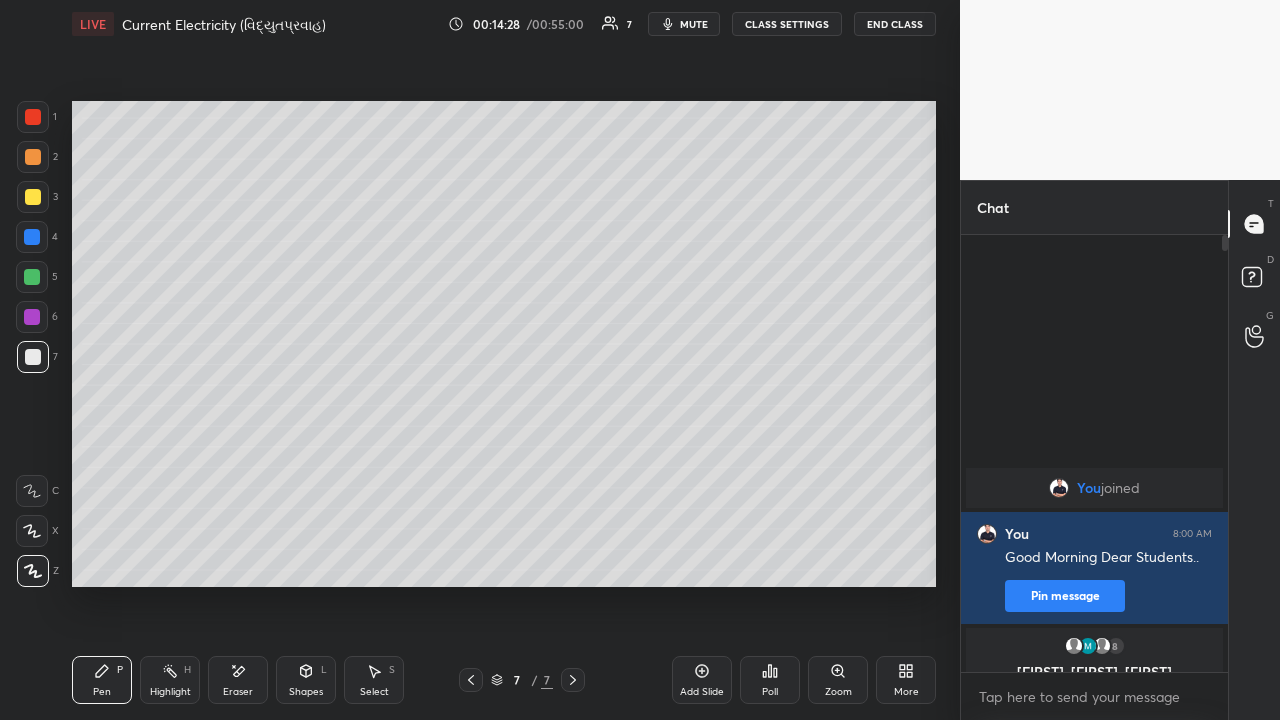 click at bounding box center (33, 157) 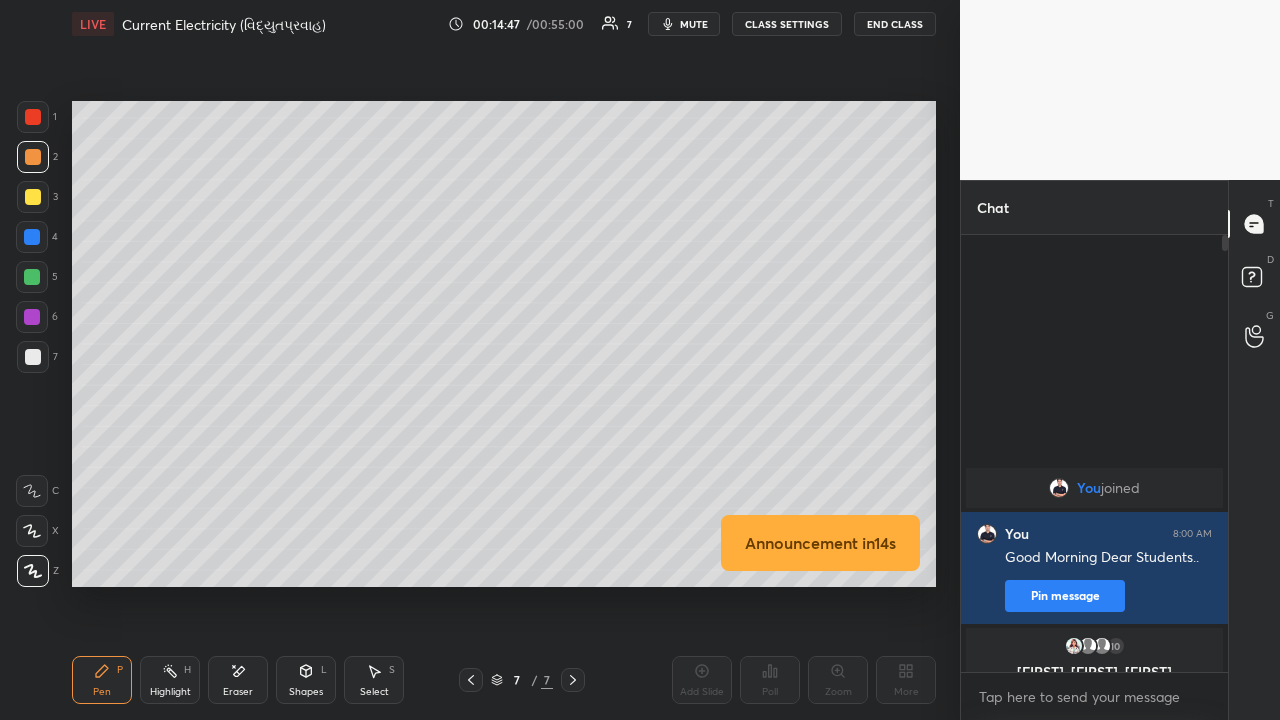 click at bounding box center [33, 357] 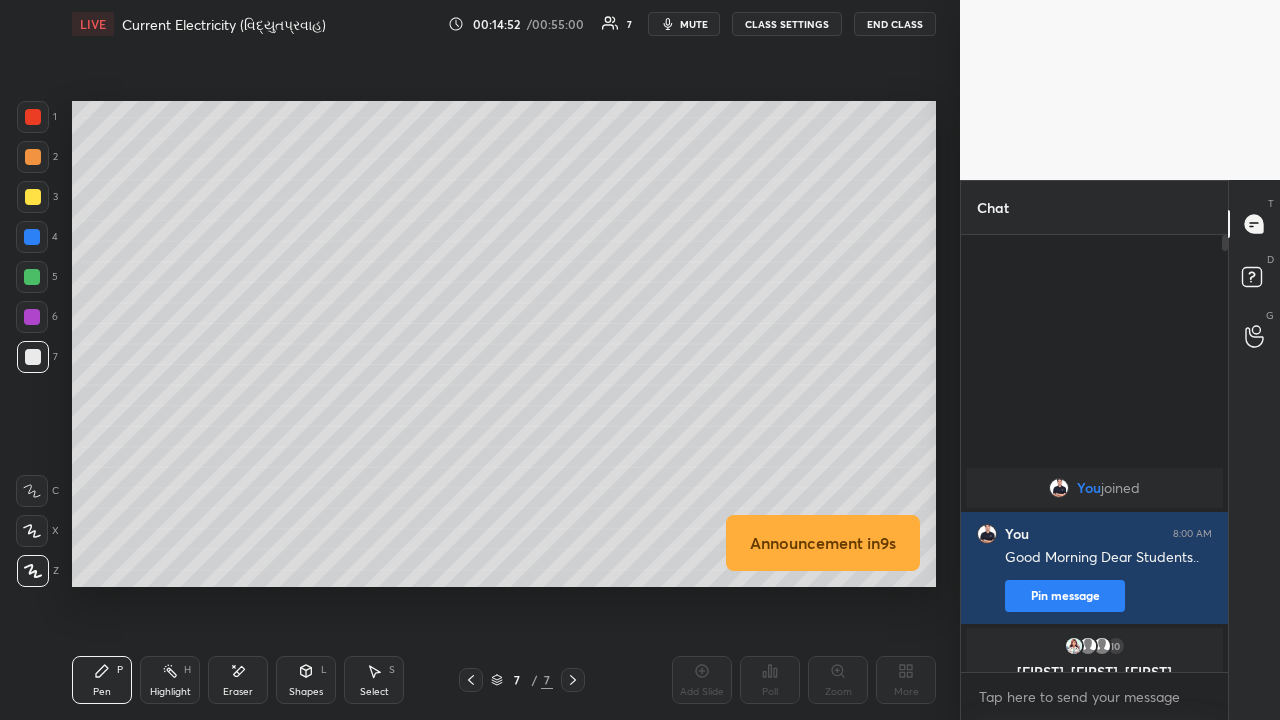 click at bounding box center (33, 197) 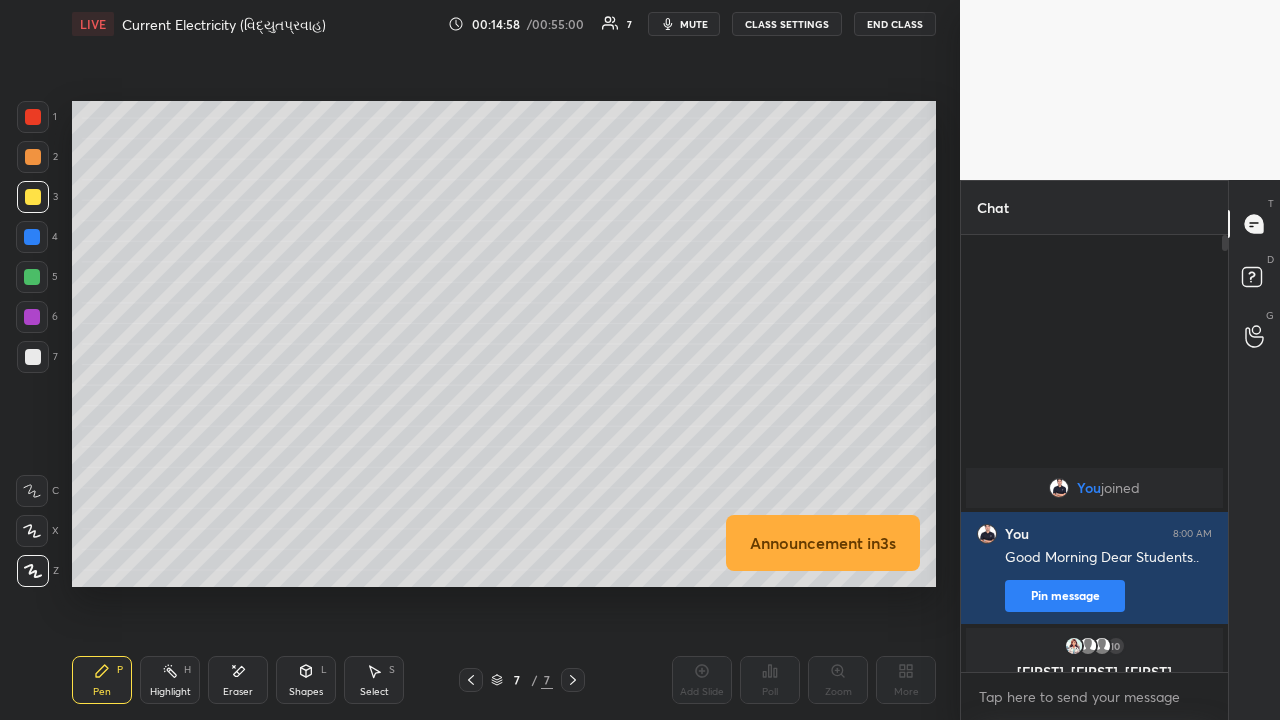 click on "Eraser" at bounding box center (238, 680) 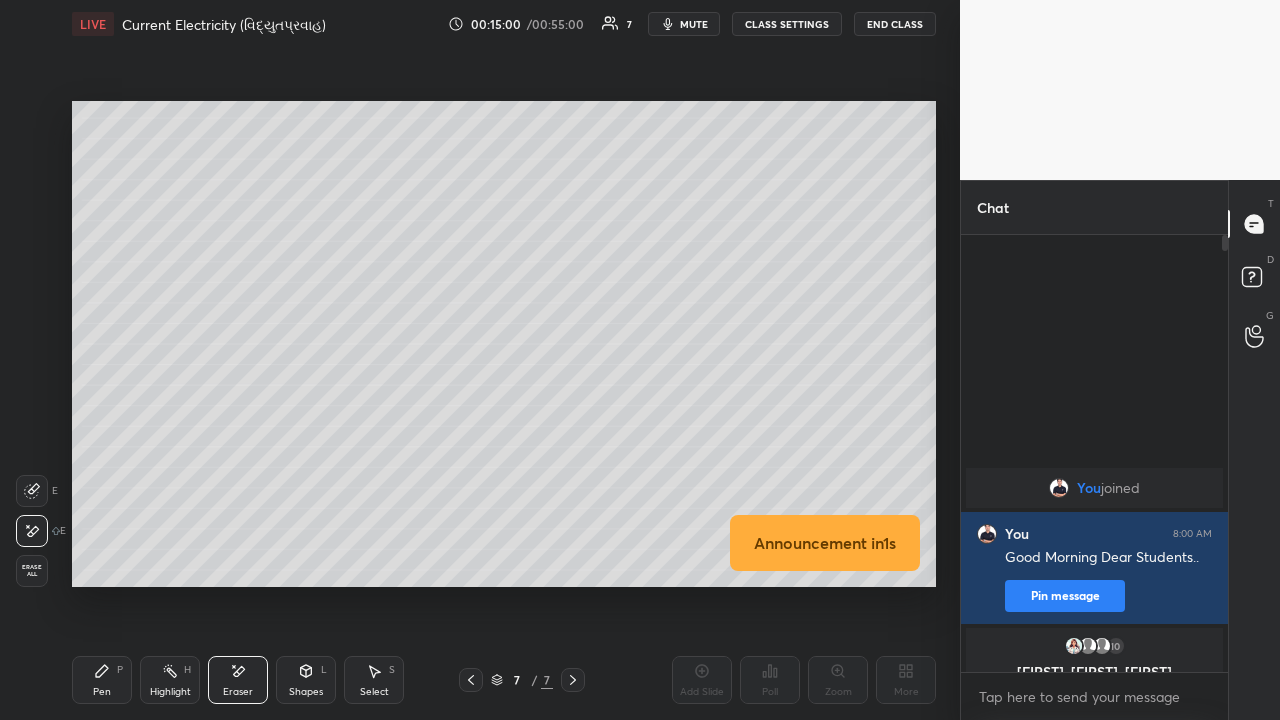 click on "Pen" at bounding box center (102, 692) 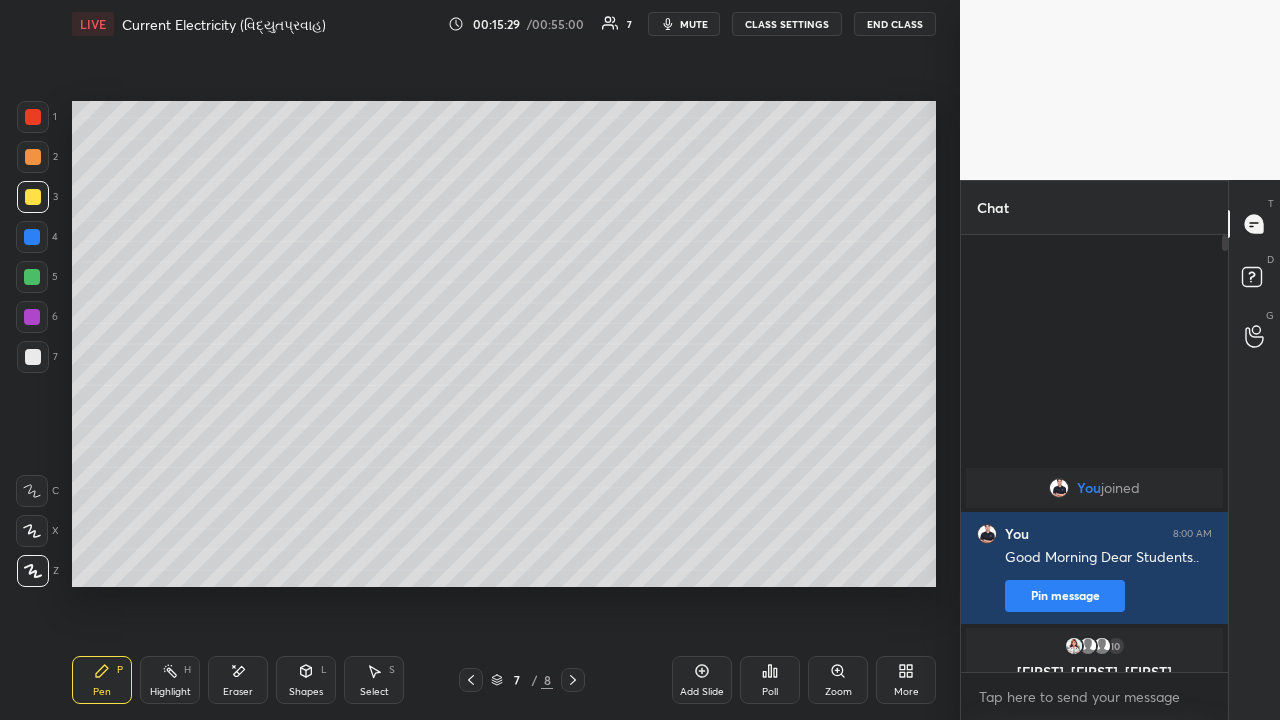 click at bounding box center (33, 357) 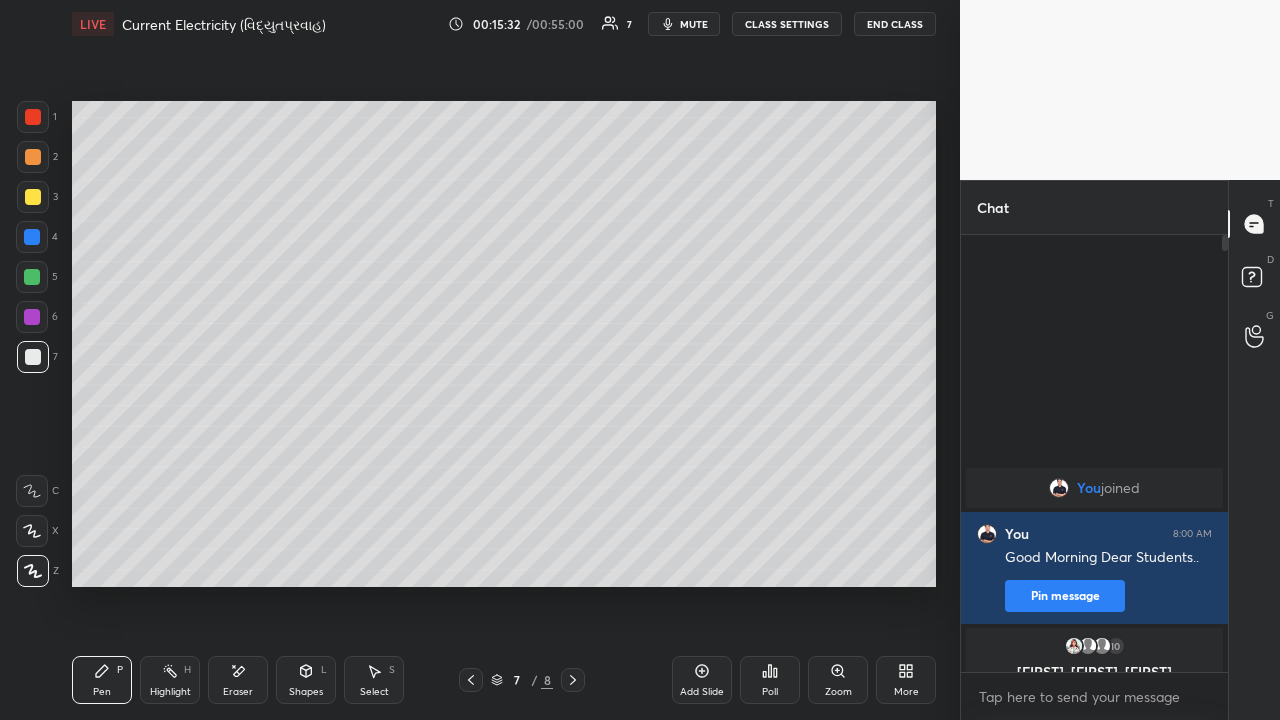 click at bounding box center [33, 157] 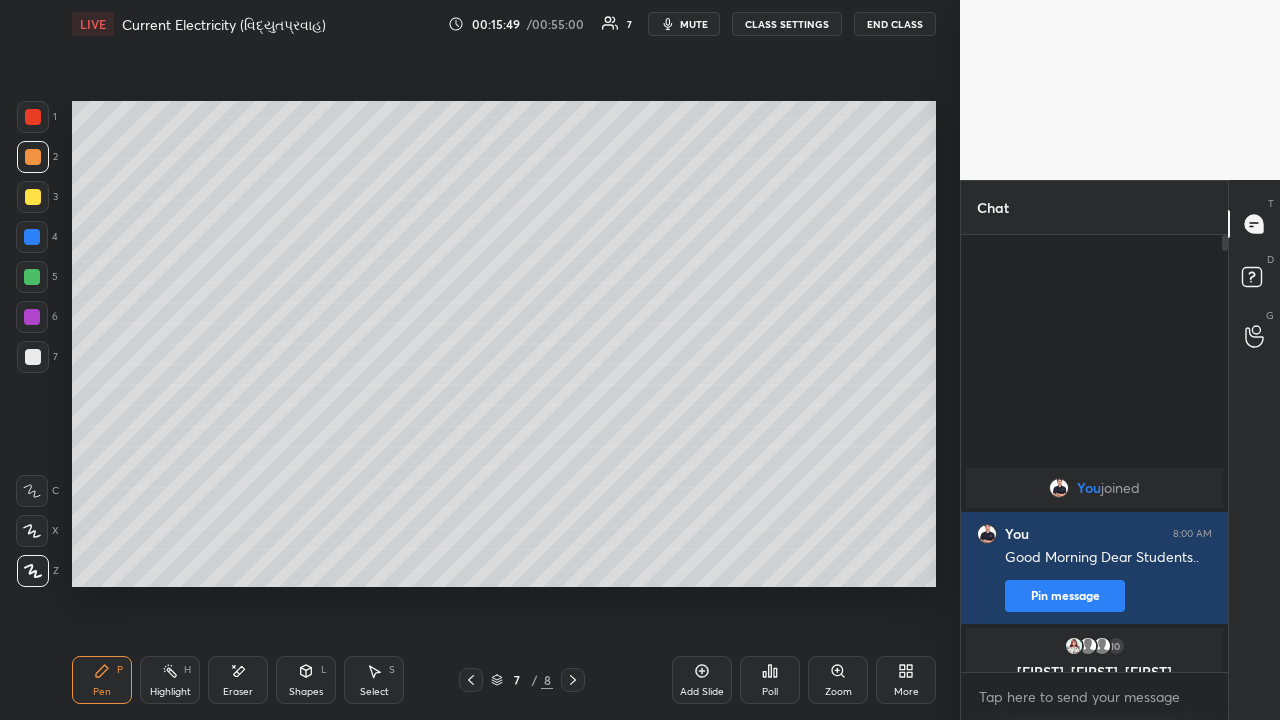click on "Eraser" at bounding box center (238, 680) 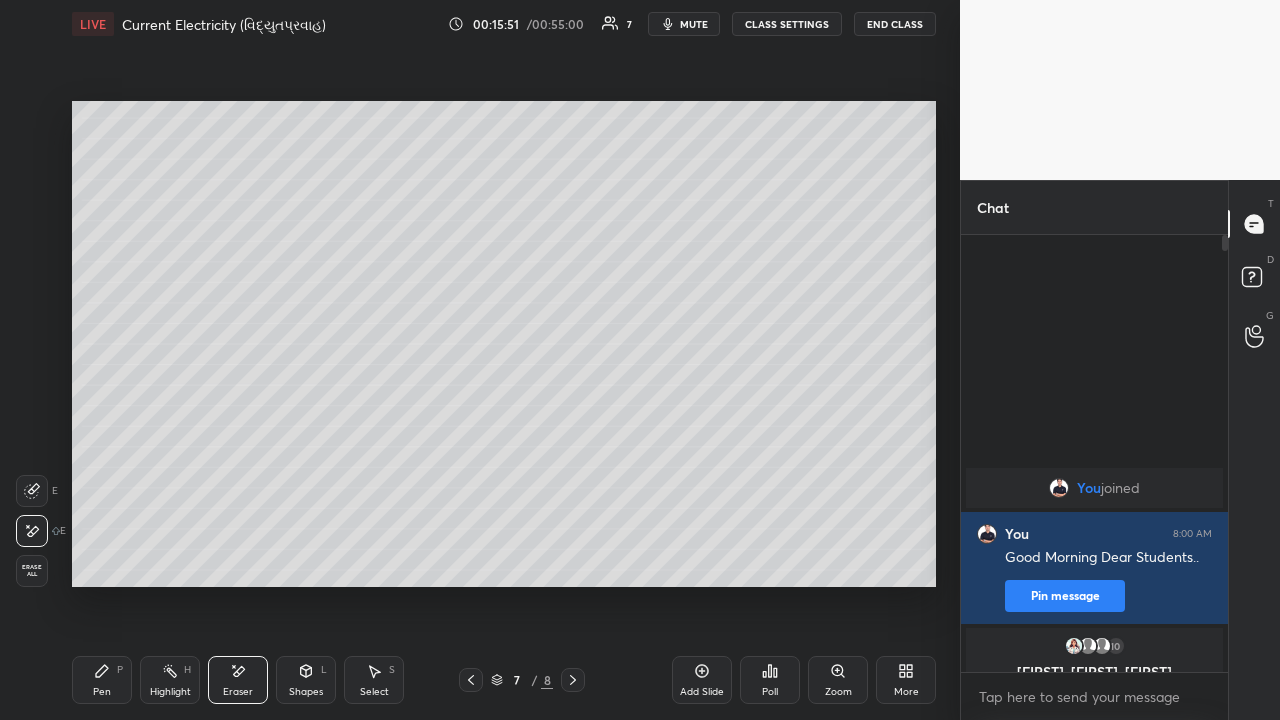 click on "Pen P" at bounding box center (102, 680) 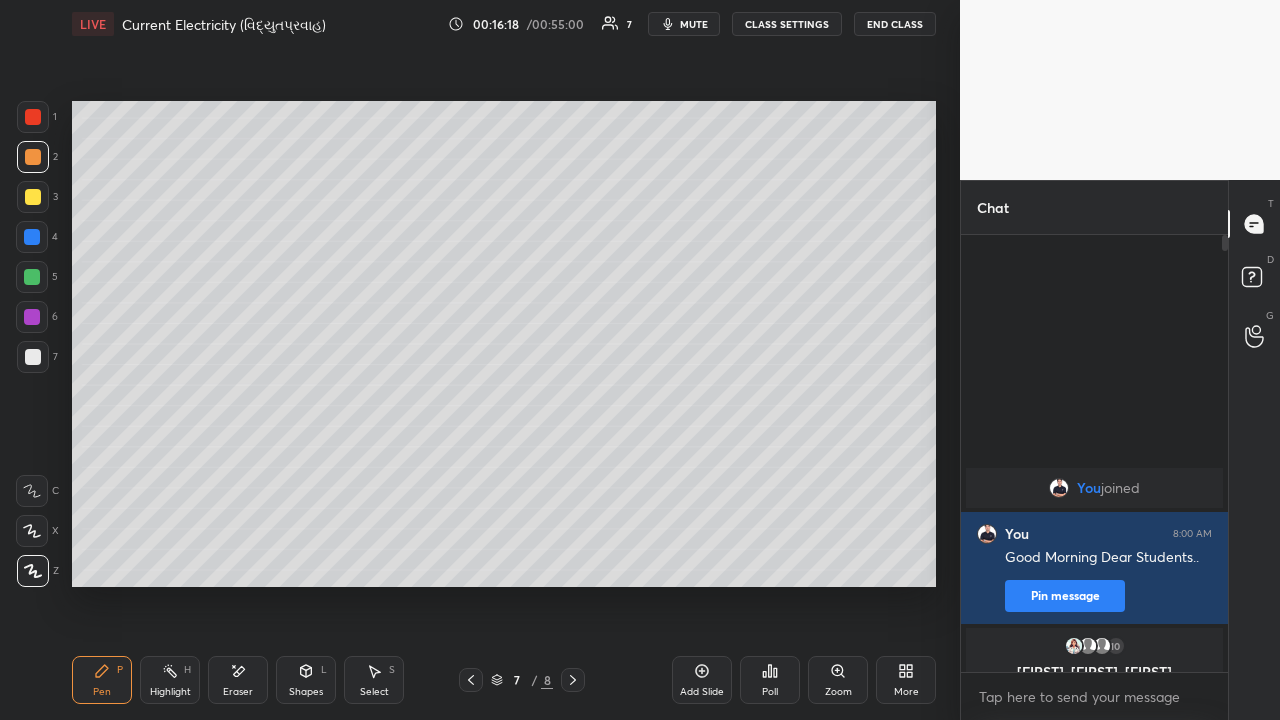 click on "Eraser" at bounding box center [238, 680] 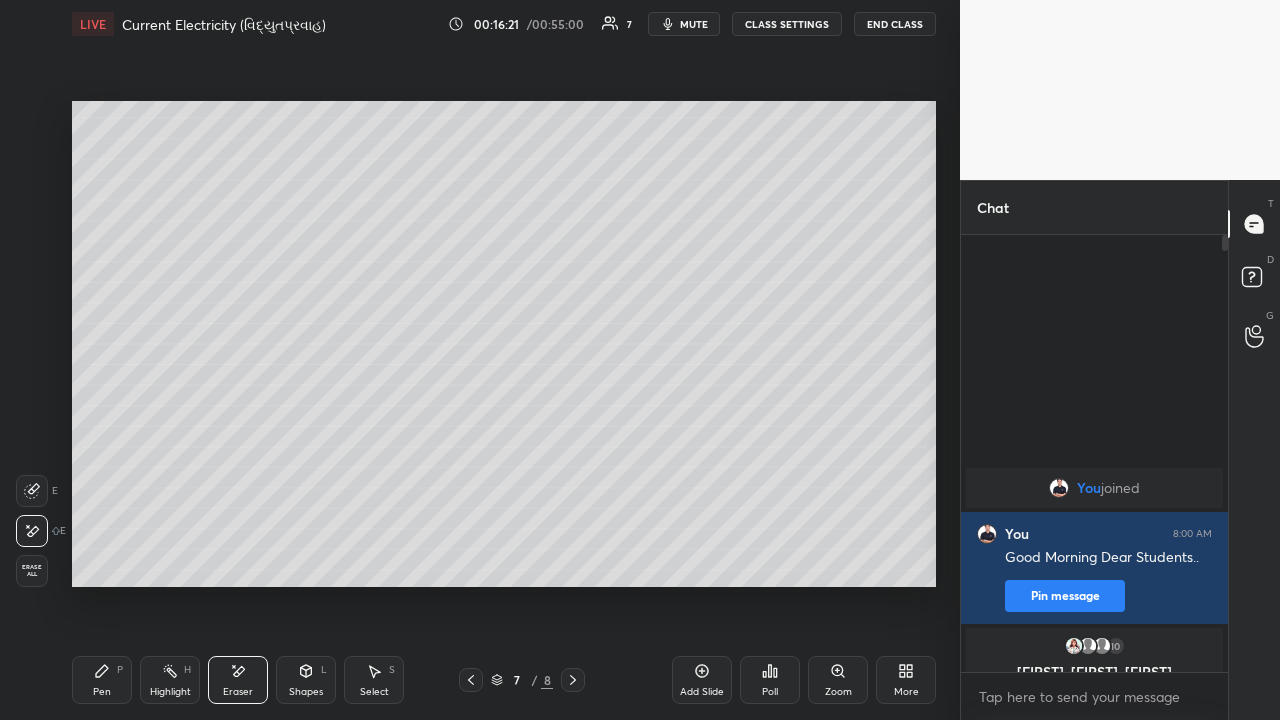 click on "Pen P" at bounding box center (102, 680) 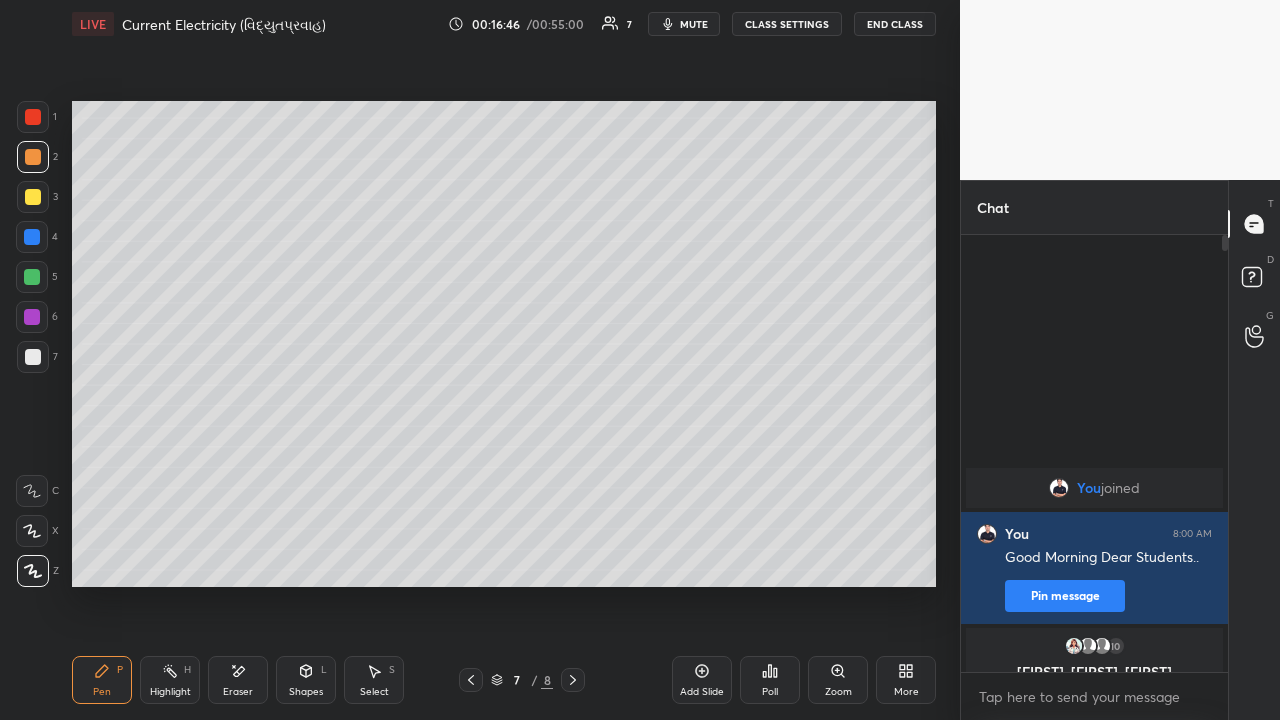 click at bounding box center [33, 357] 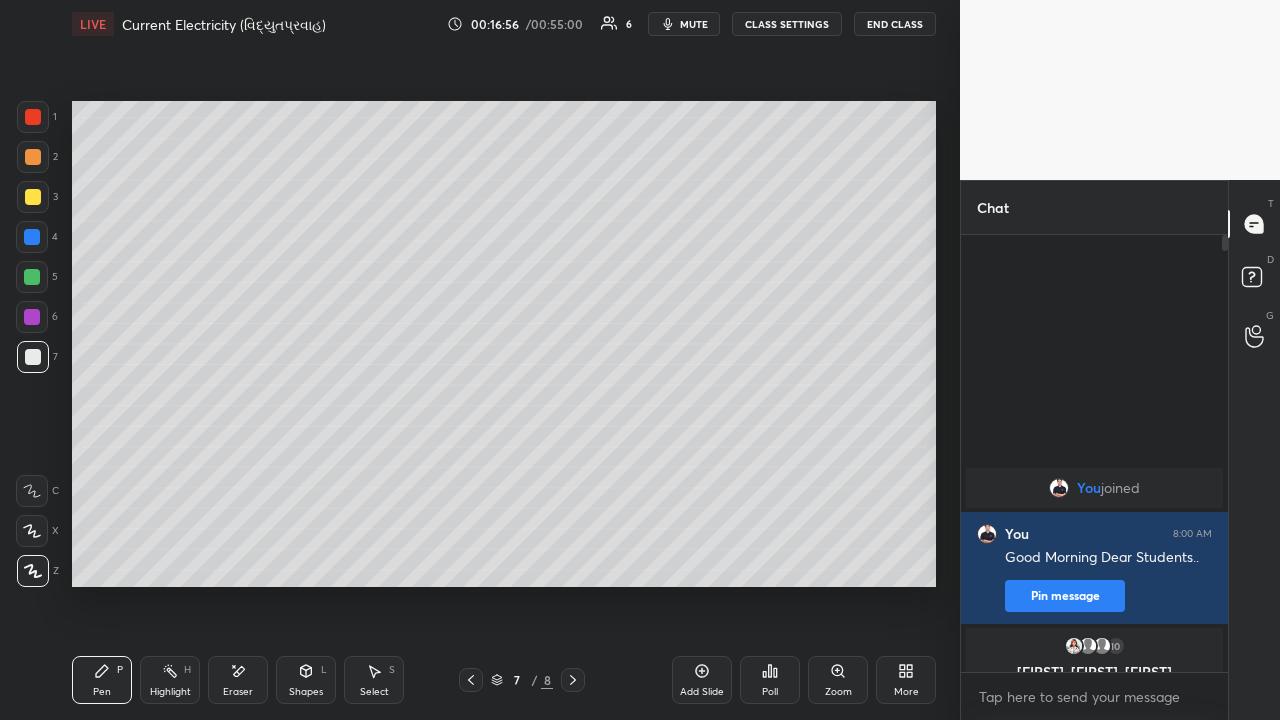 click at bounding box center (33, 197) 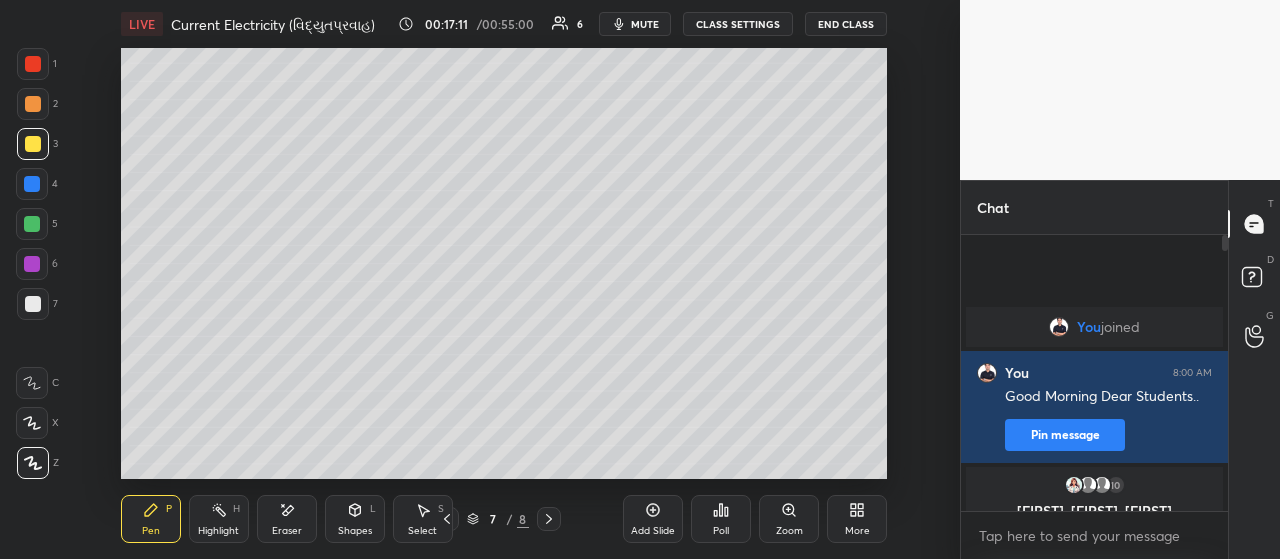 scroll, scrollTop: 431, scrollLeft: 880, axis: both 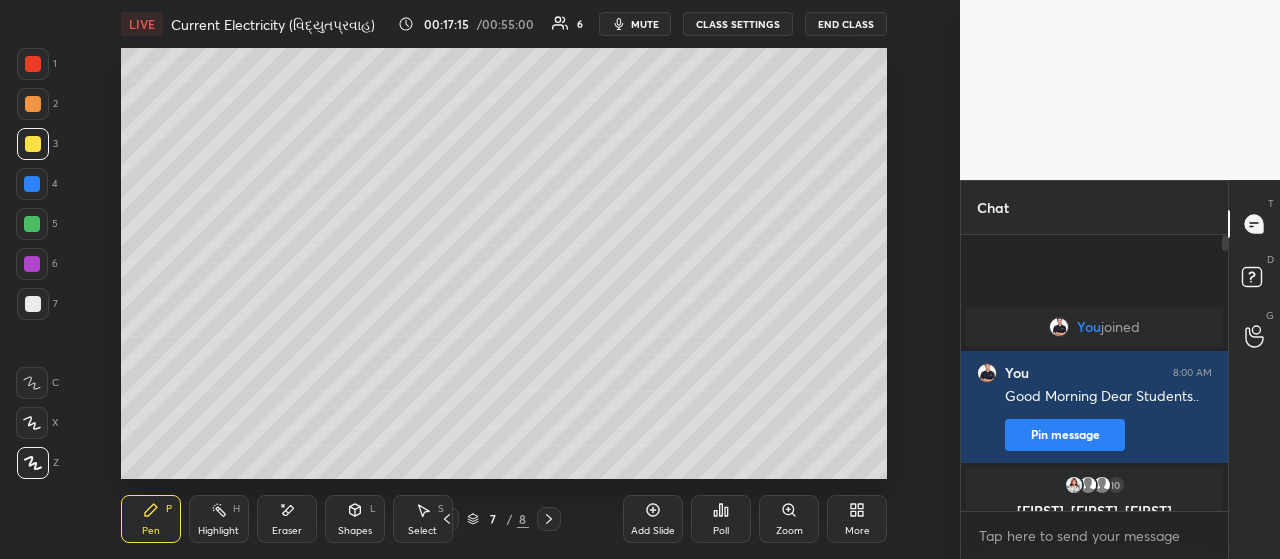 click at bounding box center [33, 304] 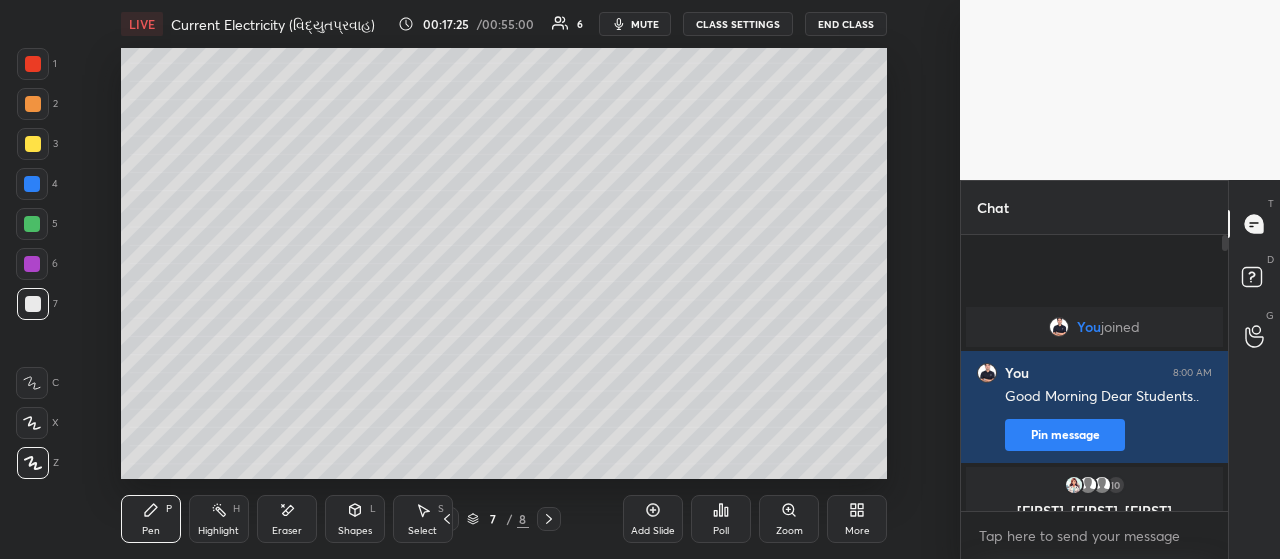 click 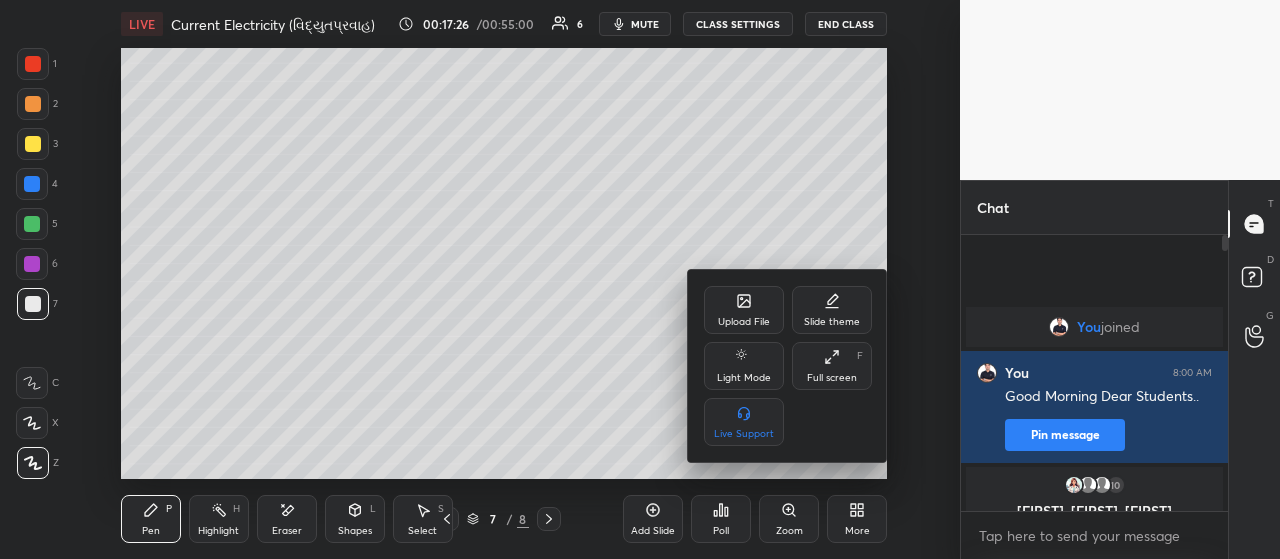click on "Full screen F" at bounding box center (832, 366) 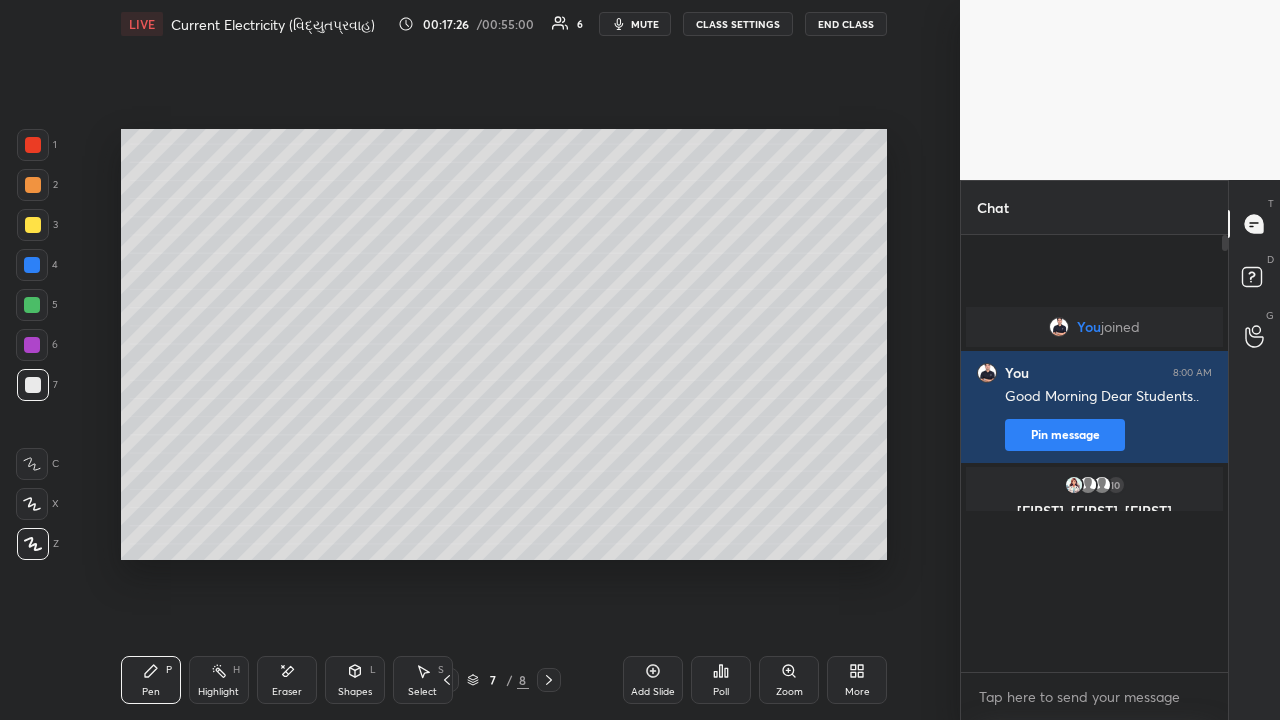 scroll, scrollTop: 99408, scrollLeft: 99120, axis: both 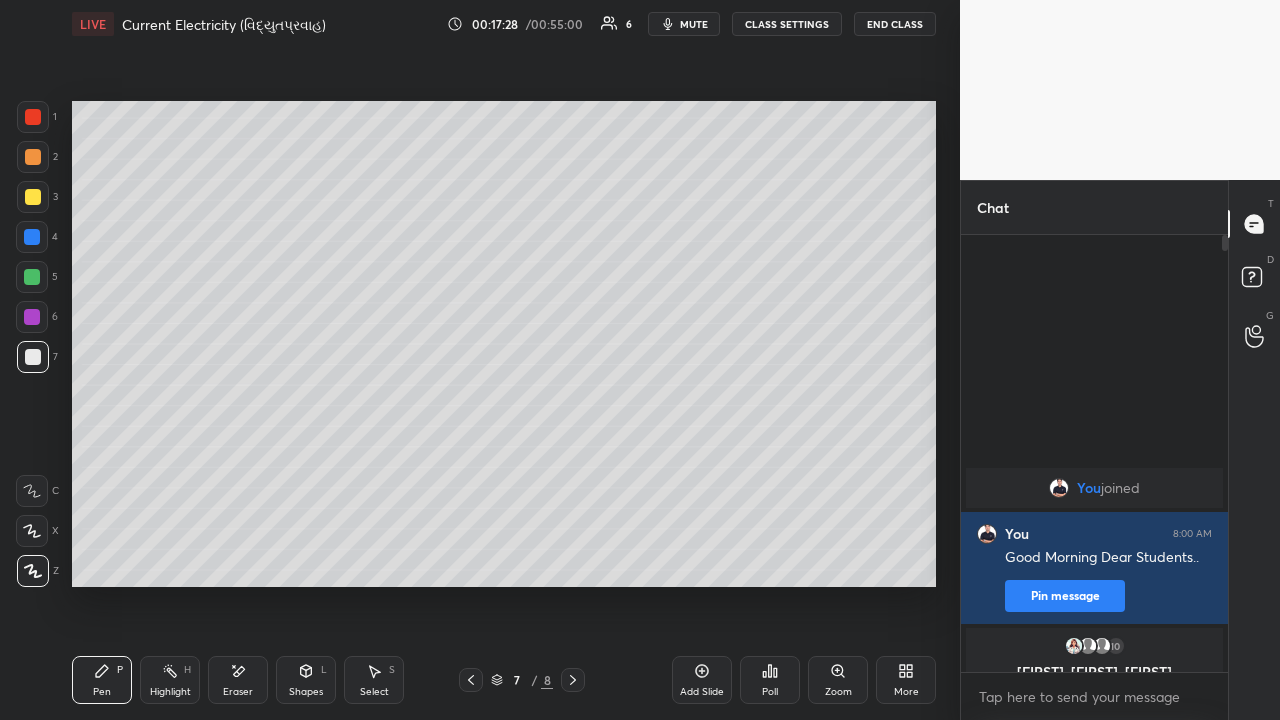 click 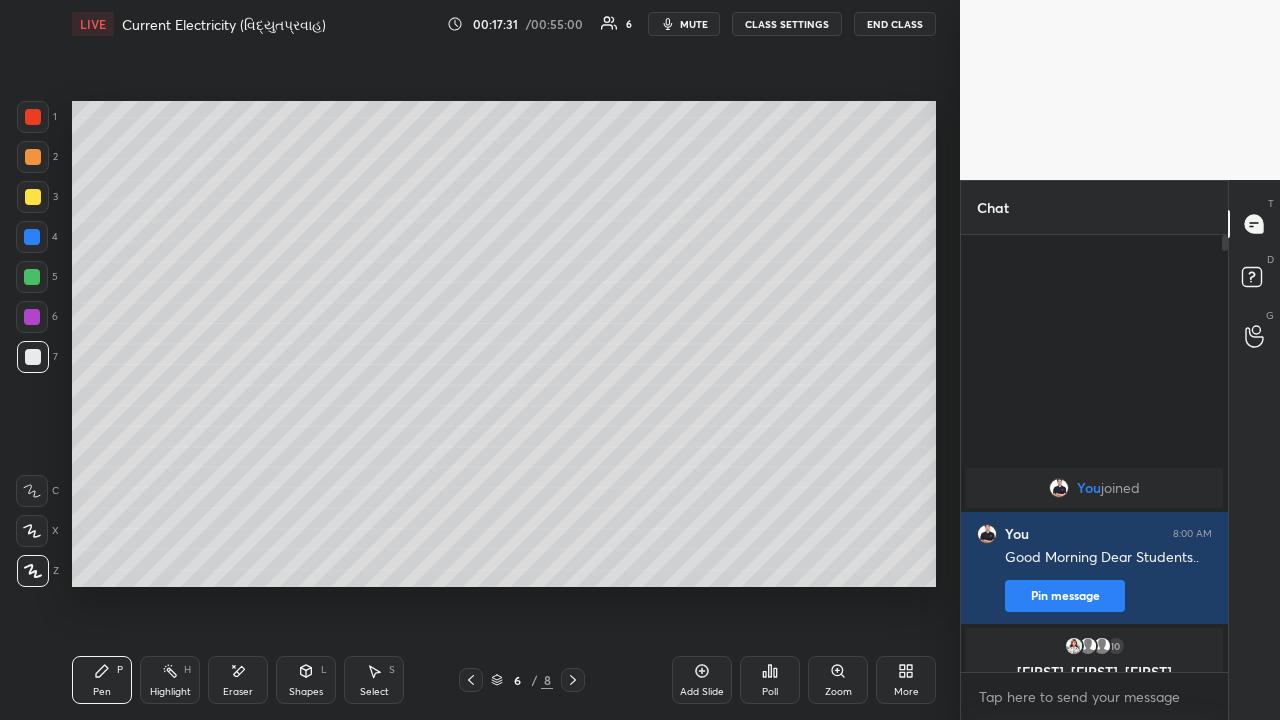 click 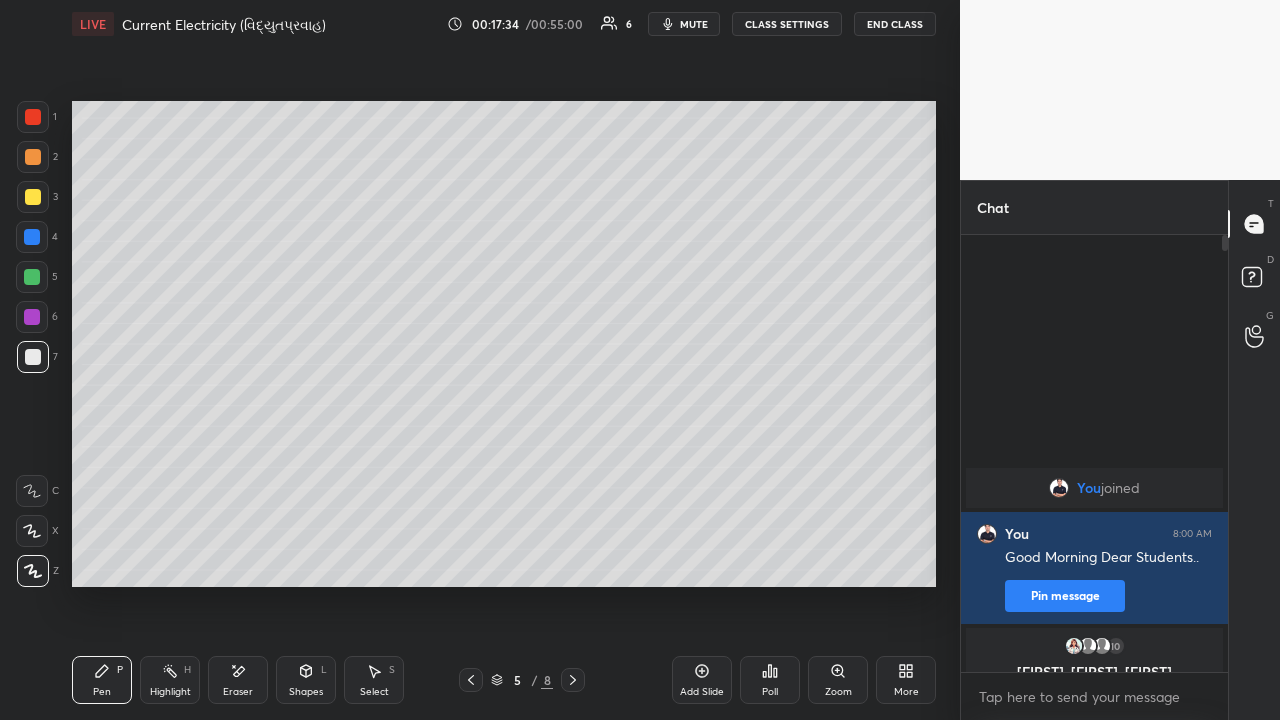 click 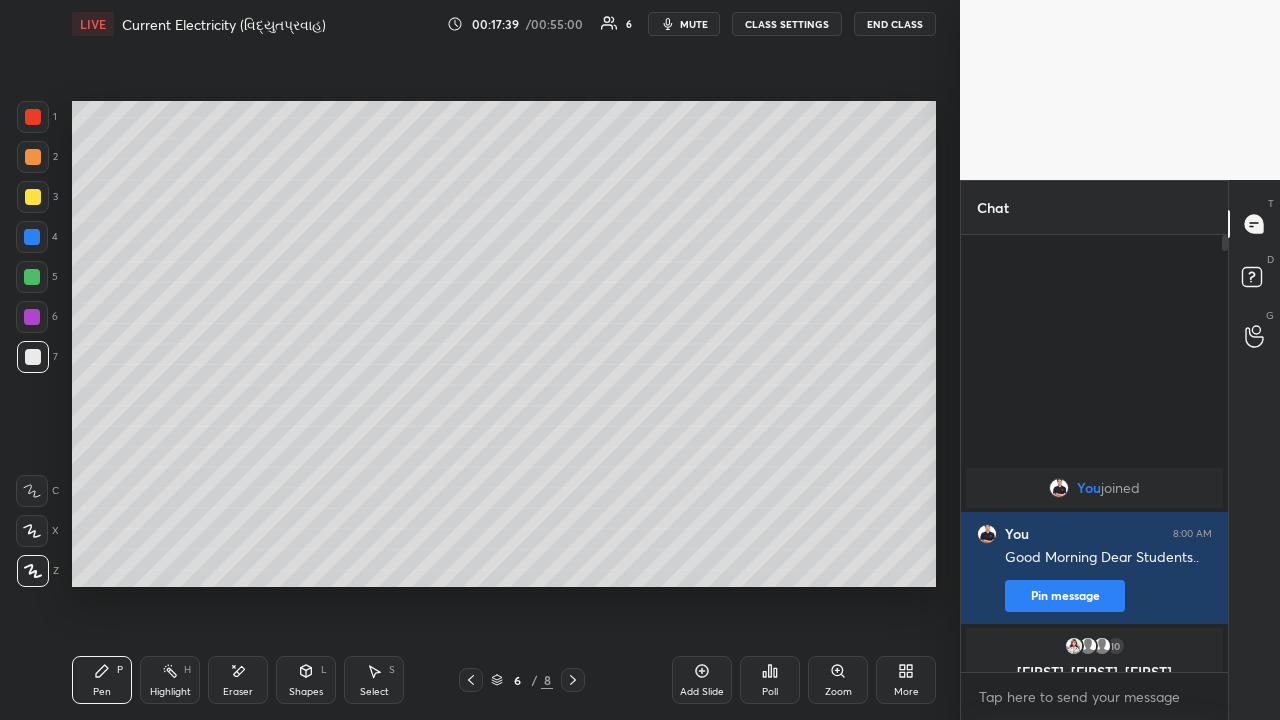 click 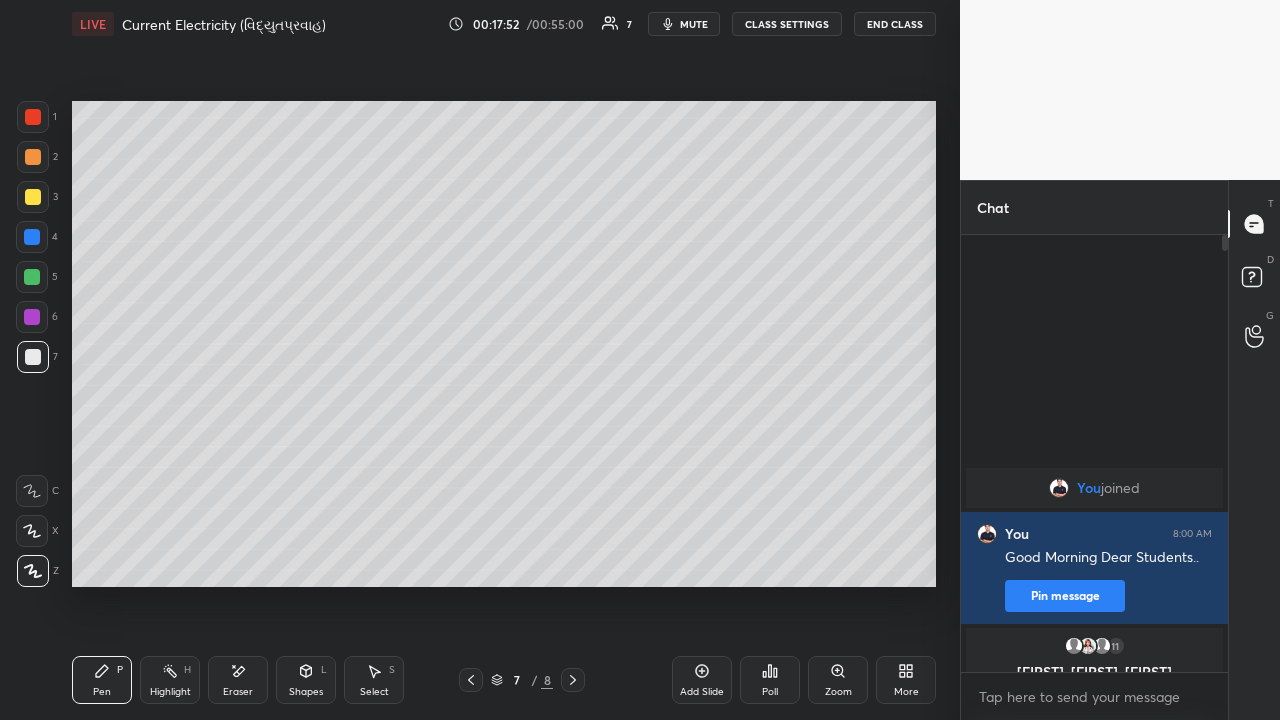click on "Add Slide" at bounding box center (702, 680) 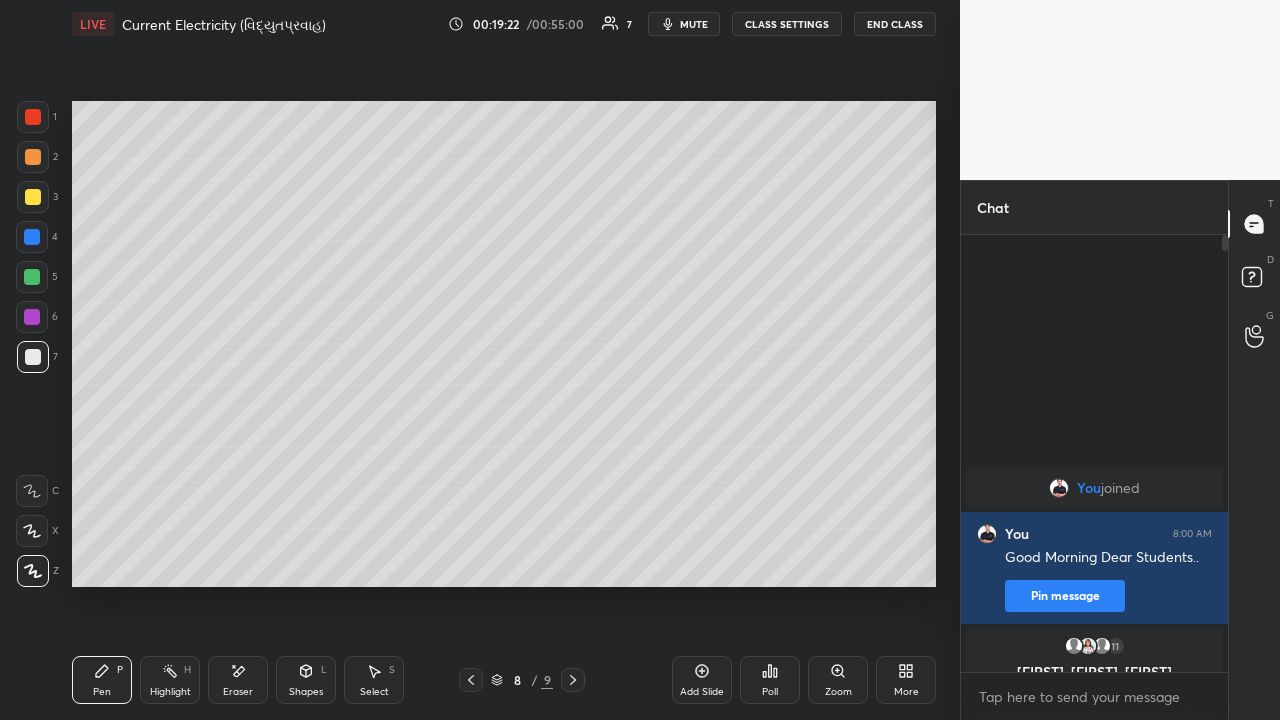 click at bounding box center [33, 197] 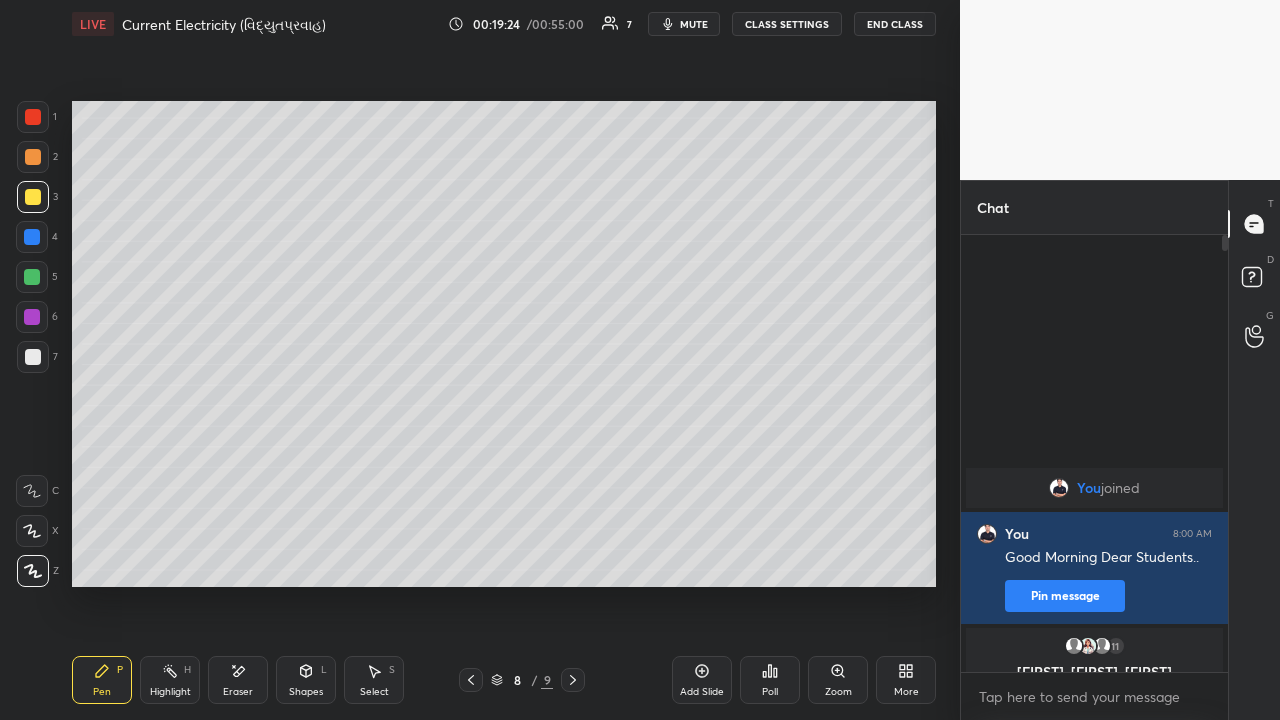 click on "Shapes L" at bounding box center [306, 680] 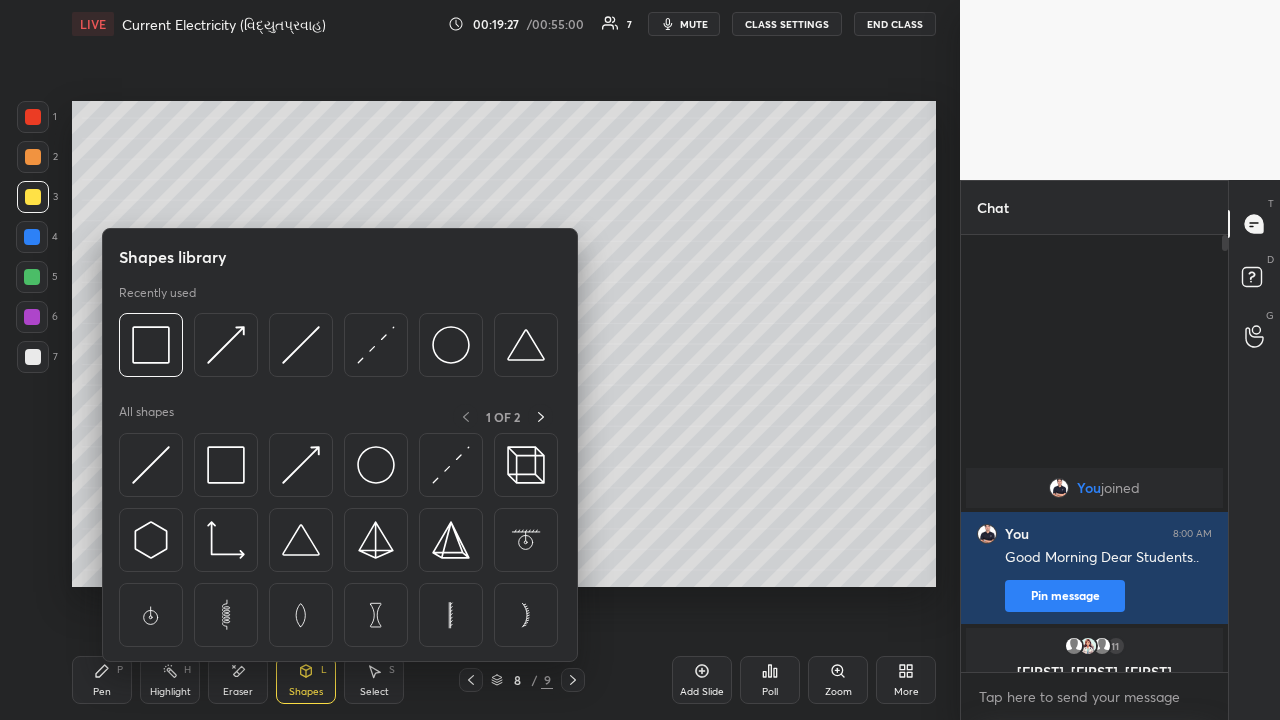 click at bounding box center [526, 465] 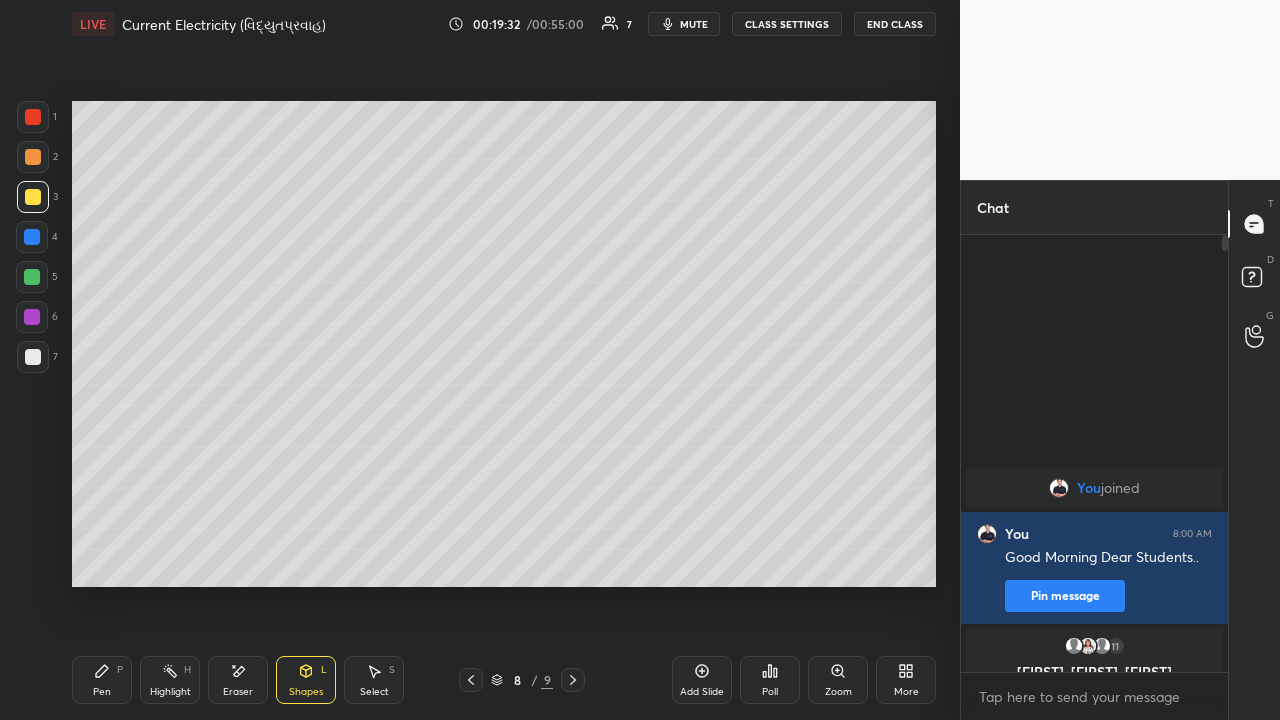 click on "Pen P" at bounding box center (102, 680) 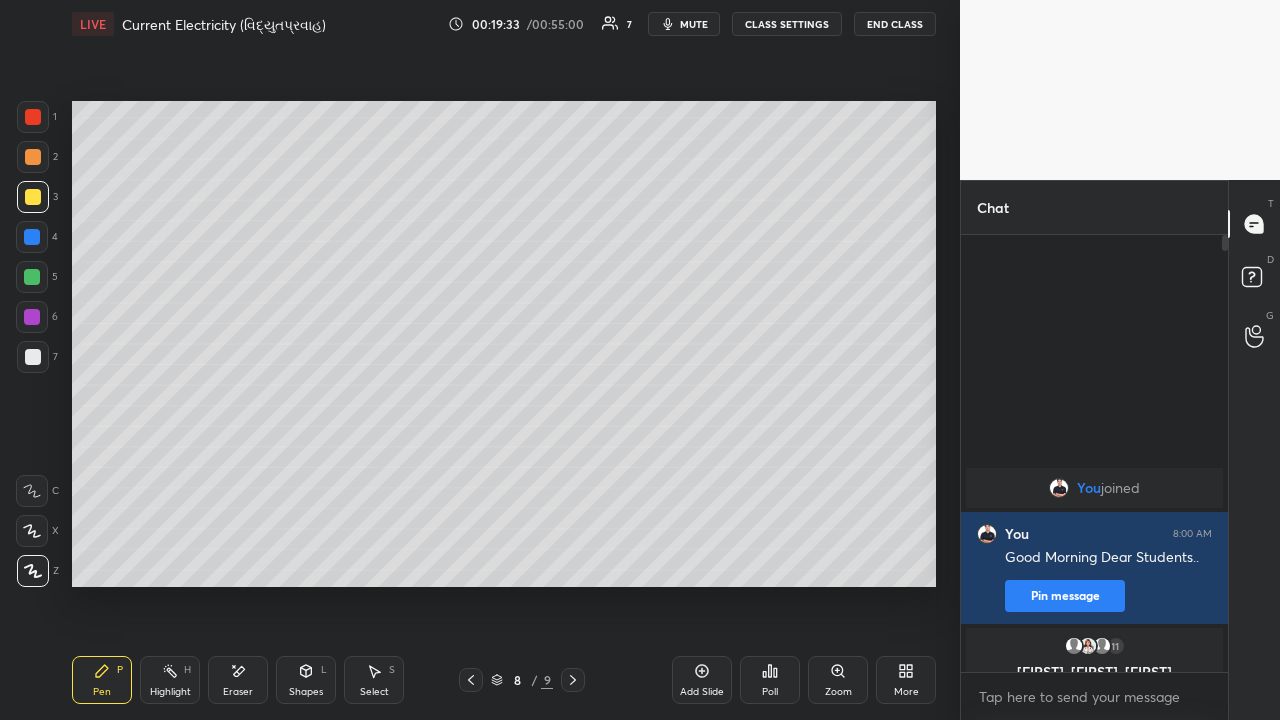 click at bounding box center (33, 357) 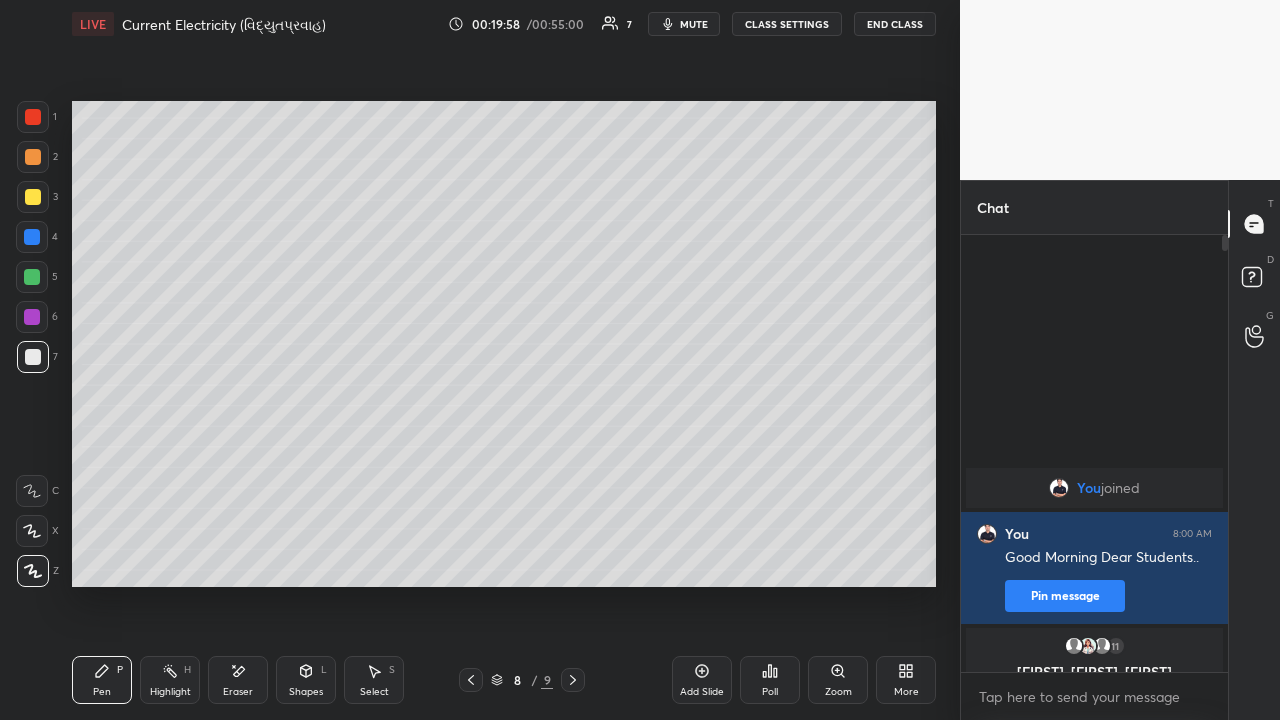 click at bounding box center [33, 157] 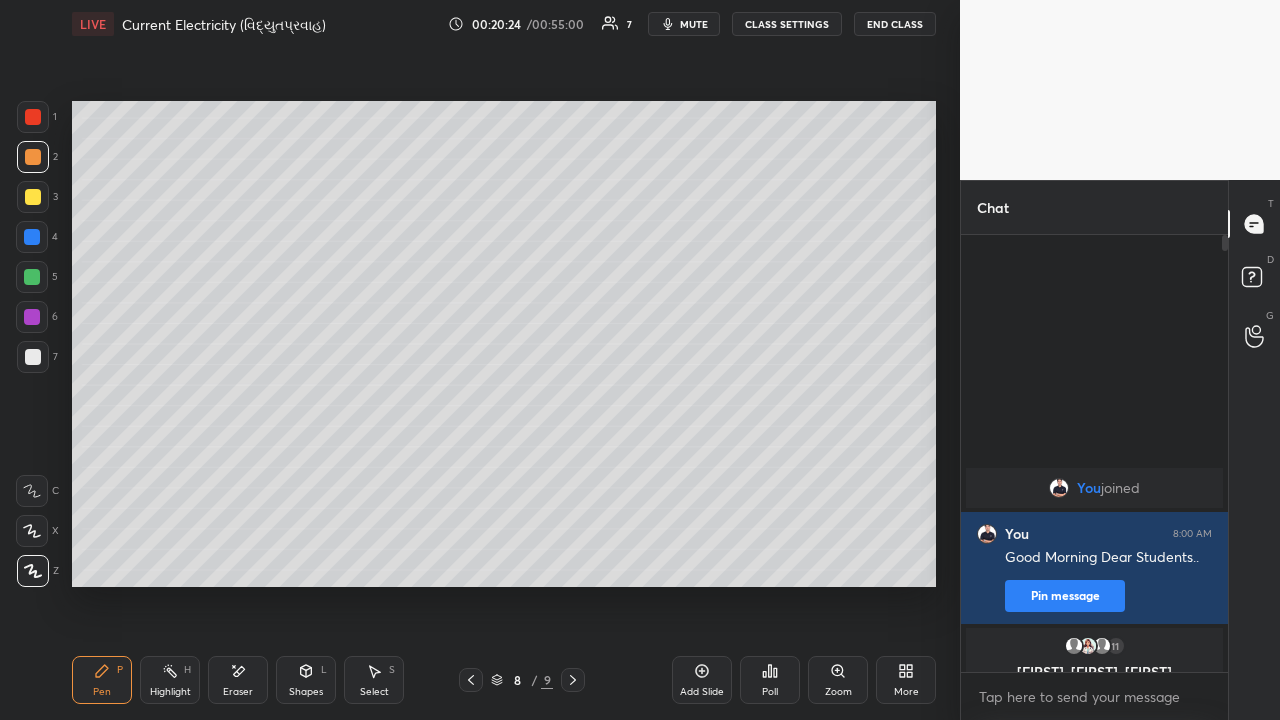 click 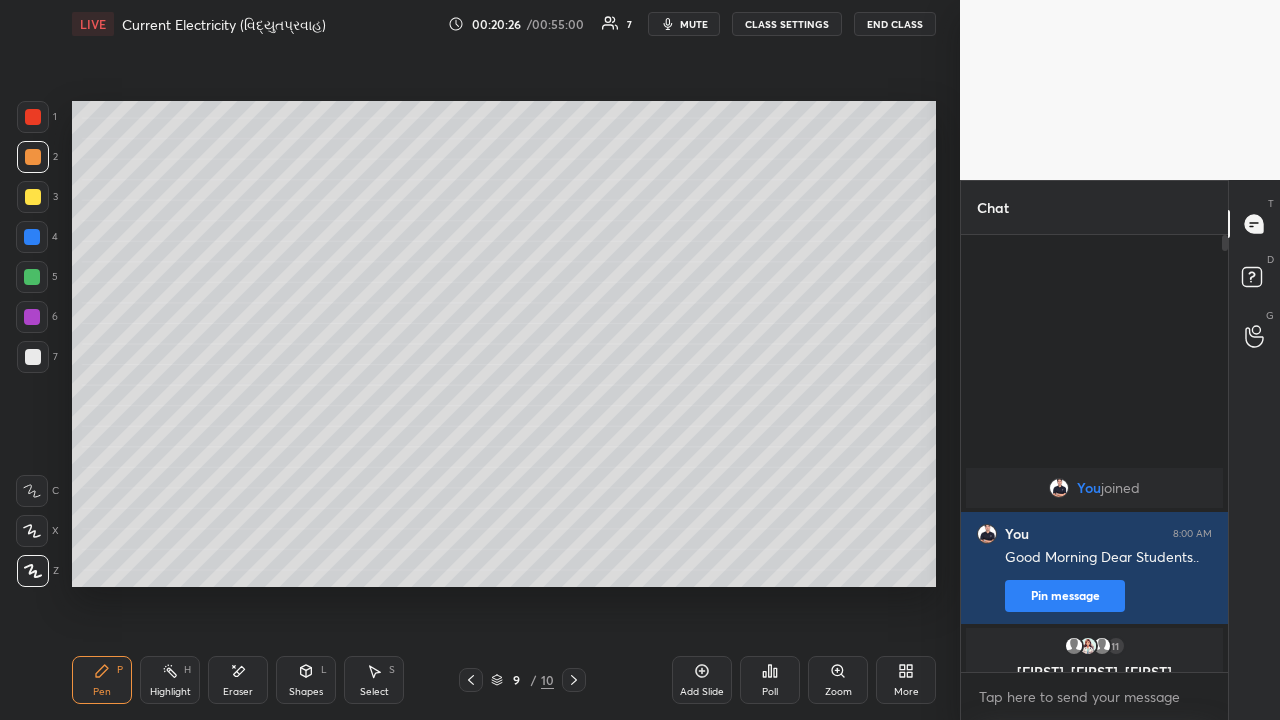 click at bounding box center [33, 197] 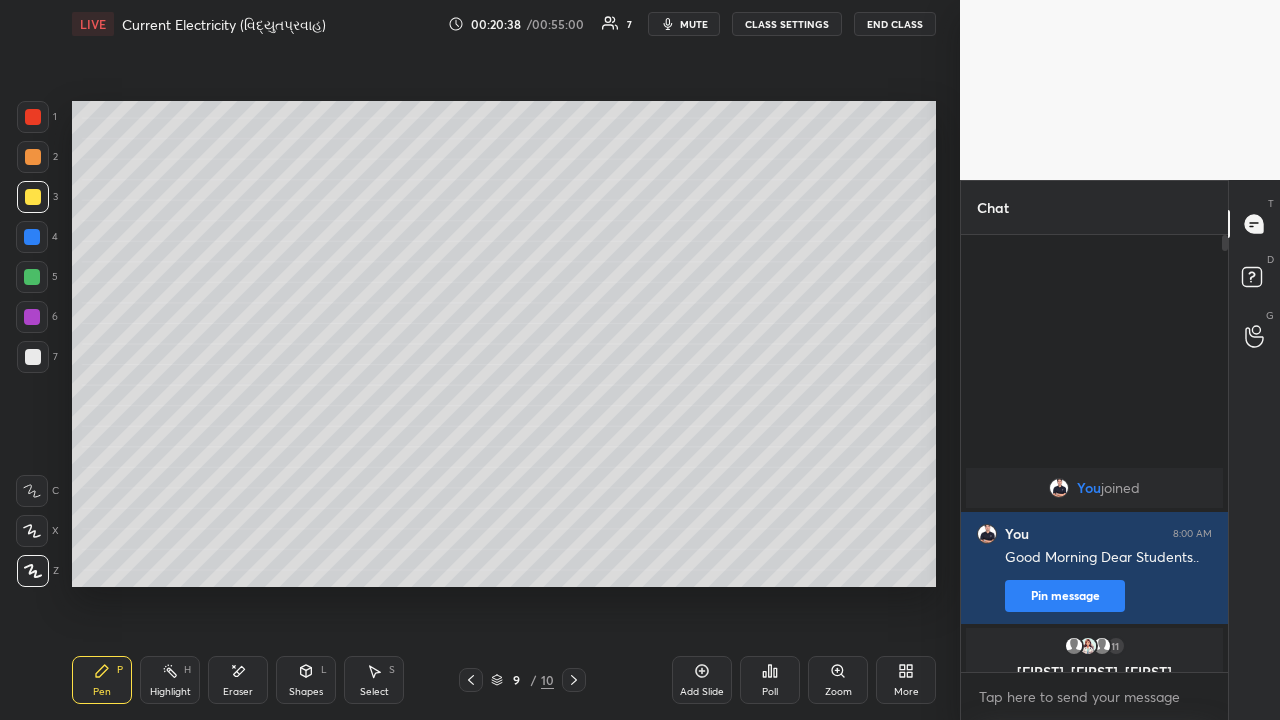 click at bounding box center (33, 357) 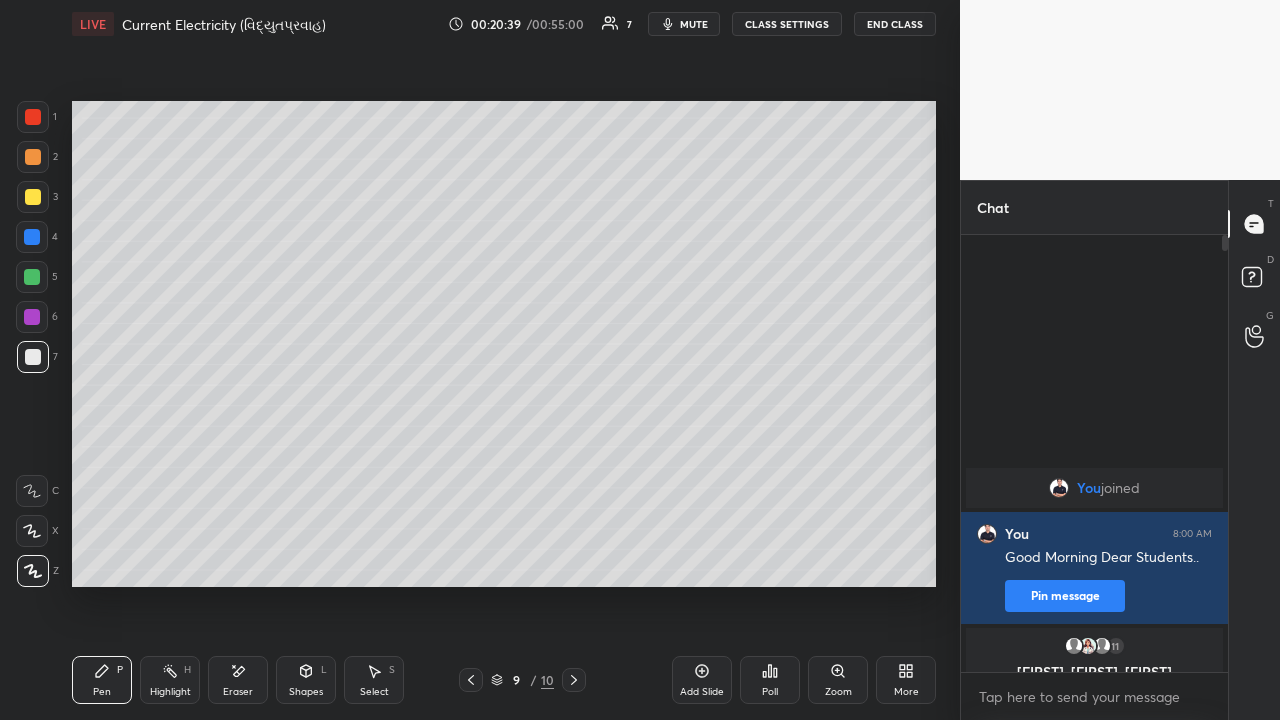 click at bounding box center [33, 157] 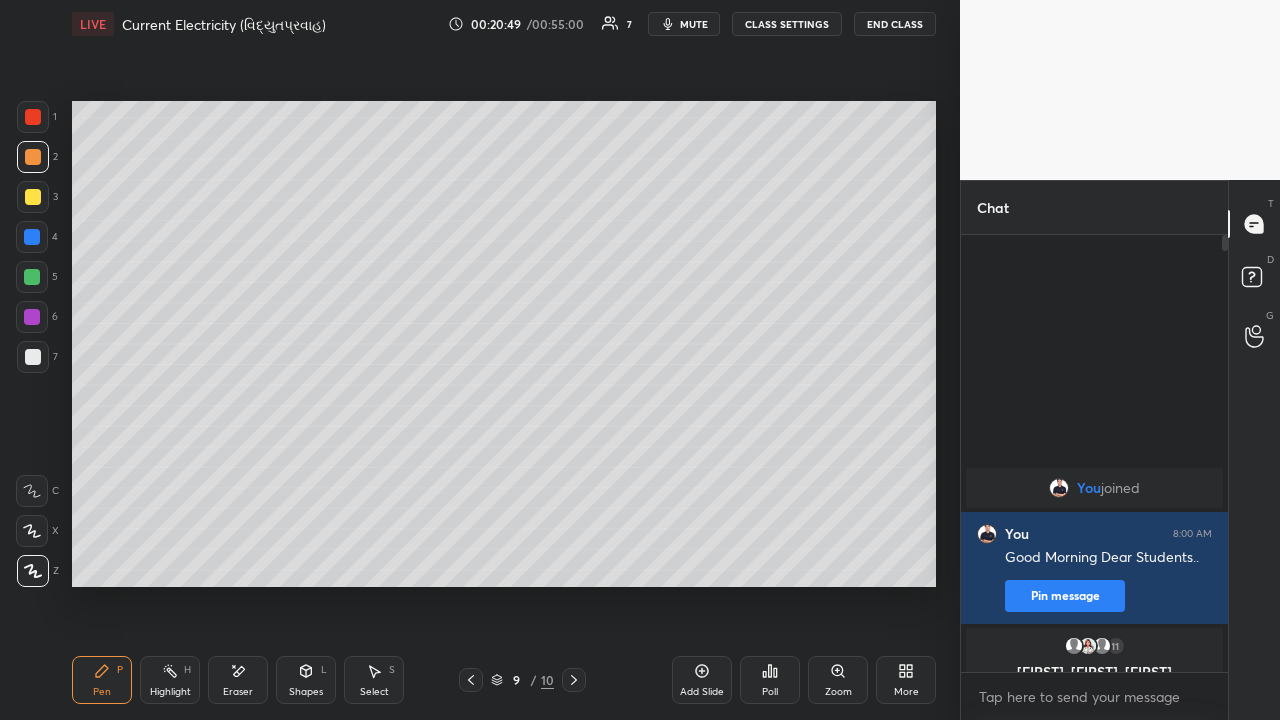 click at bounding box center [33, 357] 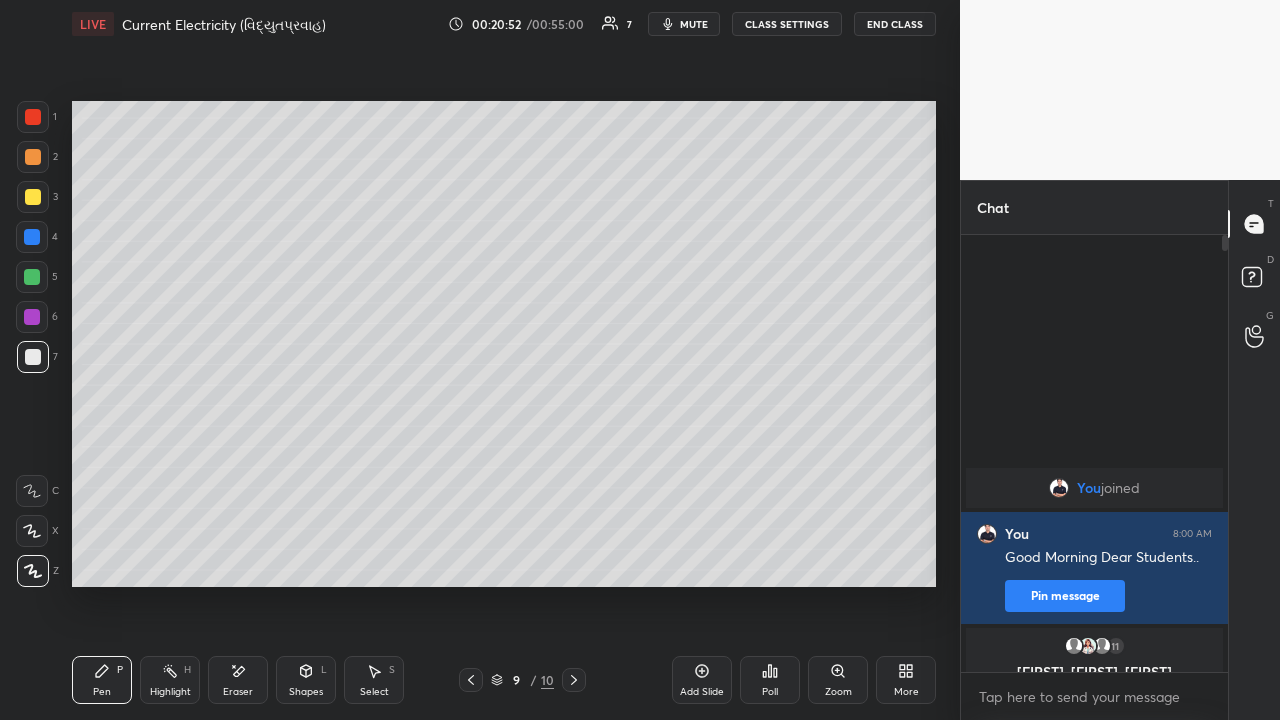 click at bounding box center (33, 157) 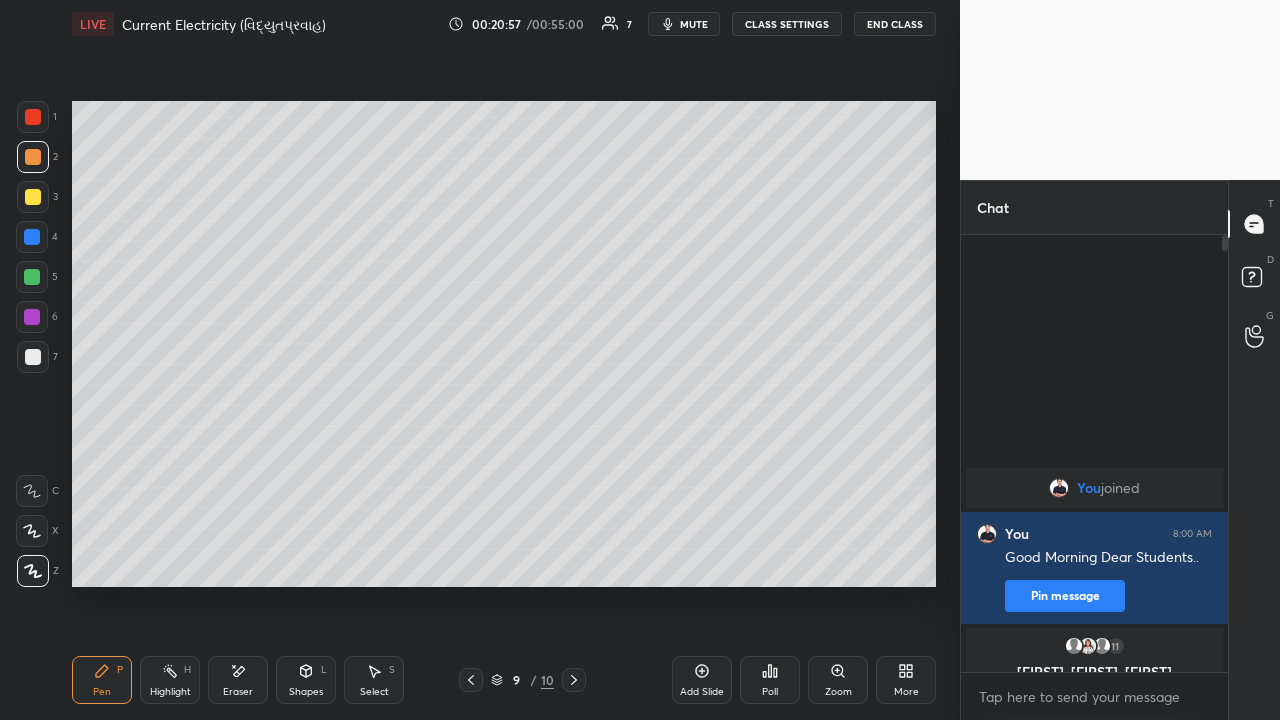 click at bounding box center (33, 197) 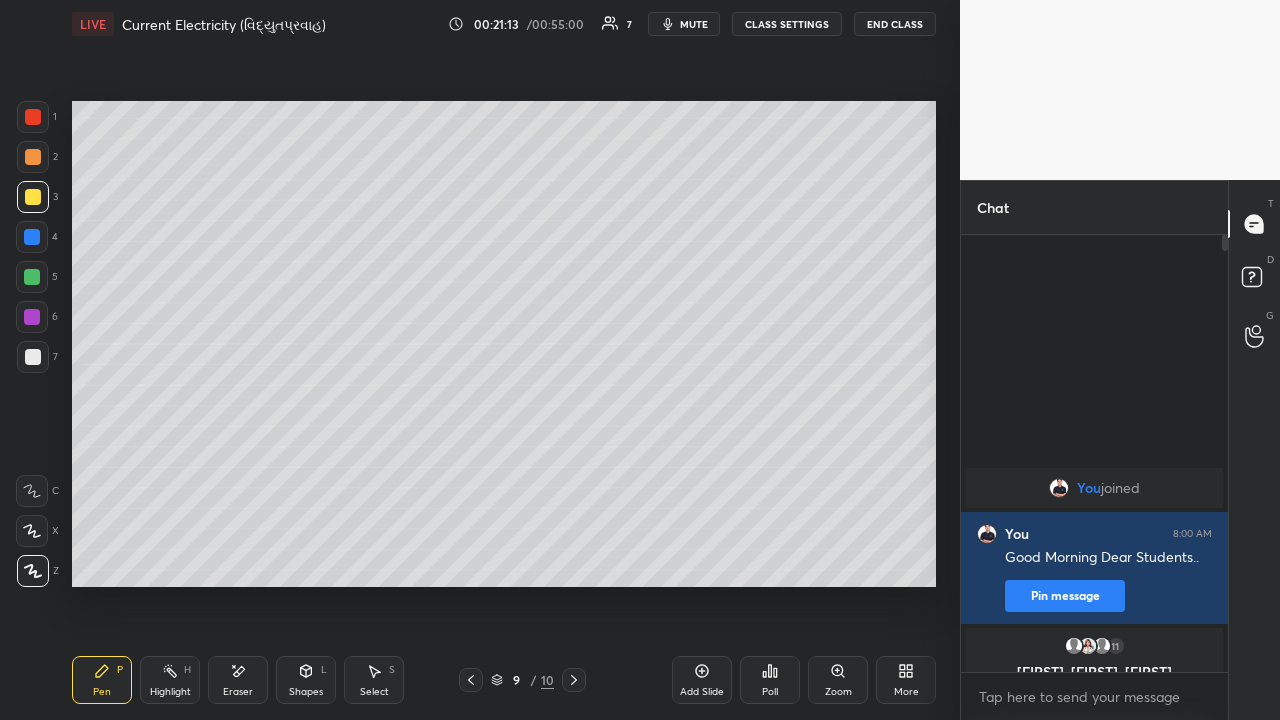 click at bounding box center [33, 157] 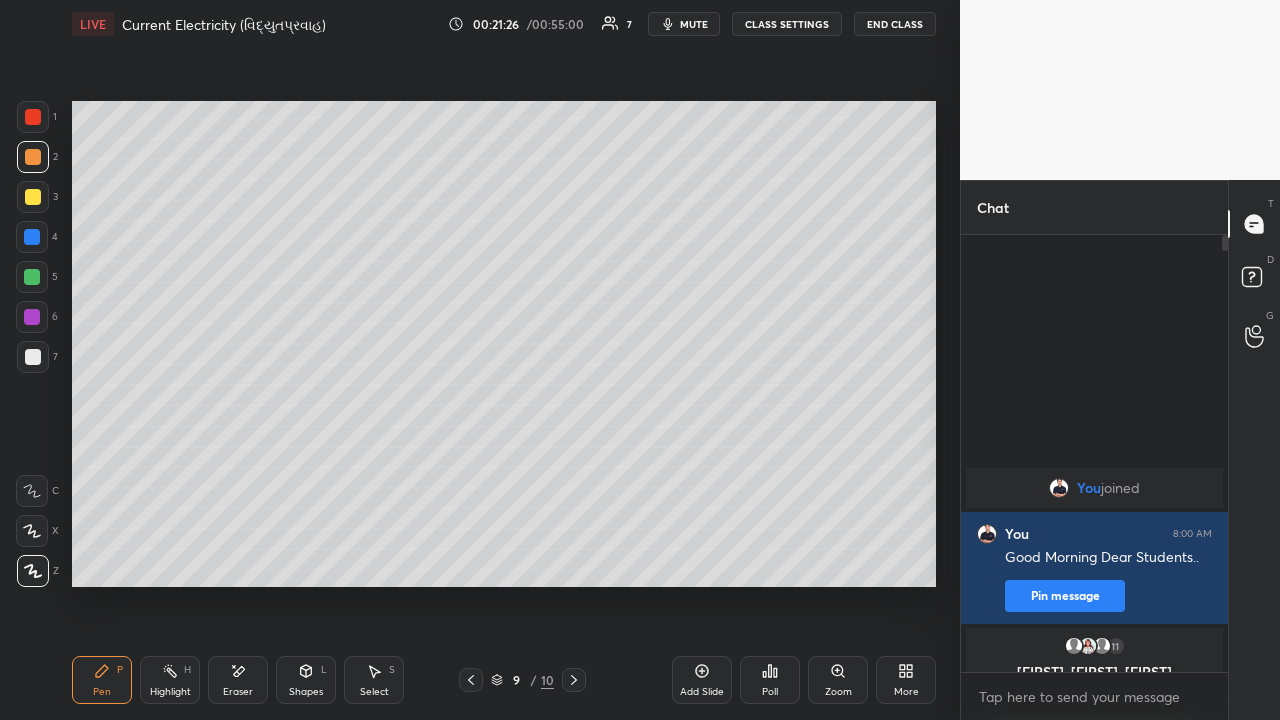 click at bounding box center [33, 357] 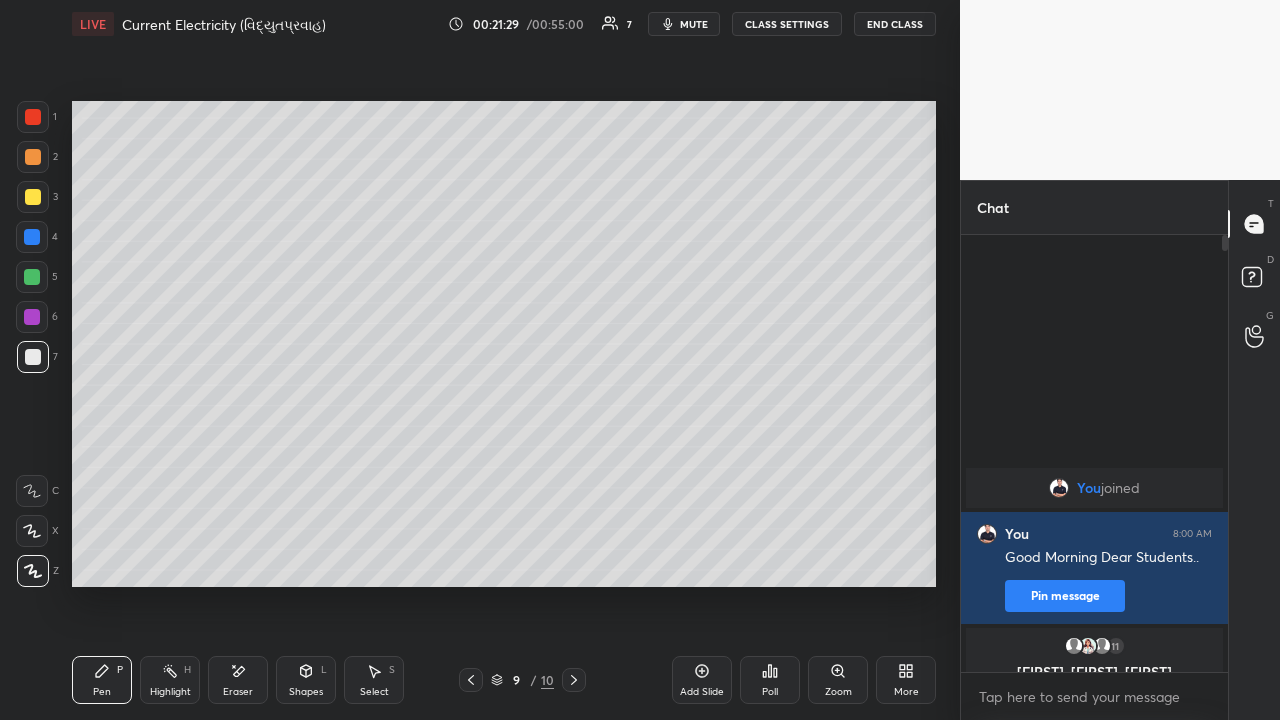 click at bounding box center (33, 157) 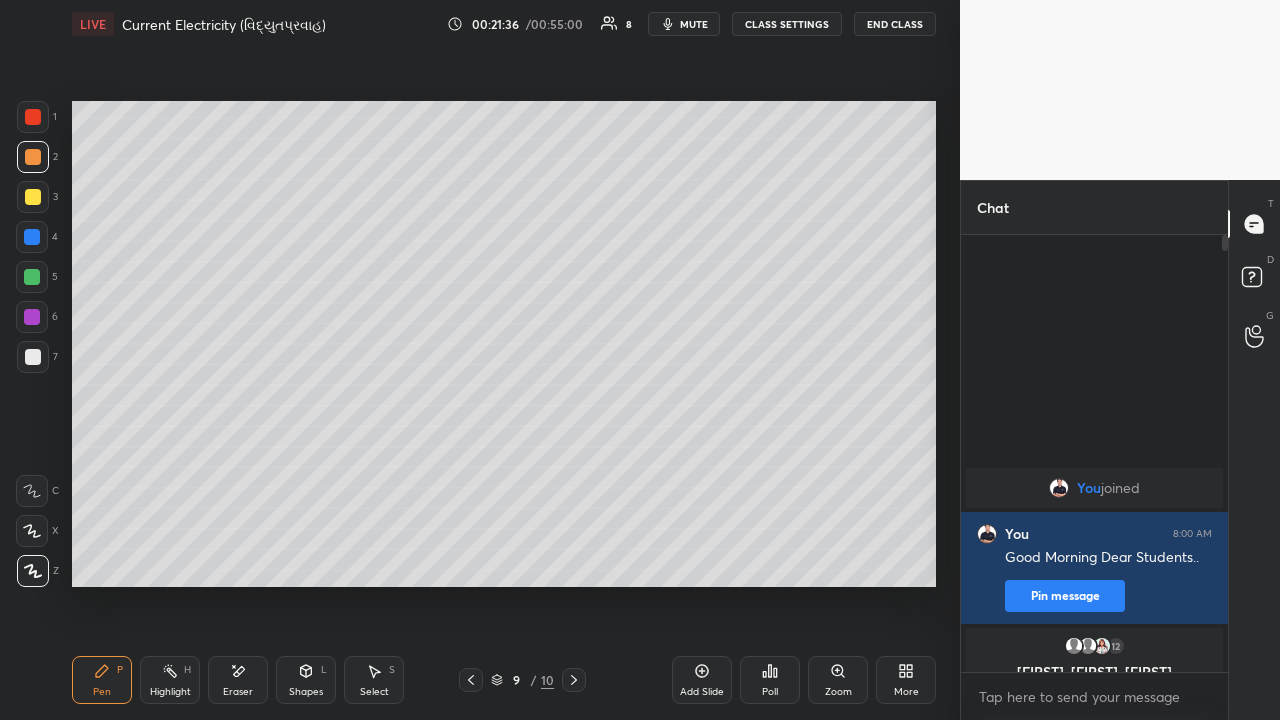 click at bounding box center (471, 680) 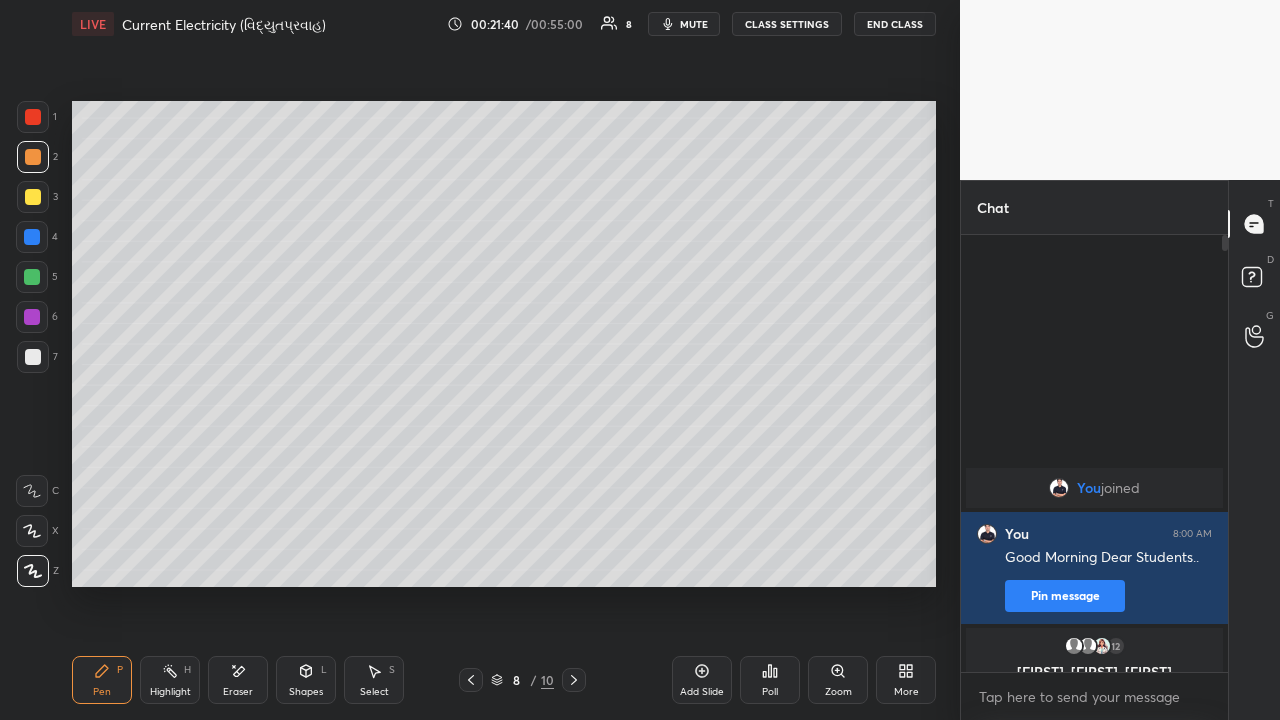 click 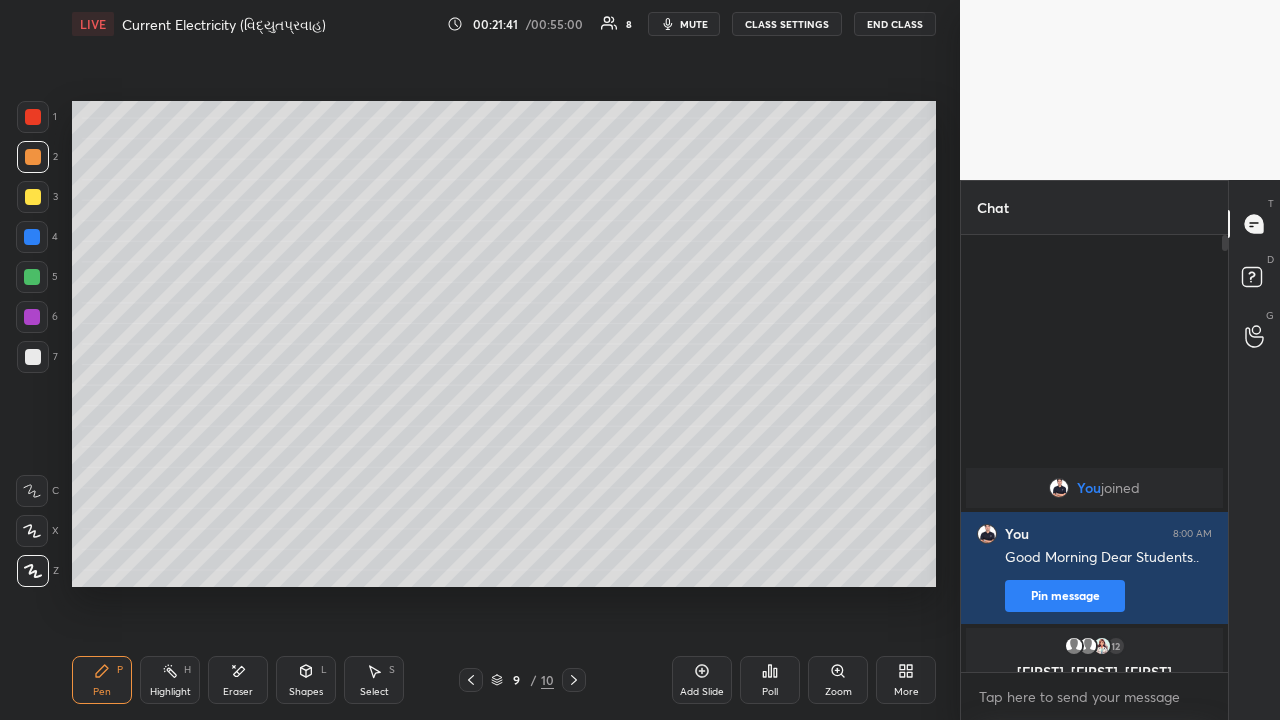 click at bounding box center (33, 197) 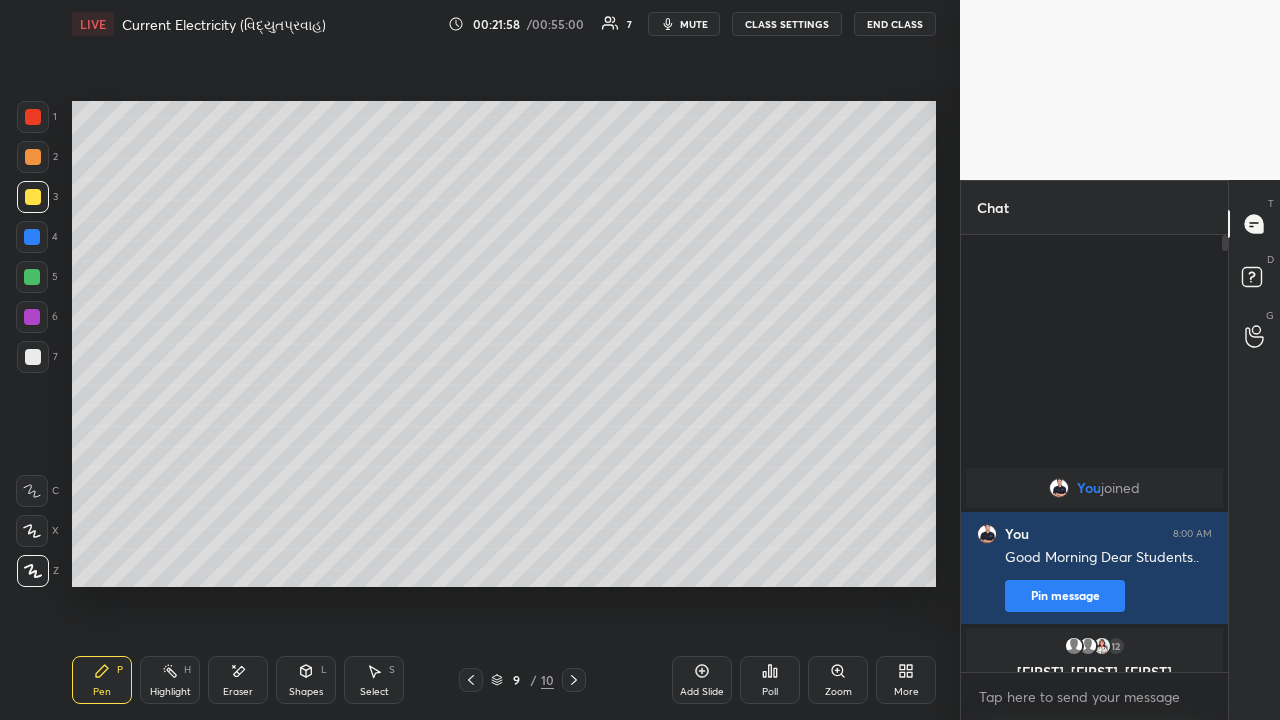 click at bounding box center (33, 357) 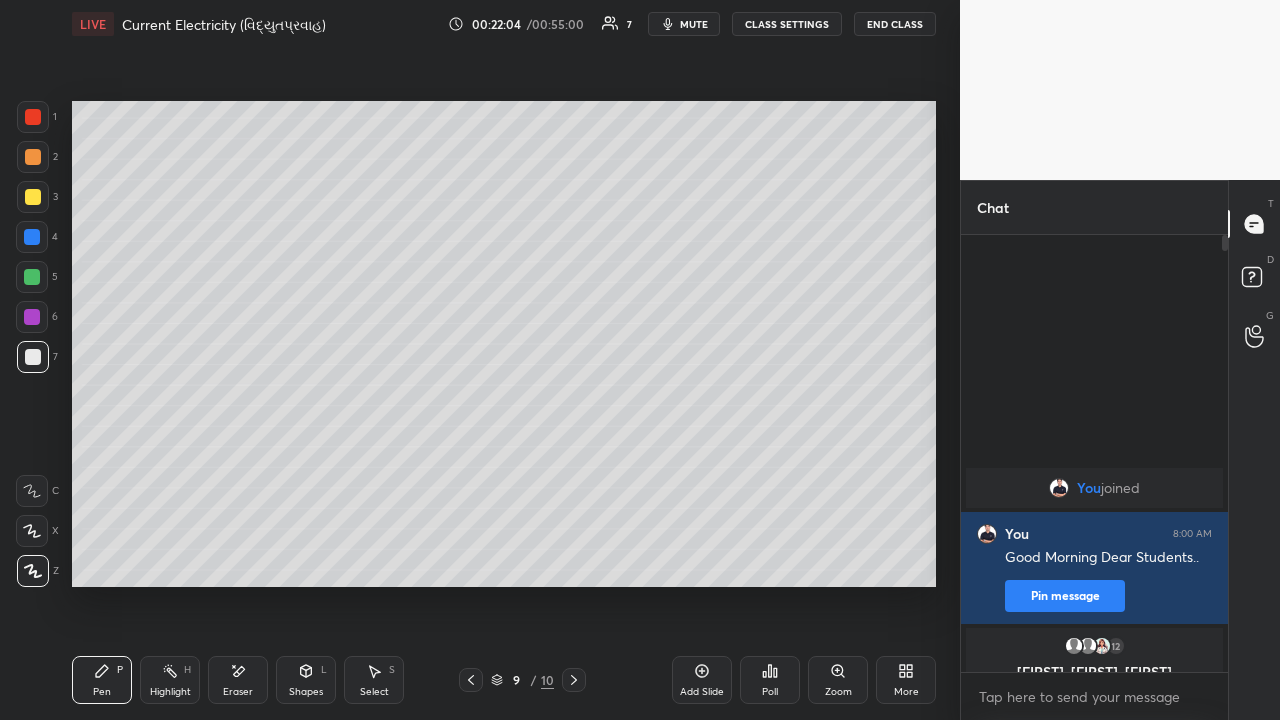 click at bounding box center [33, 197] 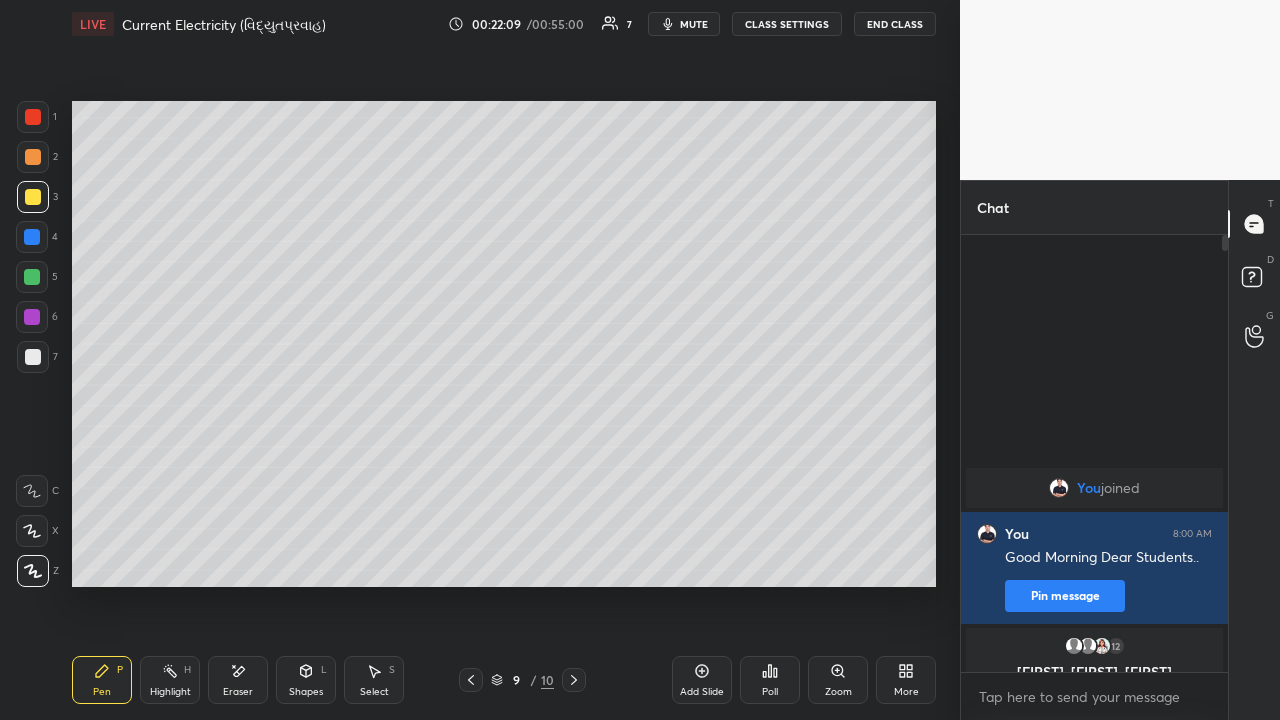 click at bounding box center (33, 157) 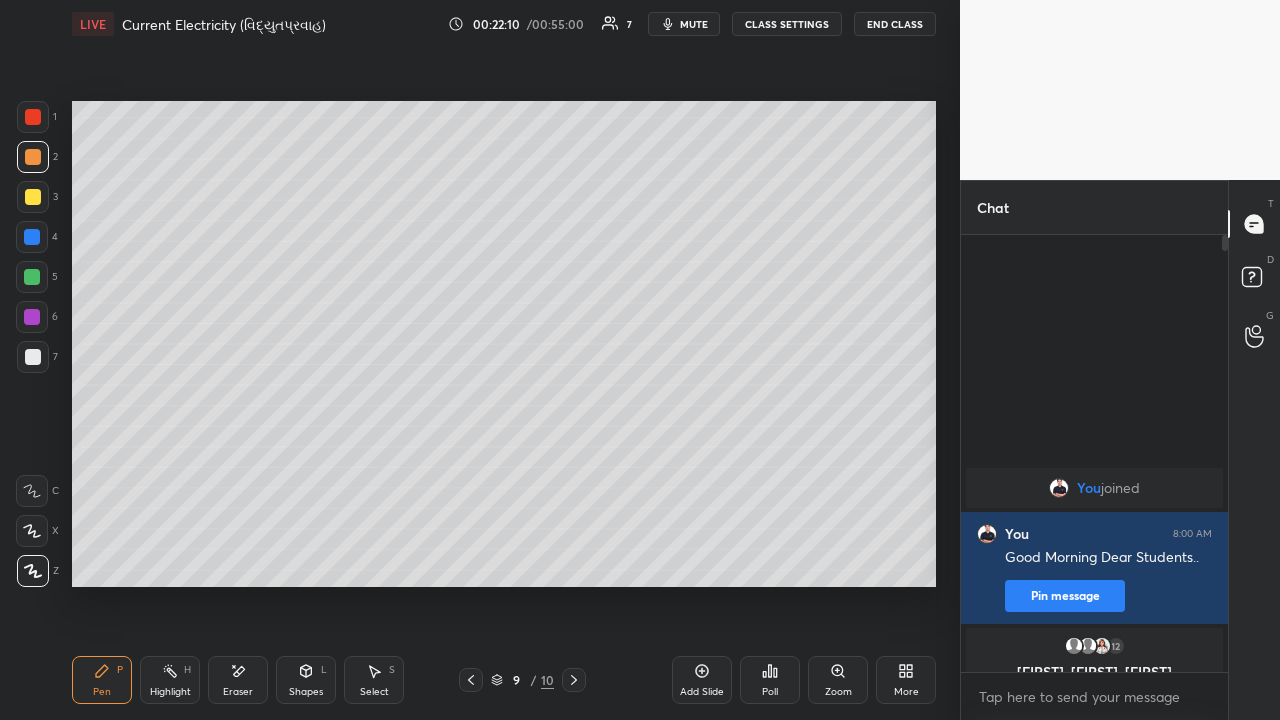 click at bounding box center [33, 197] 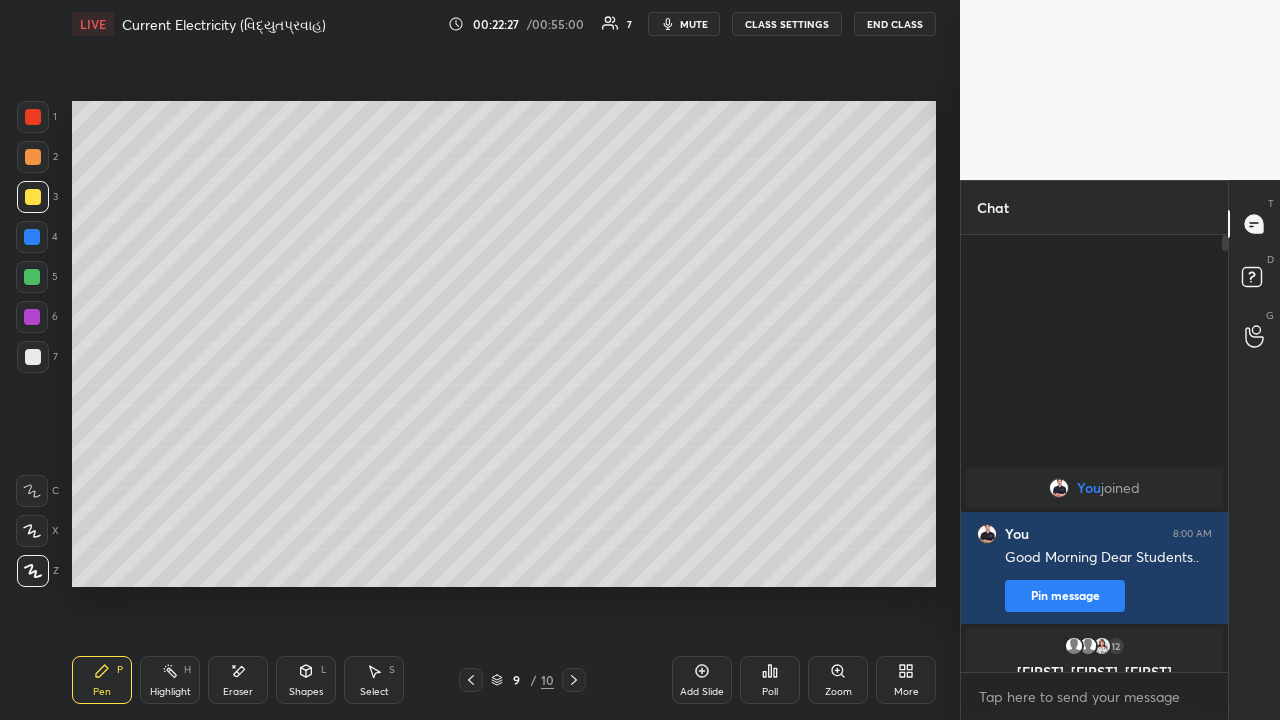 click at bounding box center (33, 357) 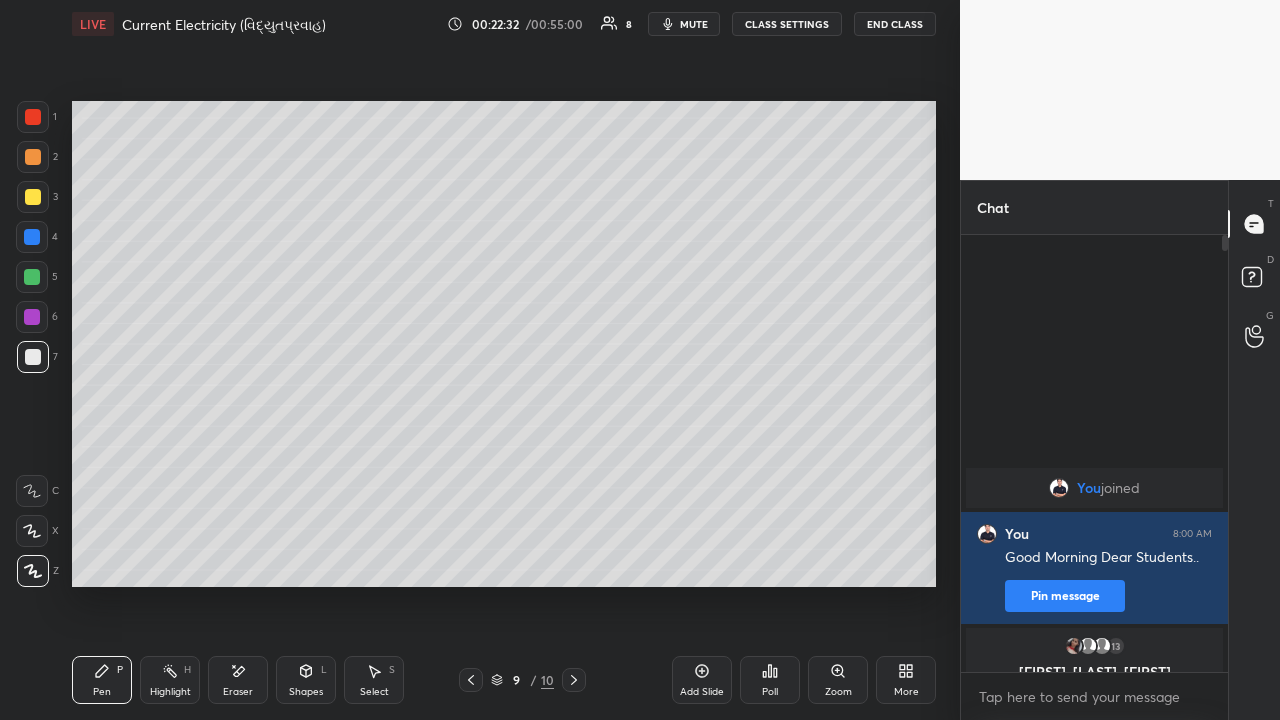 click at bounding box center (33, 157) 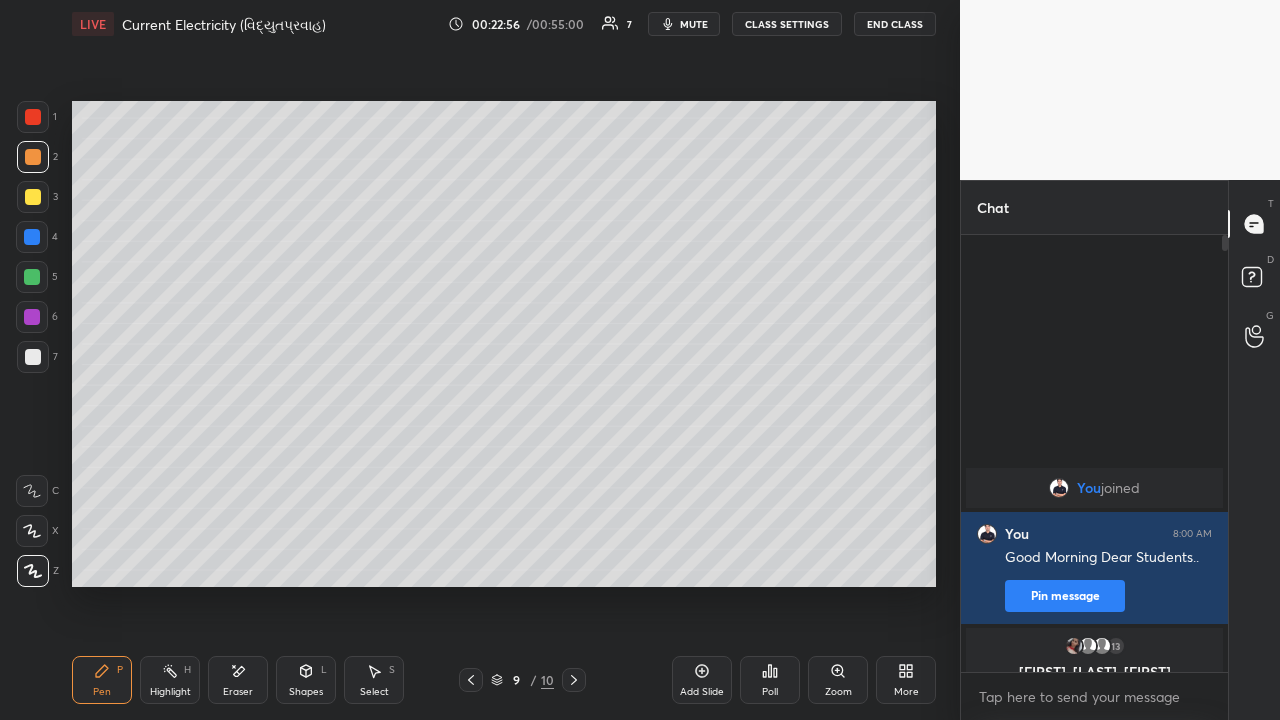 click 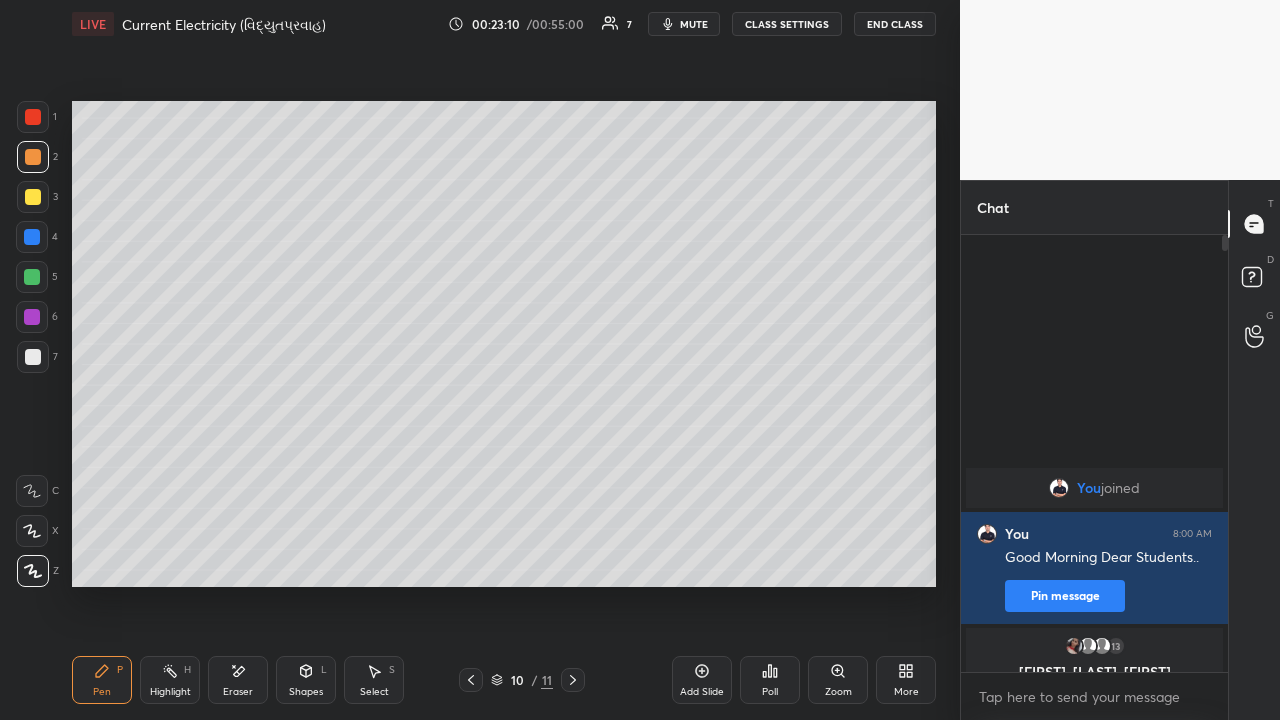 click at bounding box center [33, 197] 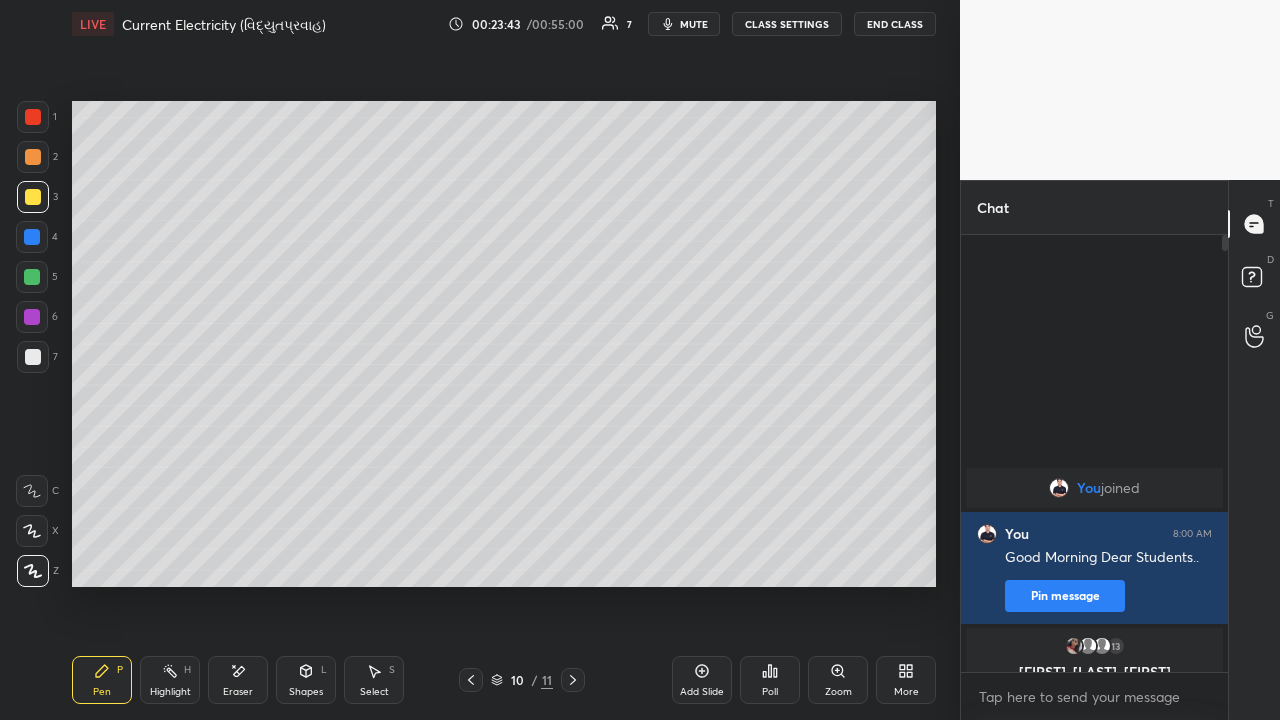 click at bounding box center (33, 357) 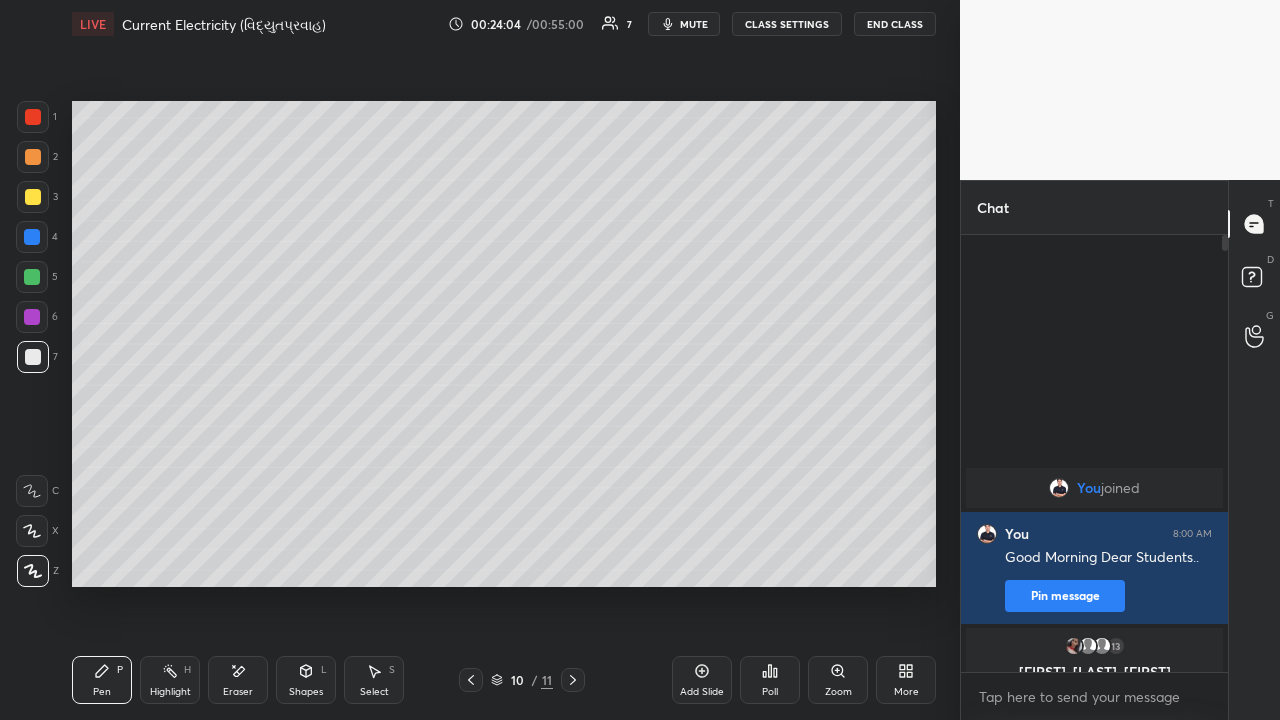 click at bounding box center (33, 197) 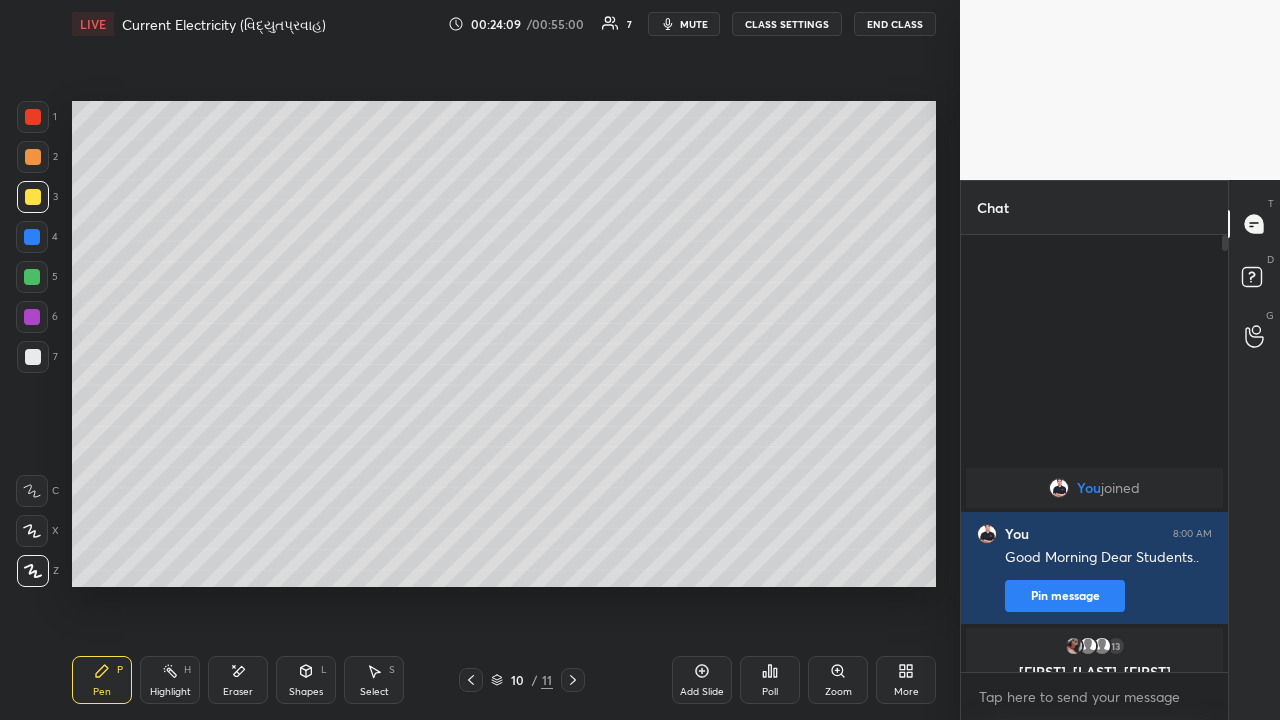 click at bounding box center (33, 157) 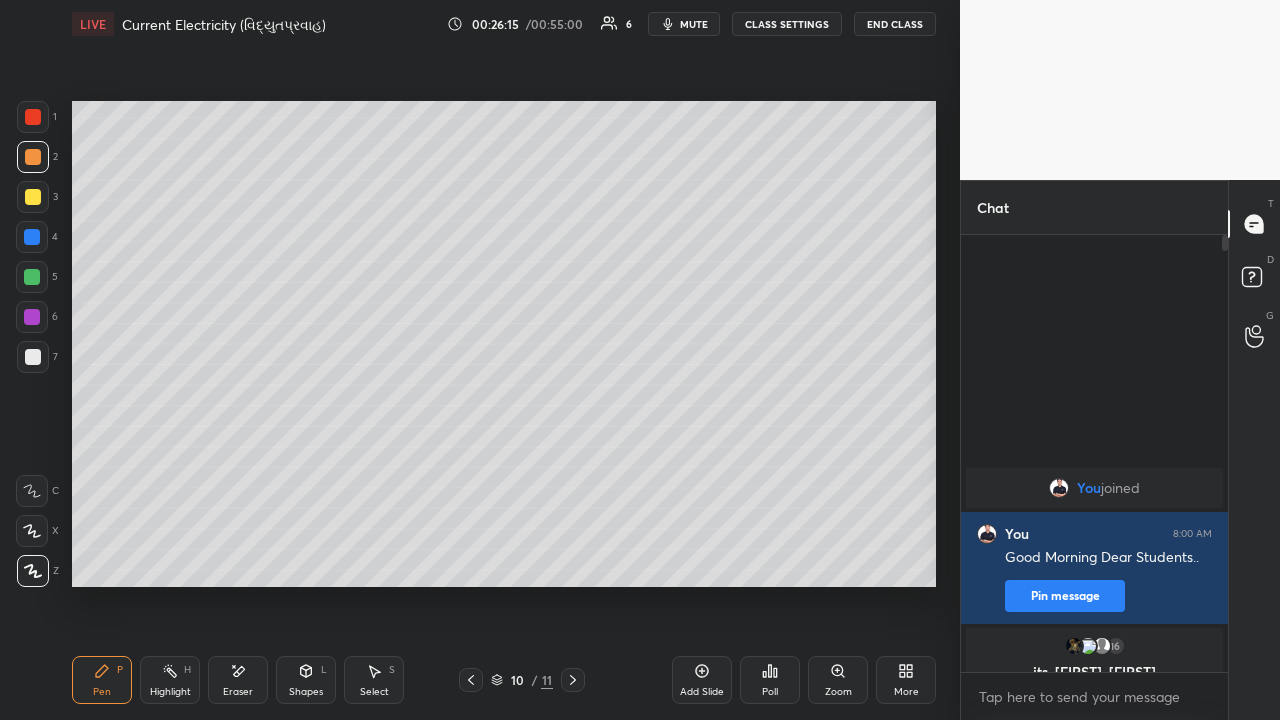 click at bounding box center [33, 357] 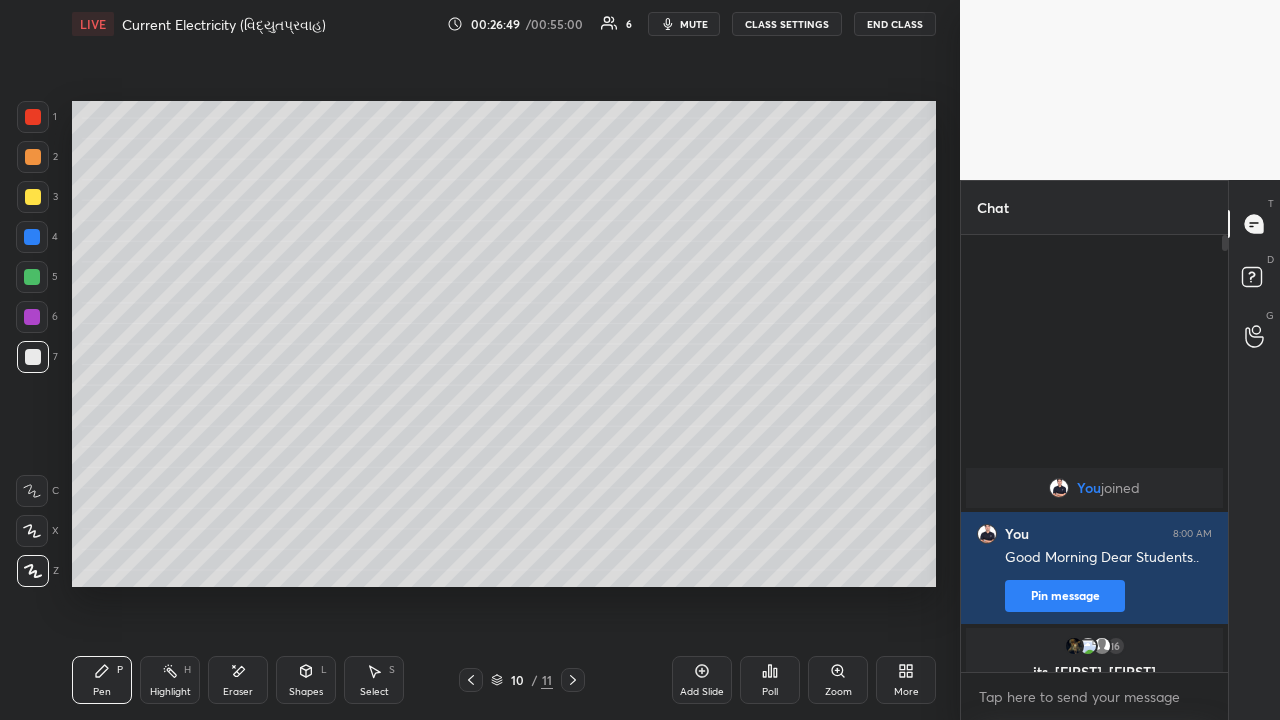 click 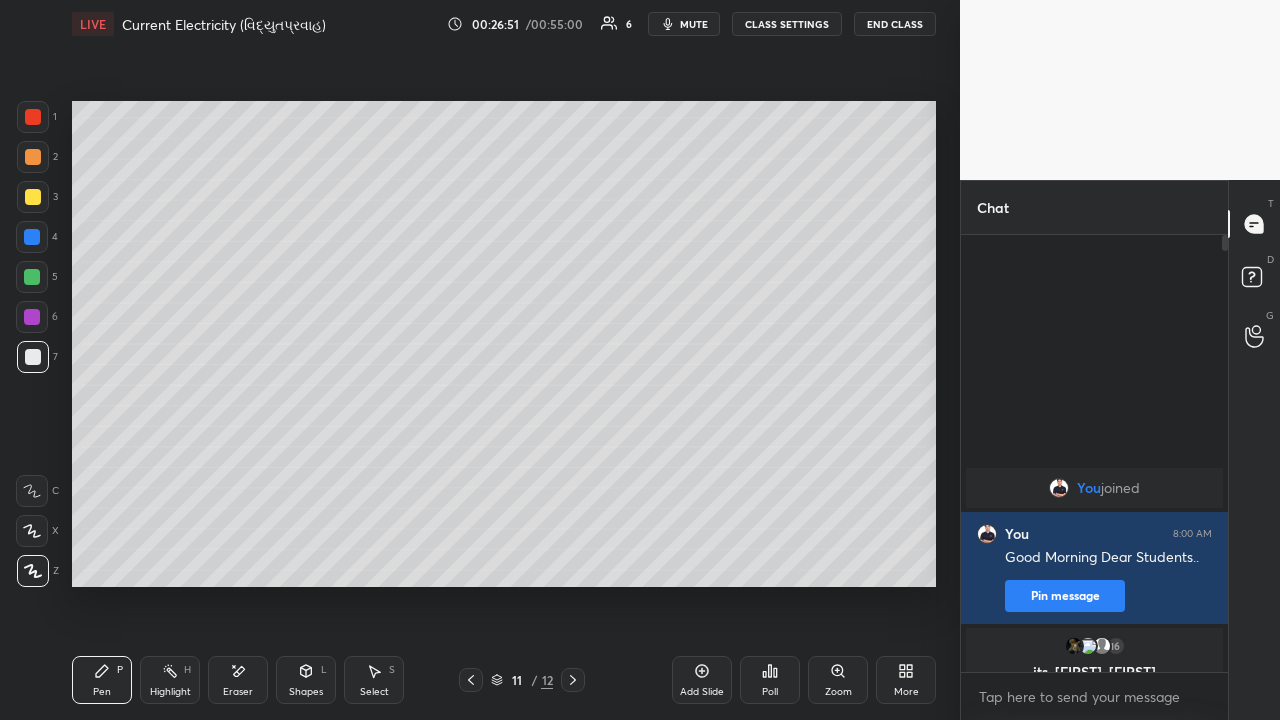 click at bounding box center (33, 157) 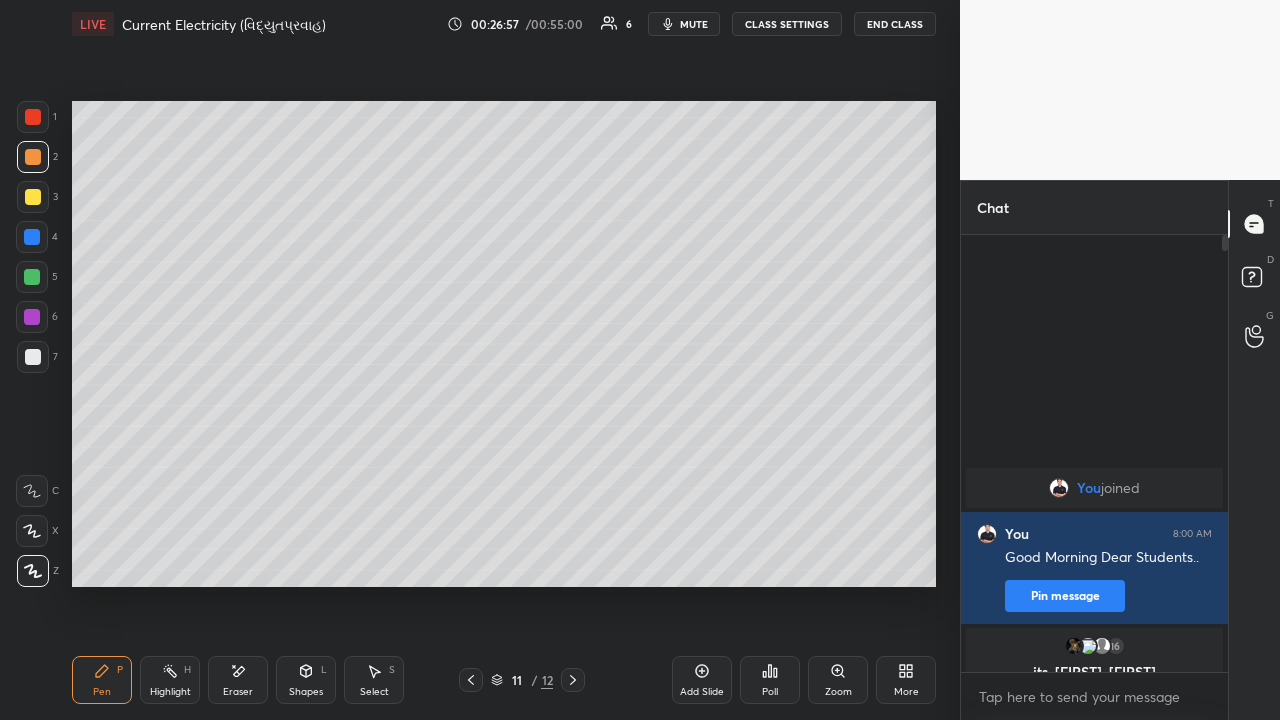click on "Eraser" at bounding box center [238, 680] 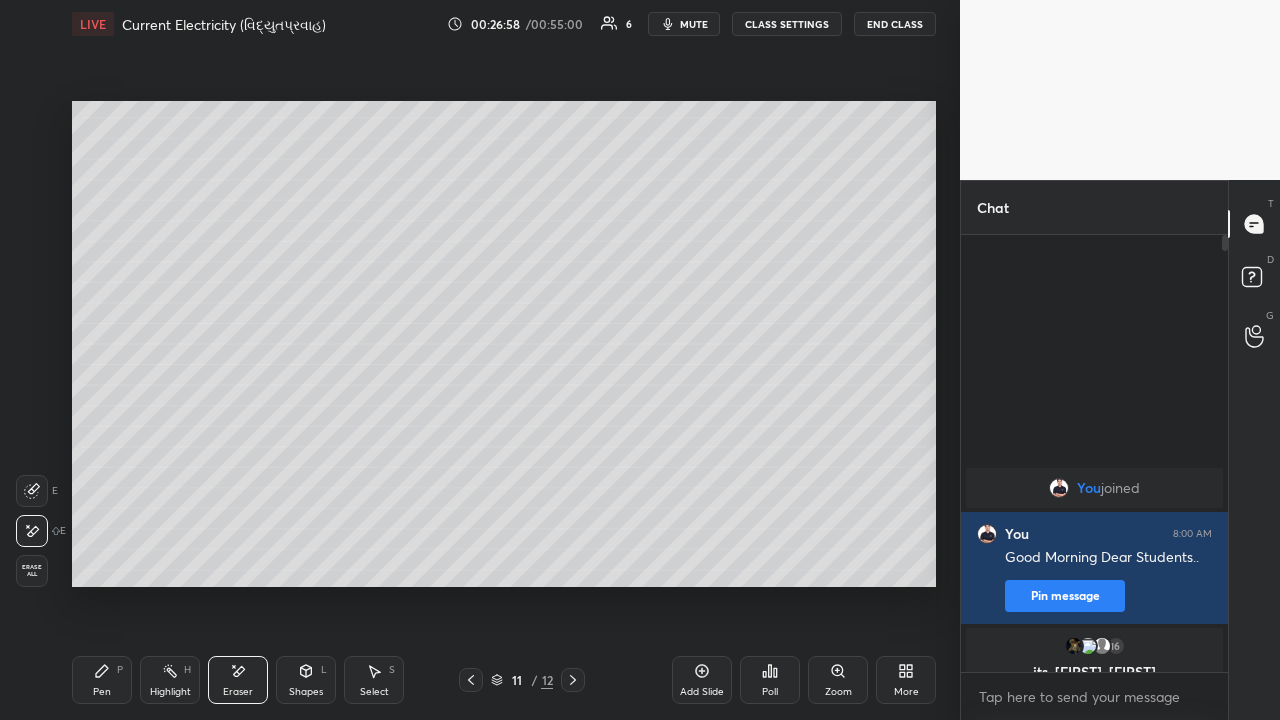 click on "Erase all" at bounding box center (32, 571) 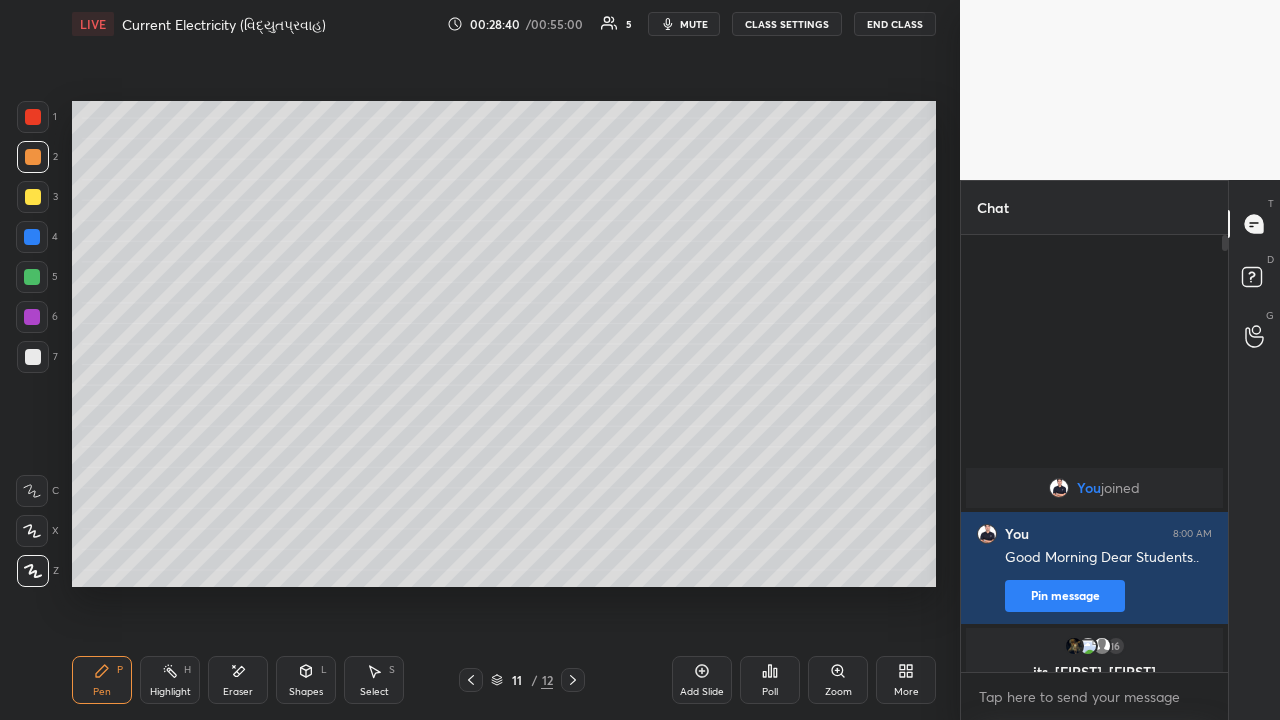click at bounding box center [33, 197] 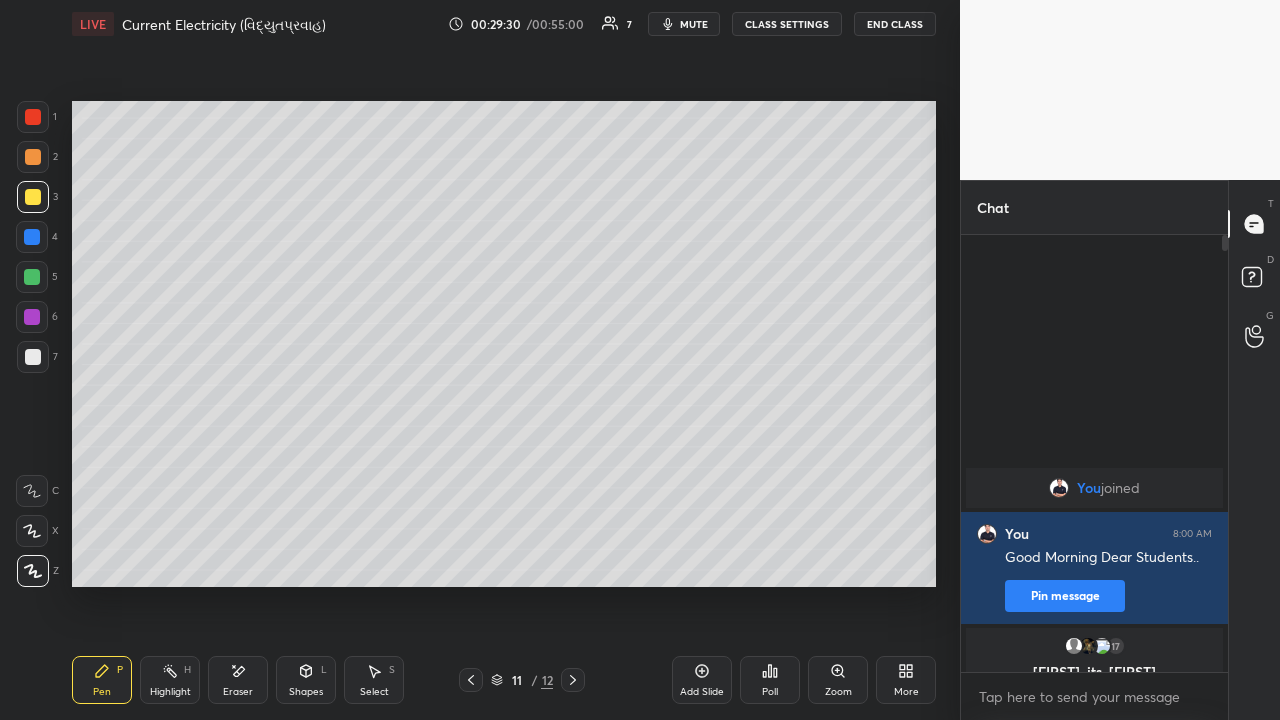 click at bounding box center [33, 357] 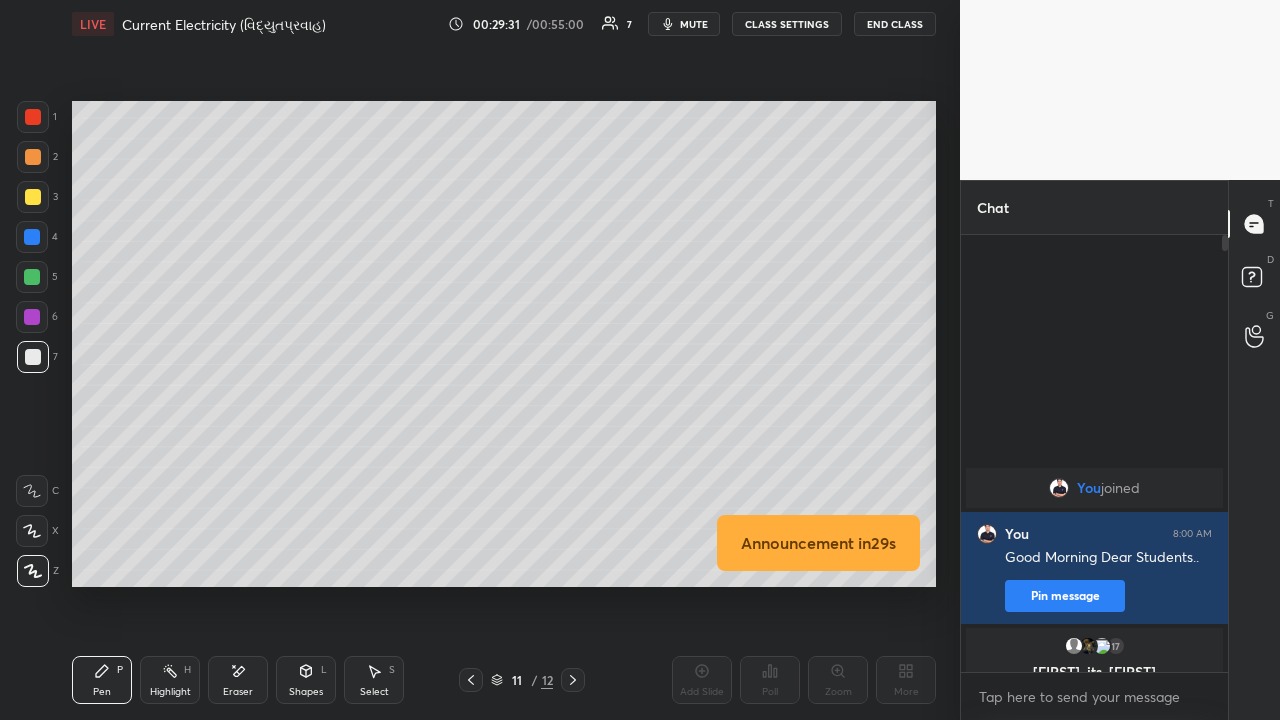 click on "Shapes L" at bounding box center [306, 680] 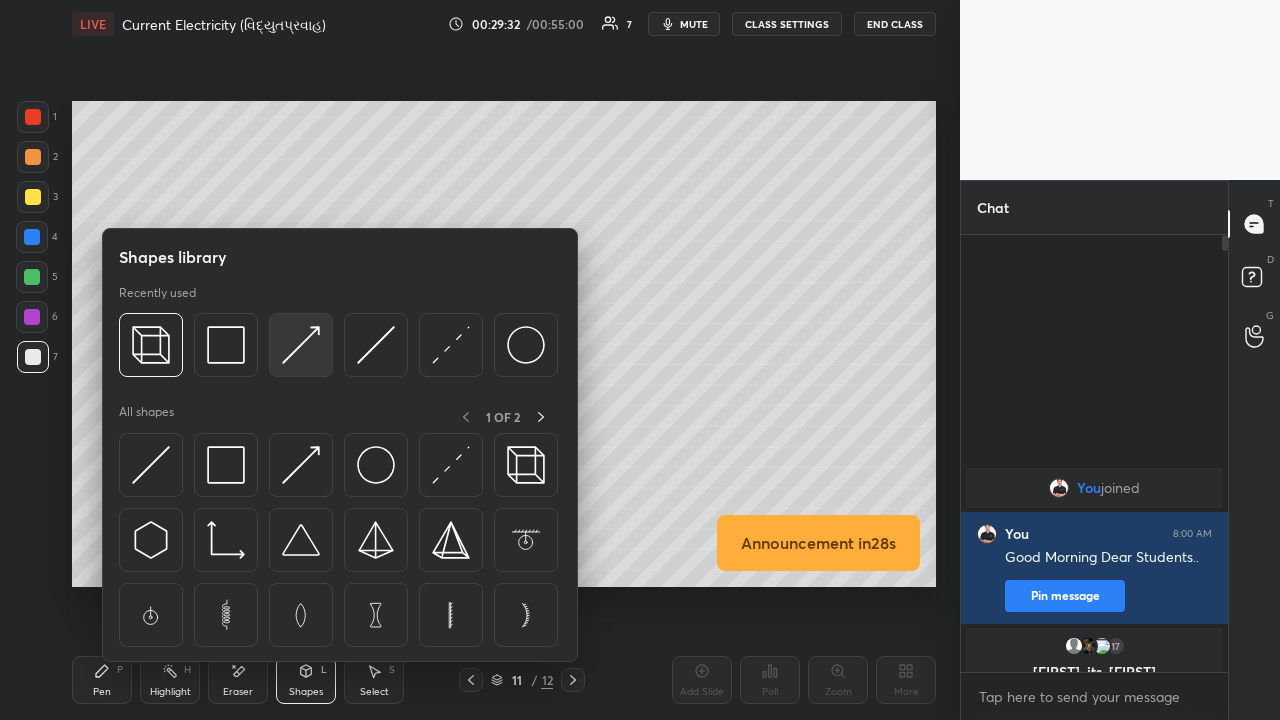 click at bounding box center (301, 345) 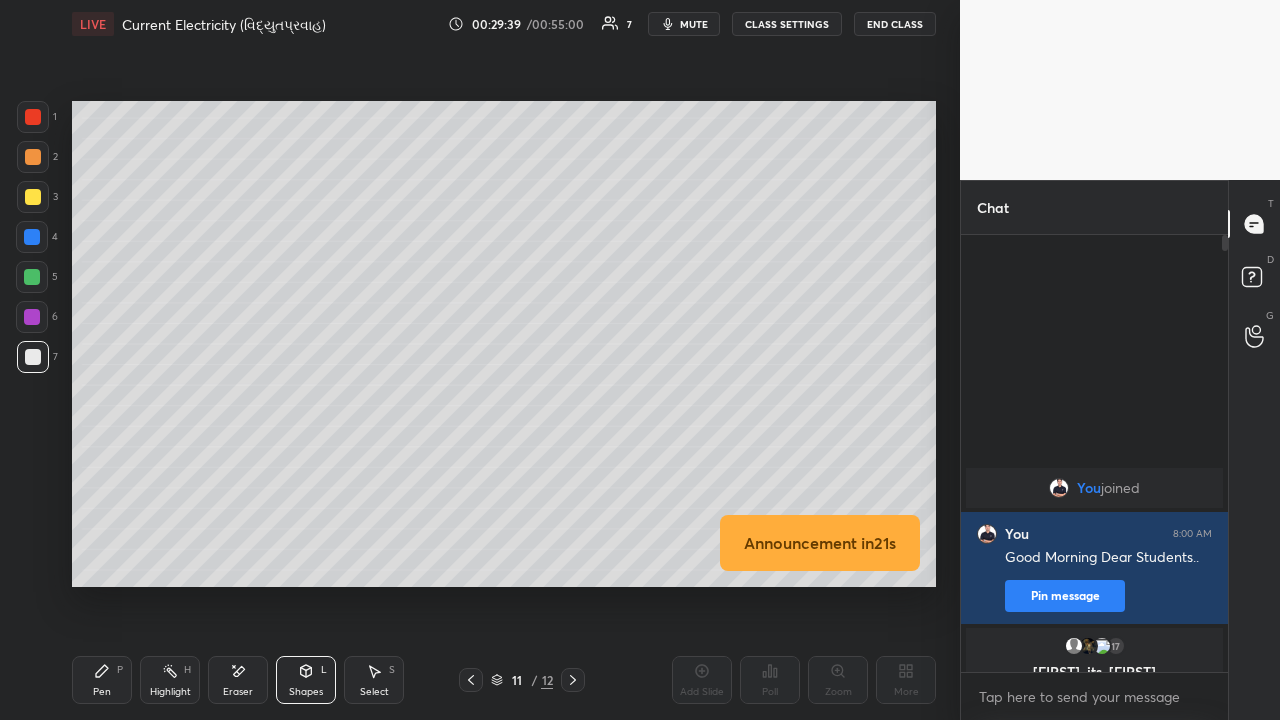 click 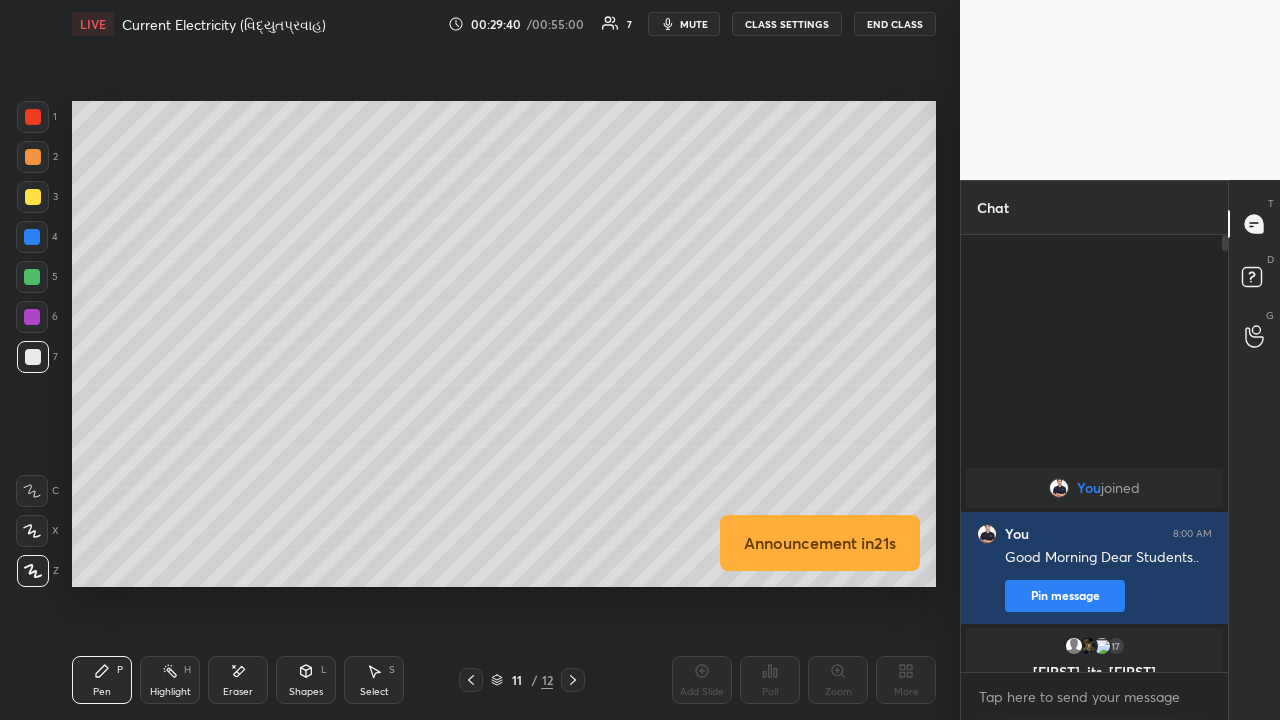 click at bounding box center [33, 197] 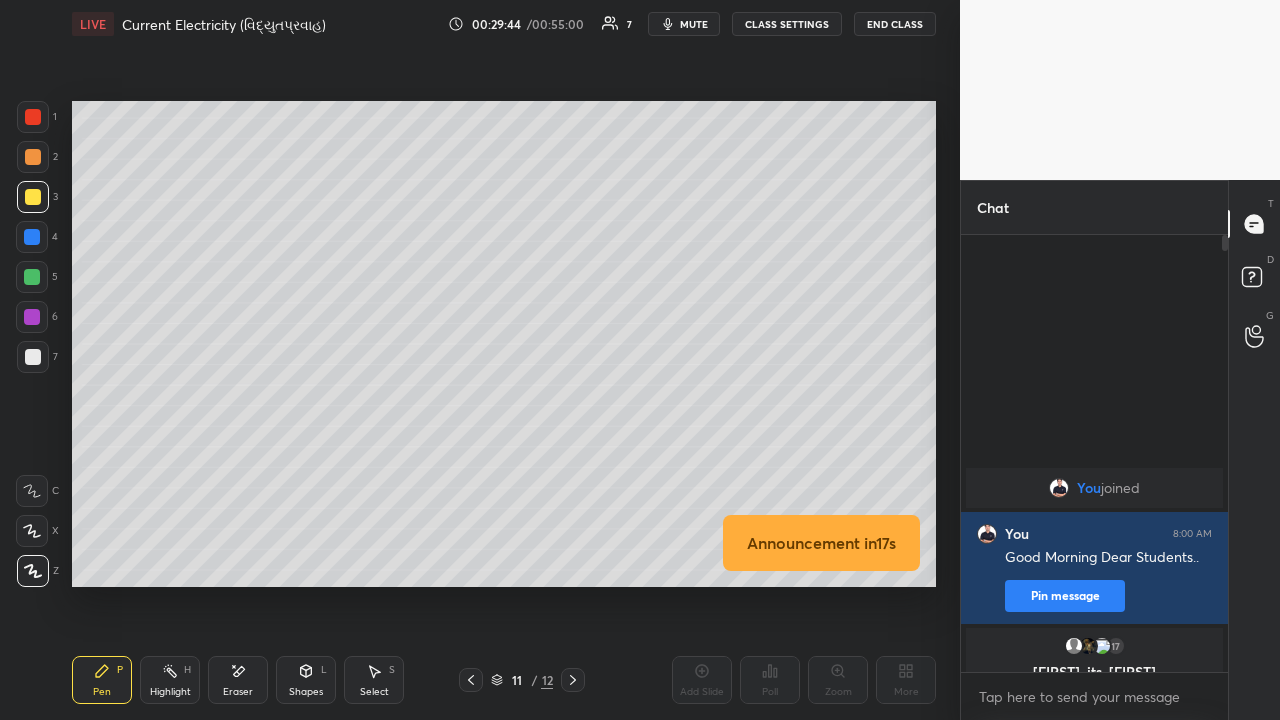 click on "Eraser" at bounding box center [238, 692] 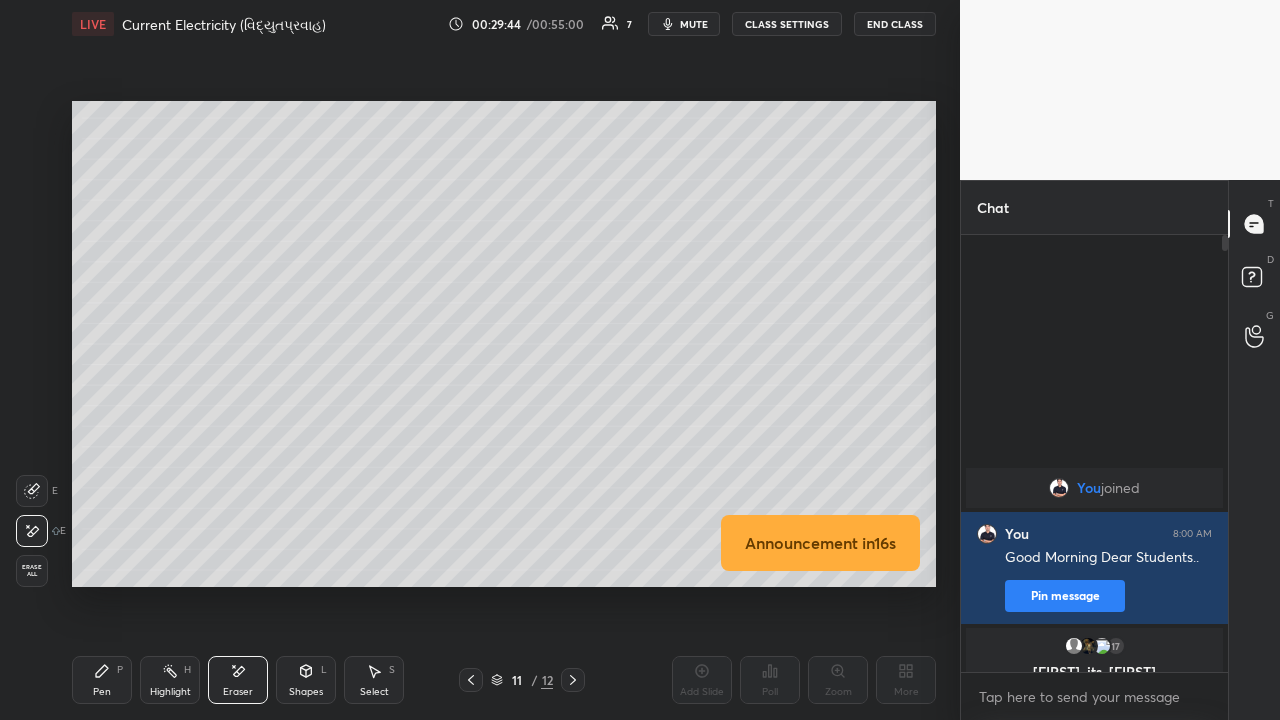 click on "Shapes L" at bounding box center (306, 680) 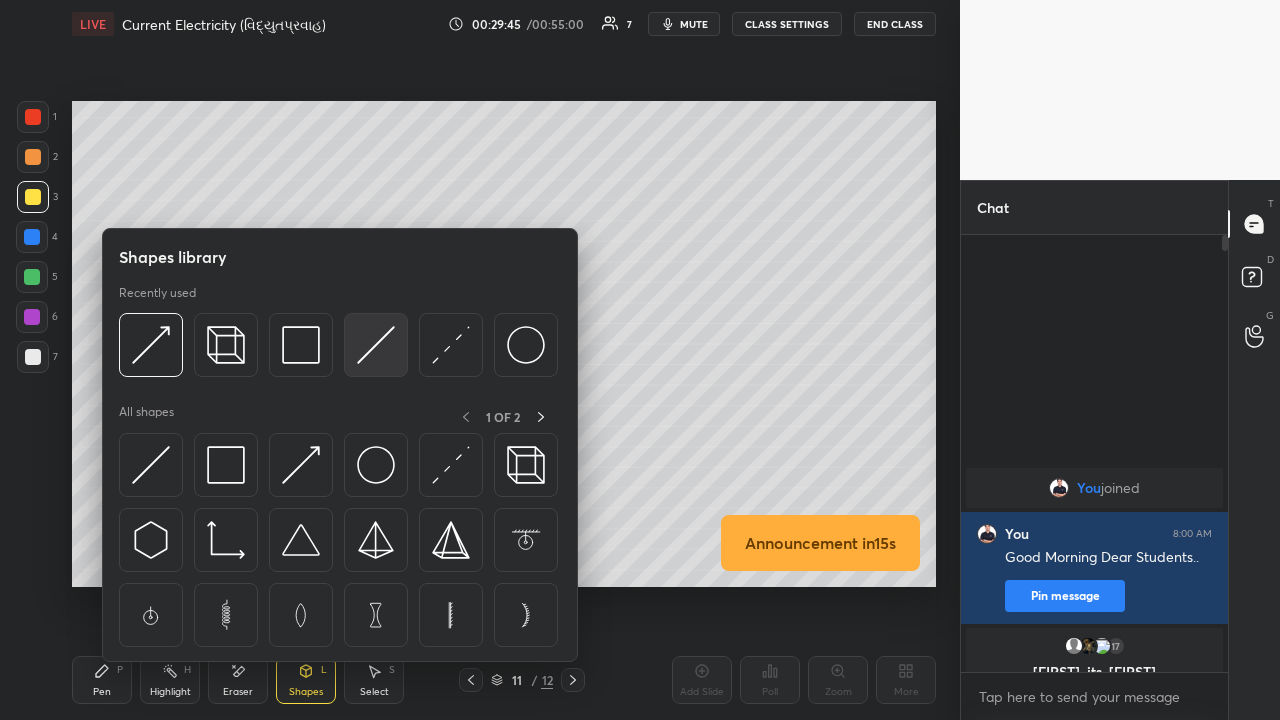 click at bounding box center (376, 345) 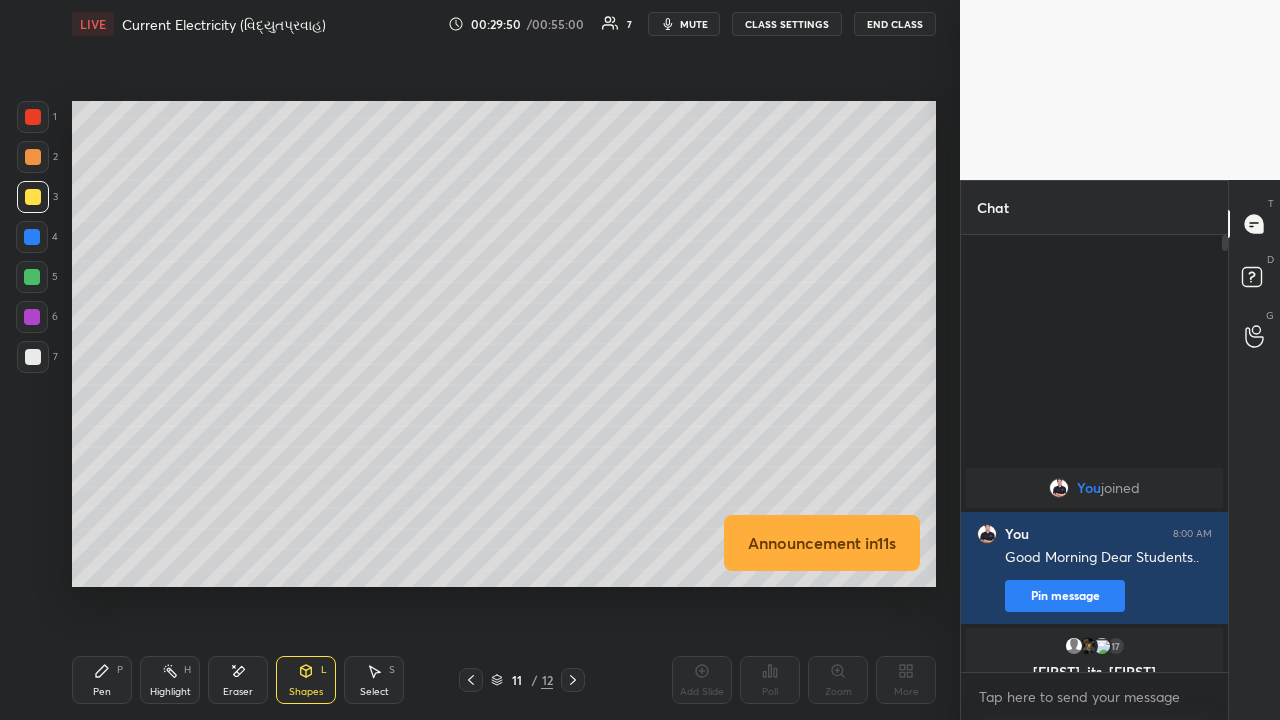 click on "Pen P" at bounding box center [102, 680] 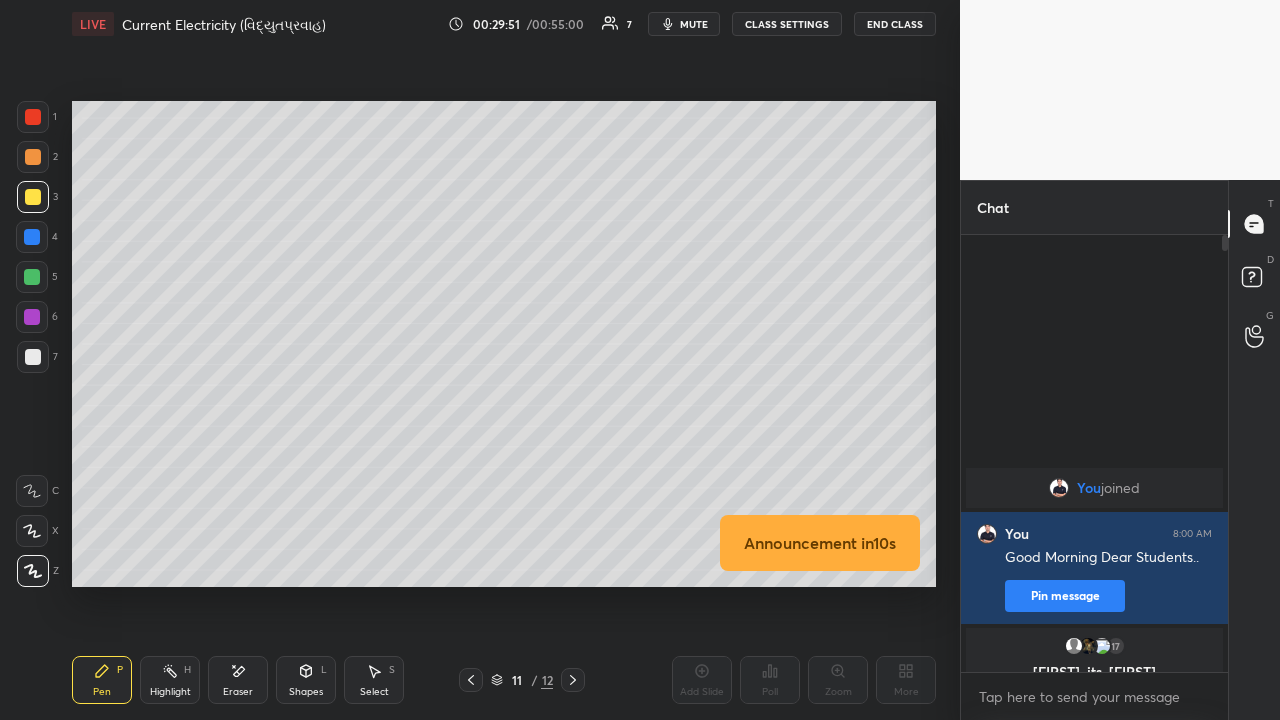 click at bounding box center [33, 157] 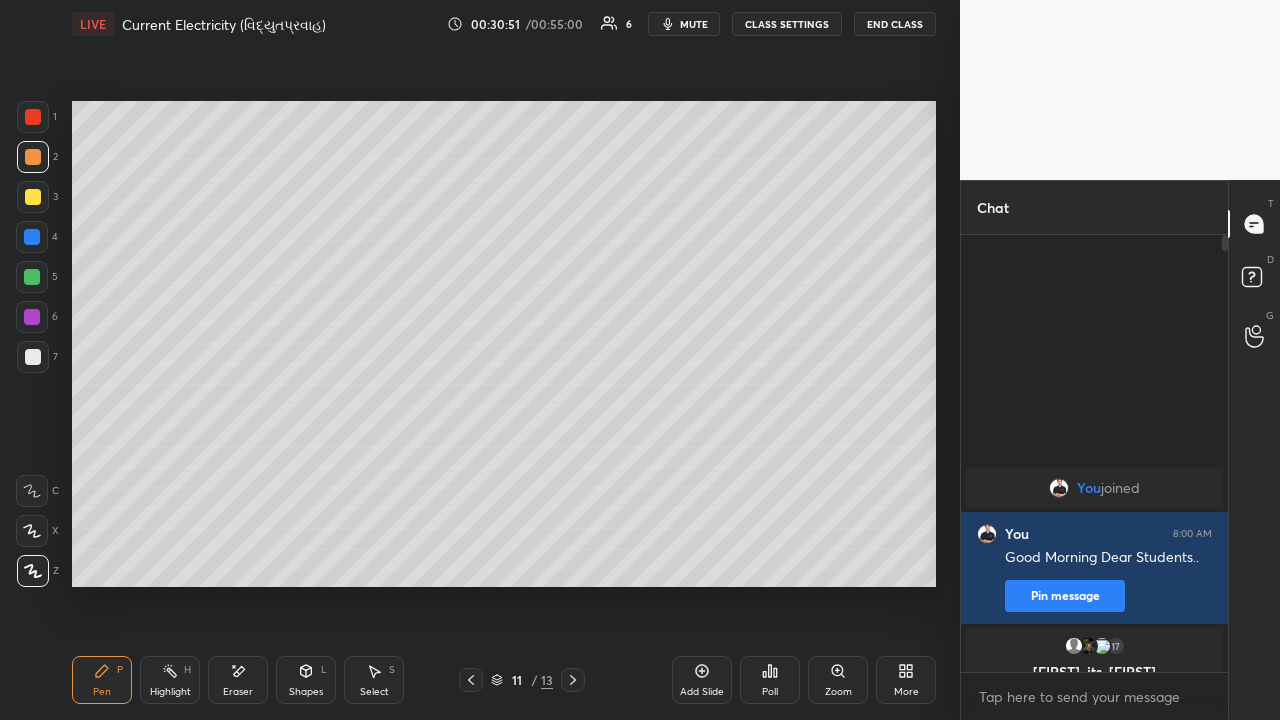 click at bounding box center [33, 357] 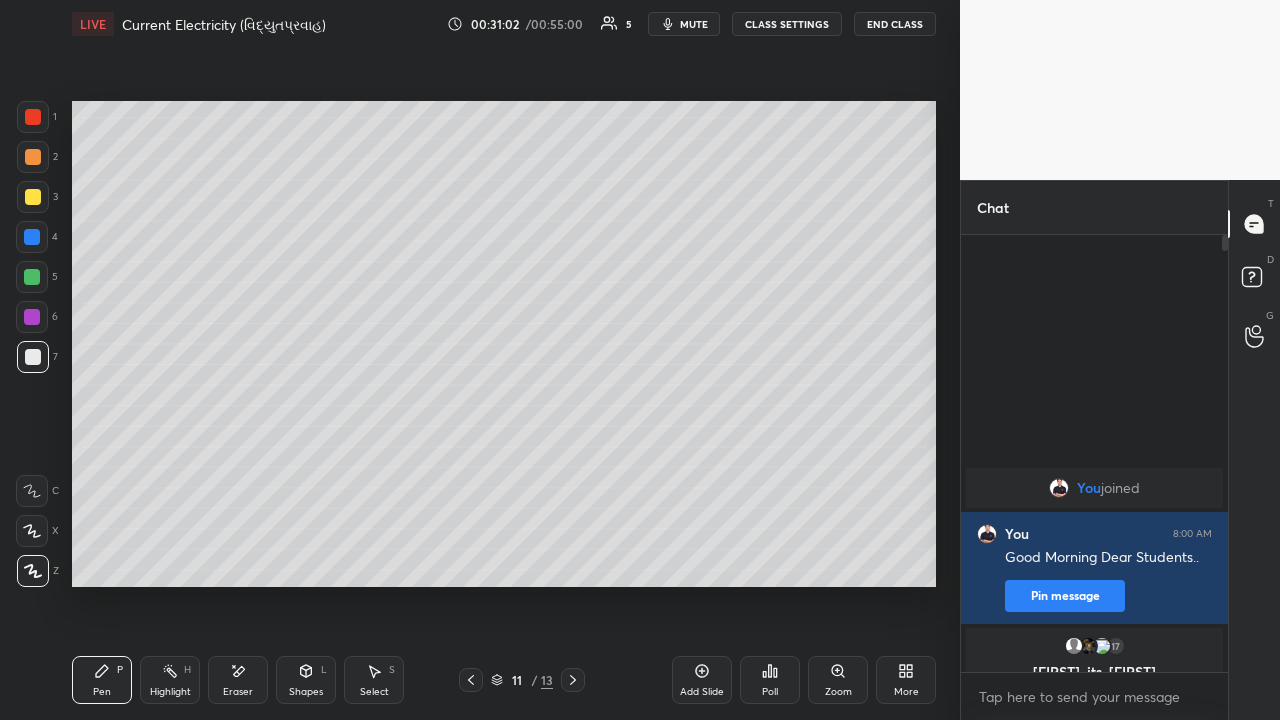 click 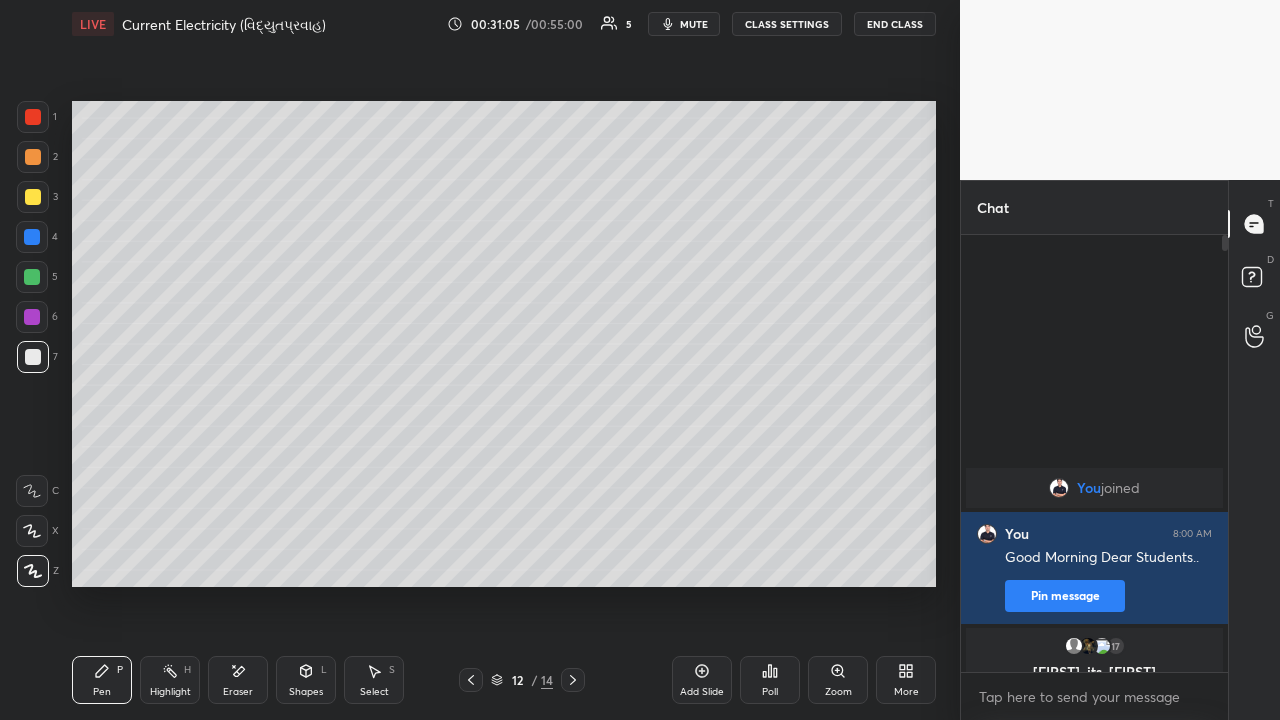 click at bounding box center (33, 157) 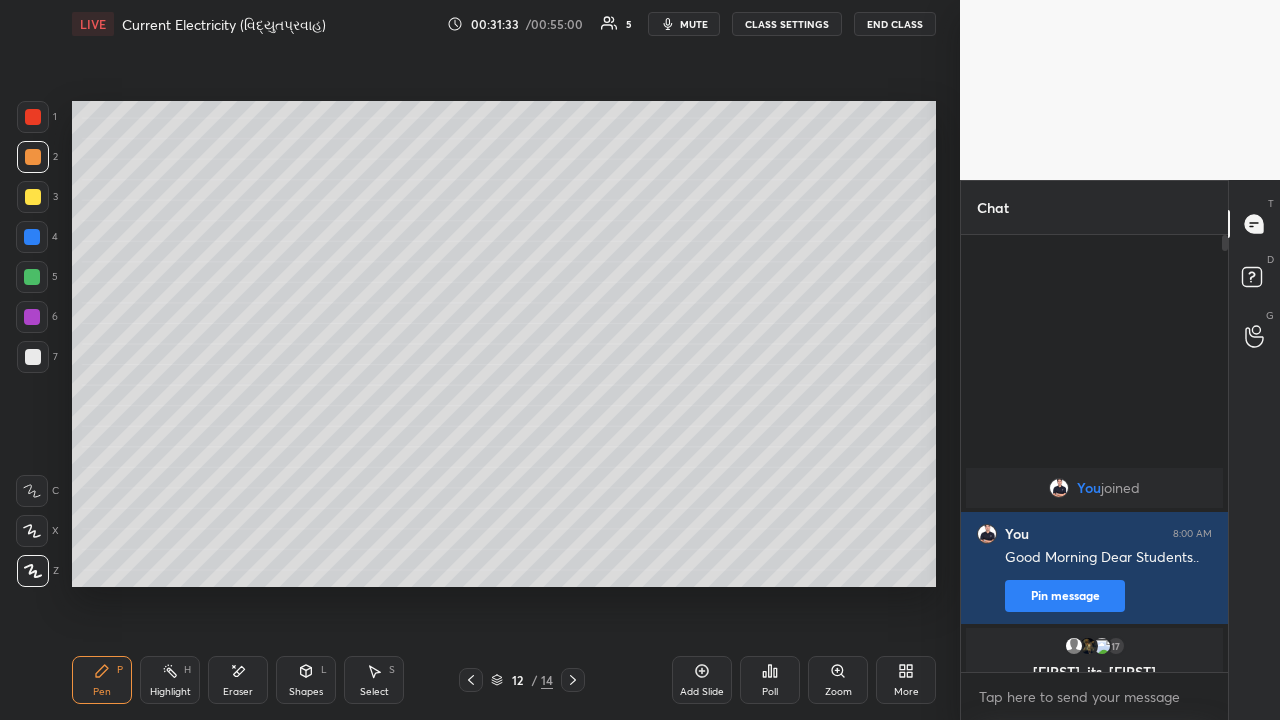 click at bounding box center [33, 197] 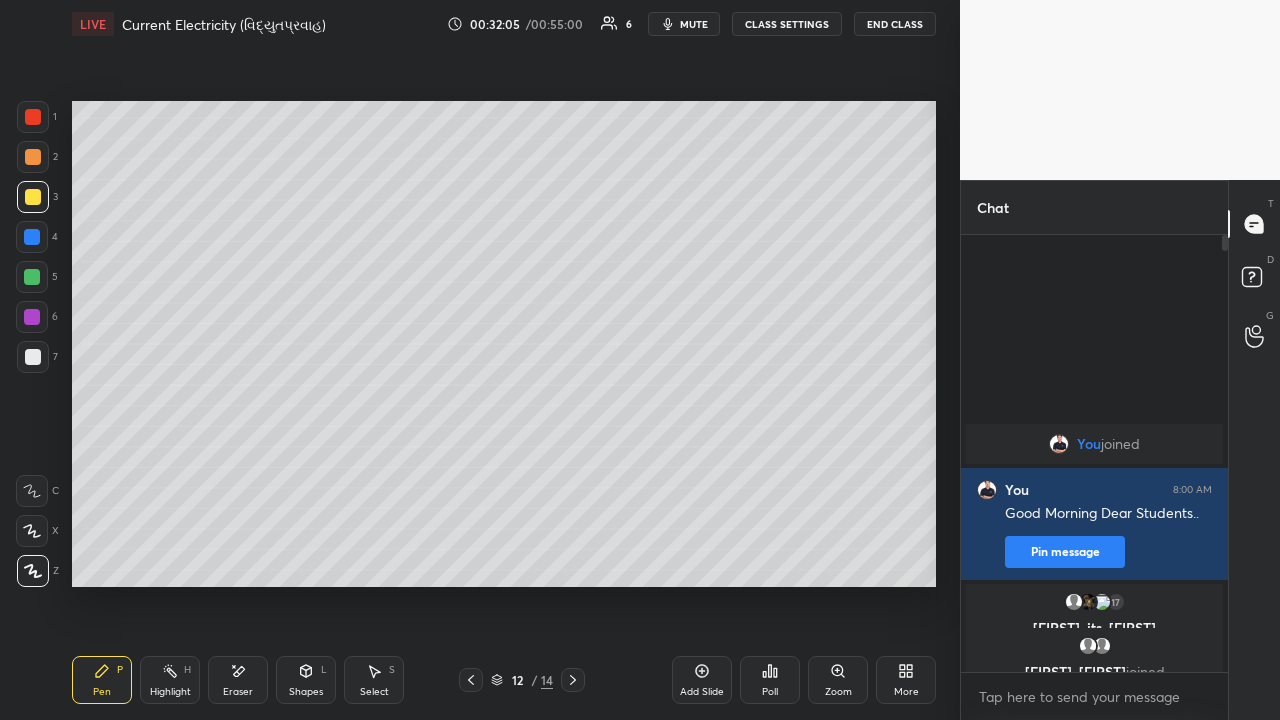 click at bounding box center (33, 357) 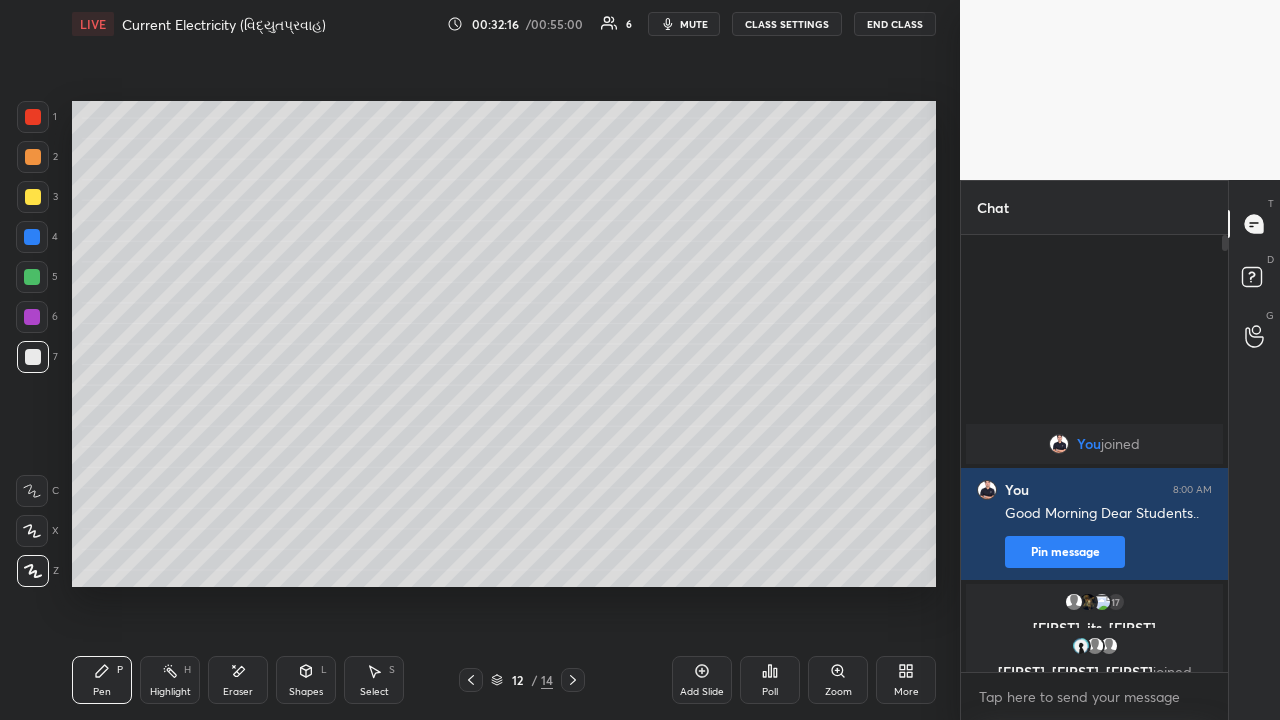 click at bounding box center (33, 197) 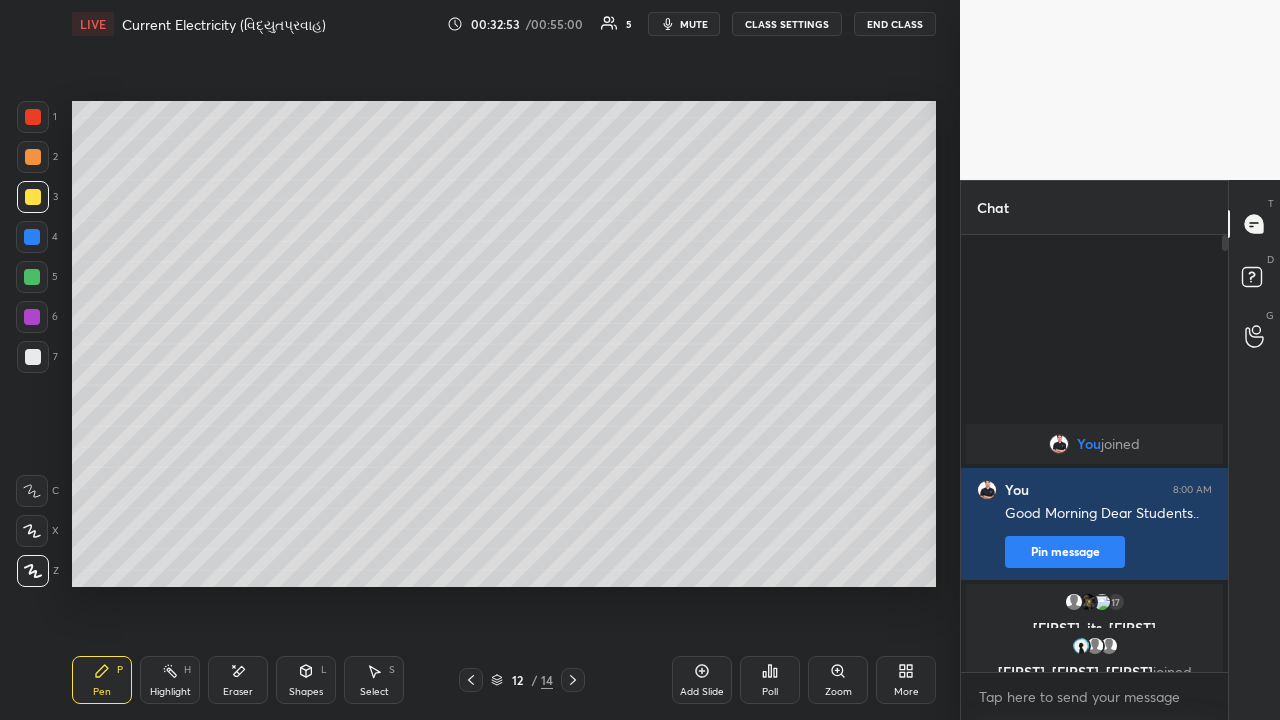 click at bounding box center [33, 357] 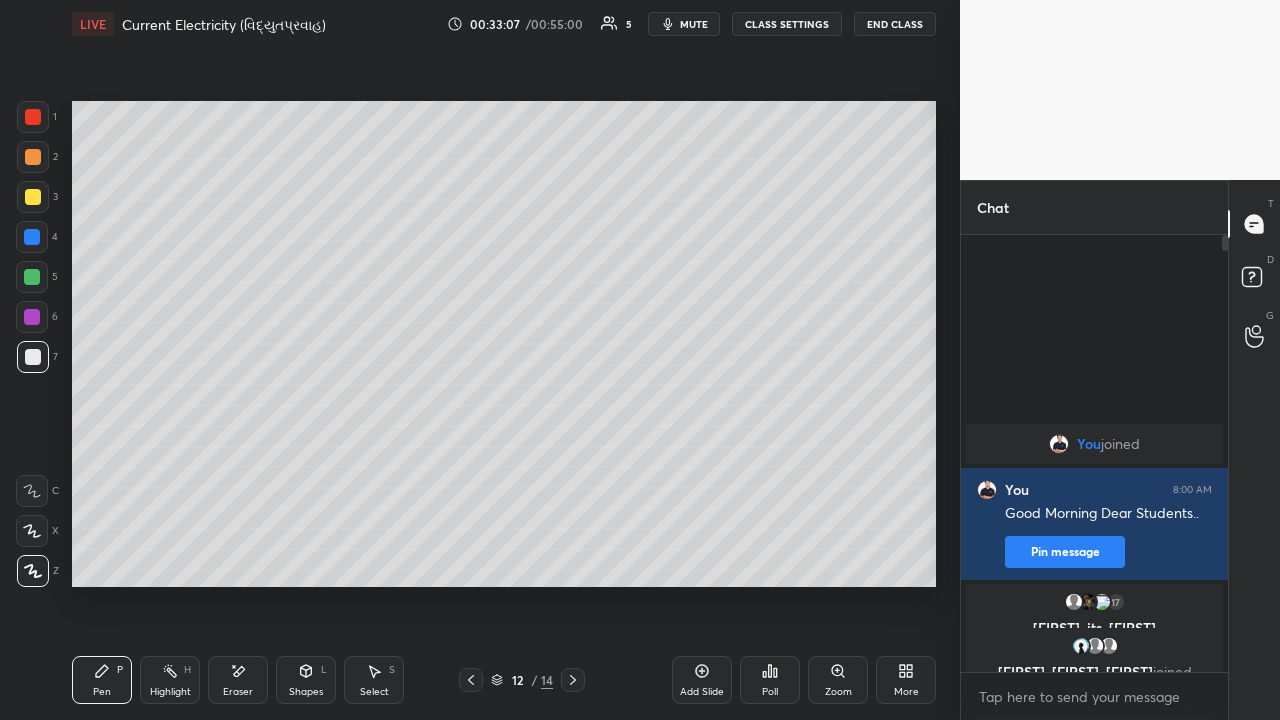 click at bounding box center (33, 197) 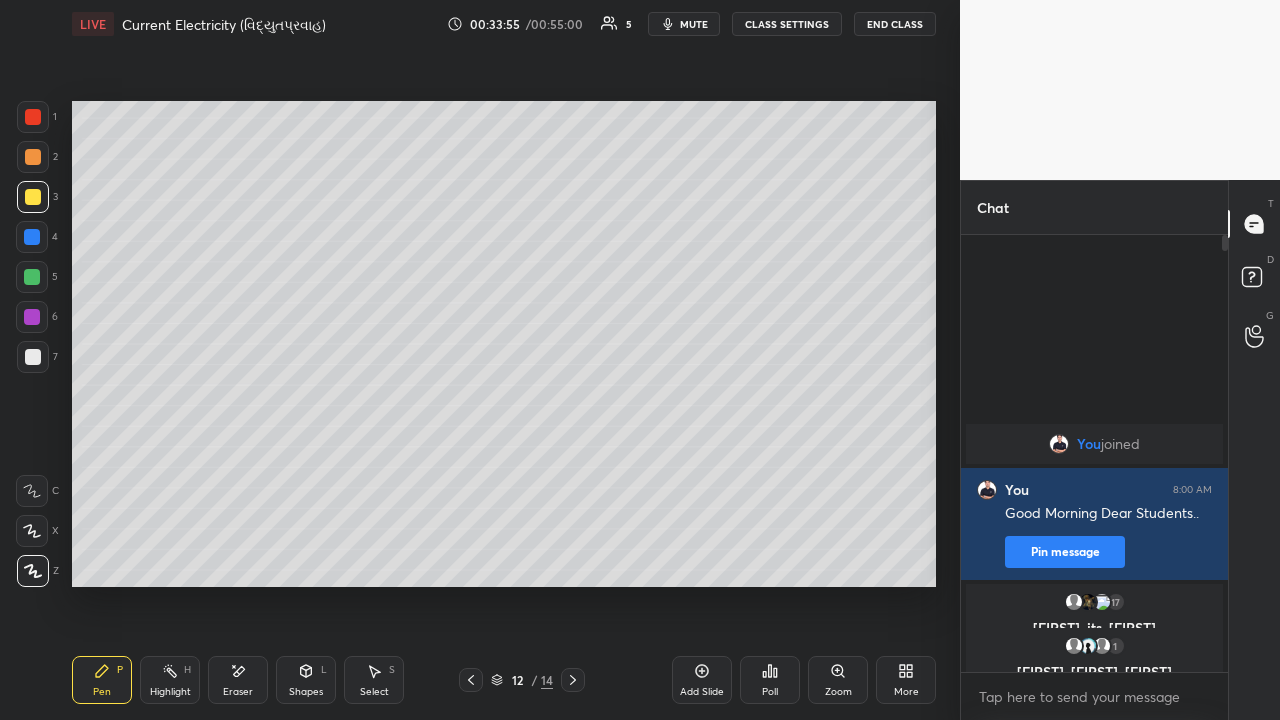 click on "Add Slide" at bounding box center [702, 680] 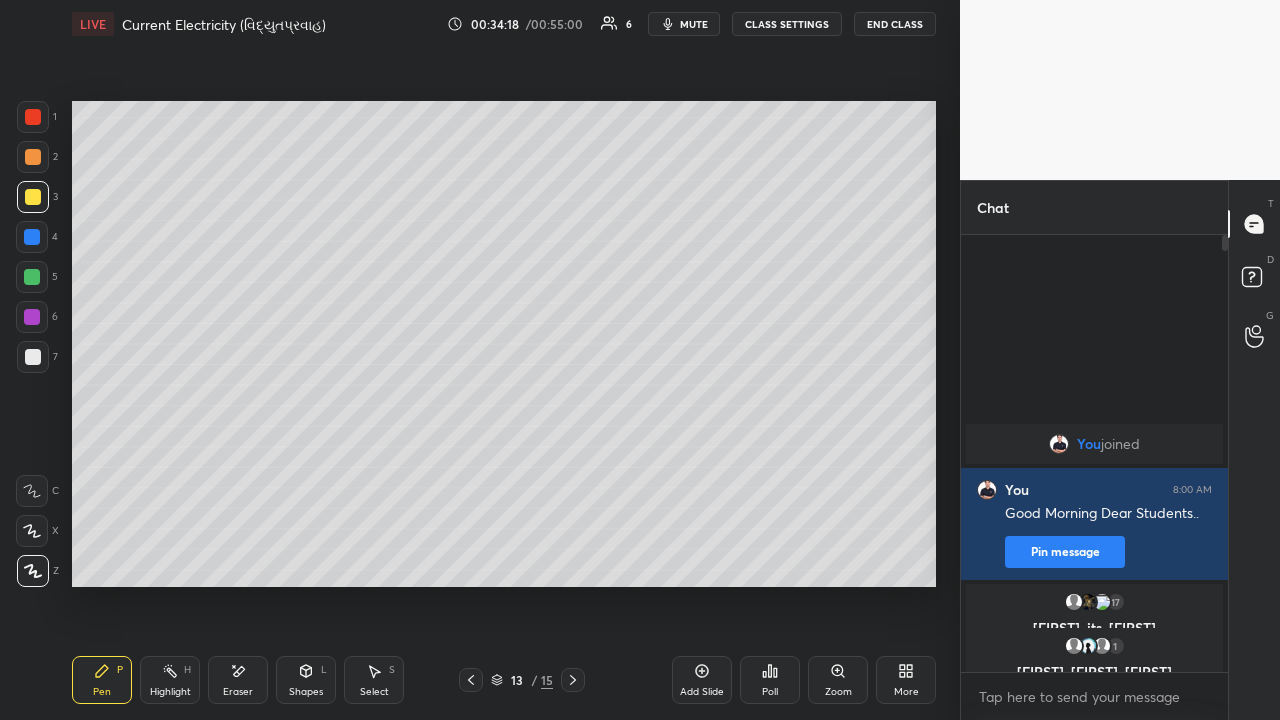 click at bounding box center (33, 357) 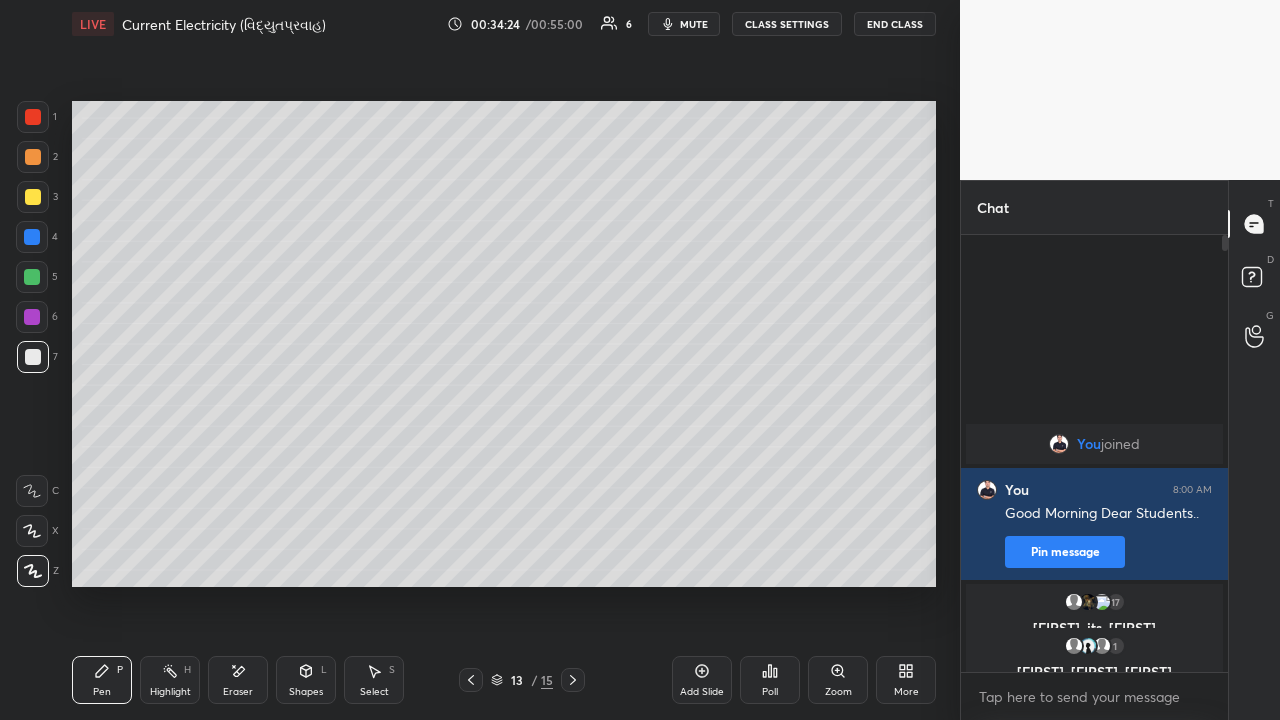 click at bounding box center [33, 157] 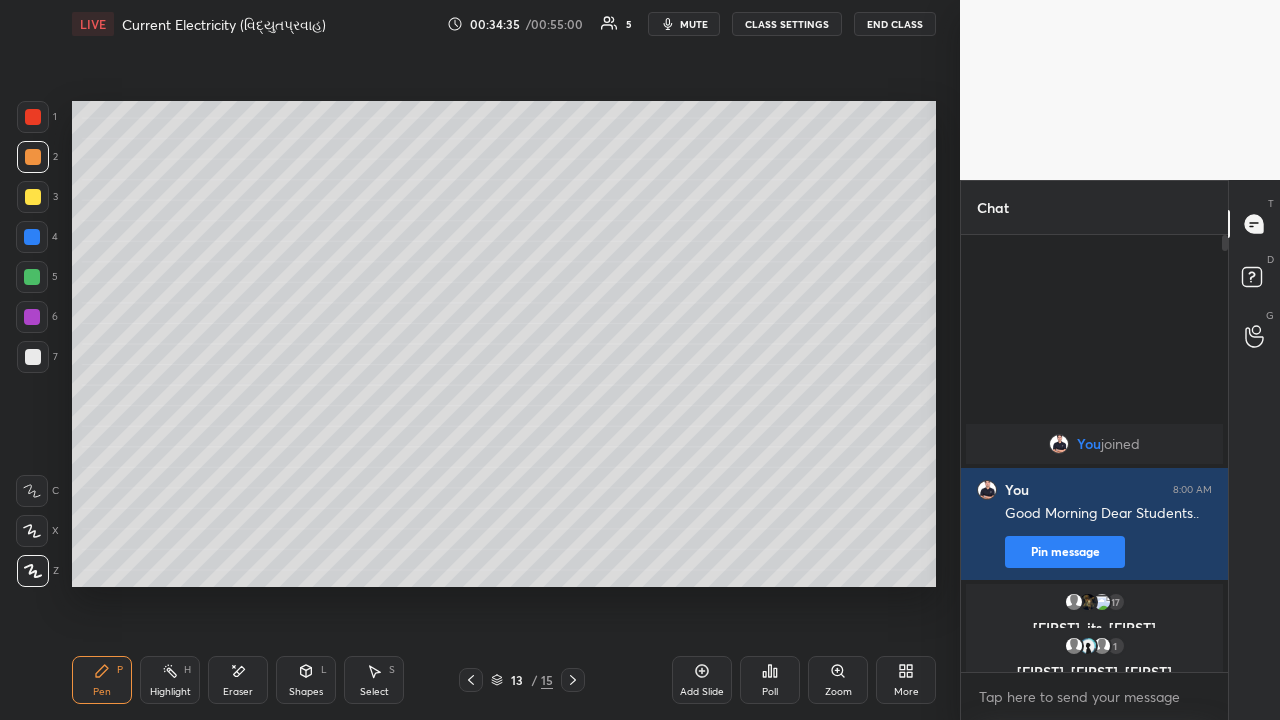 click at bounding box center [33, 197] 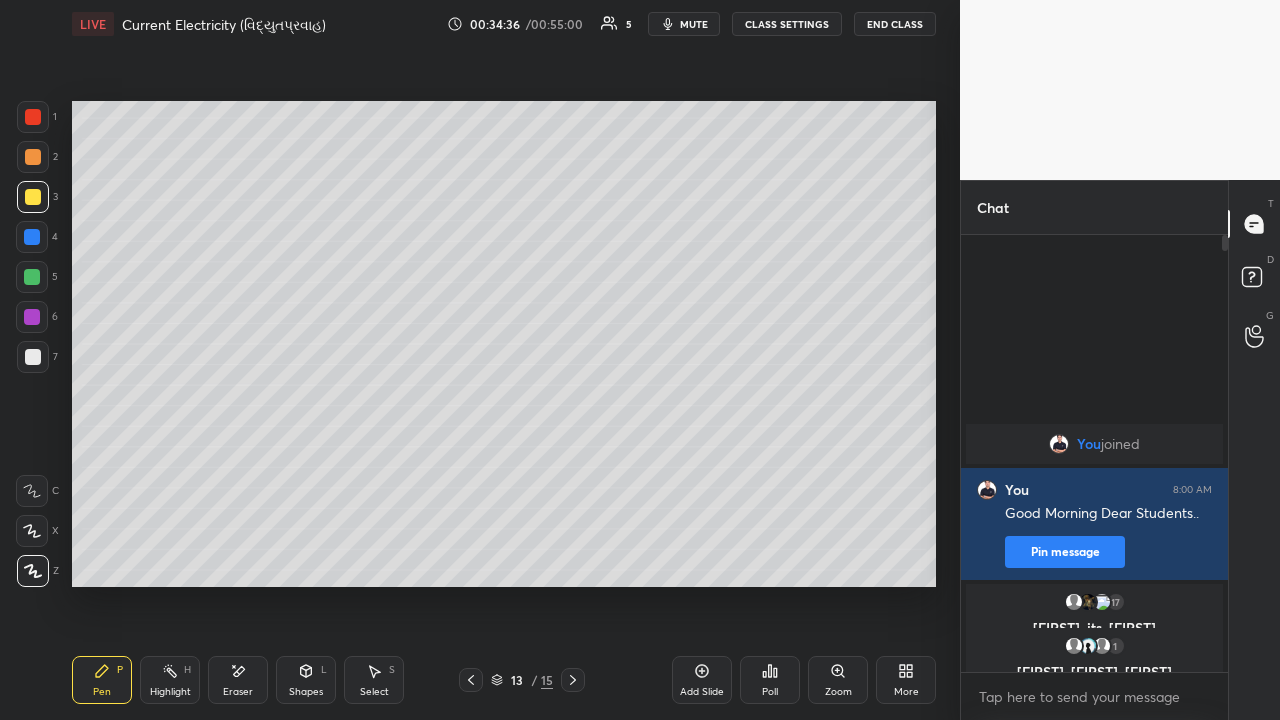 click at bounding box center [33, 157] 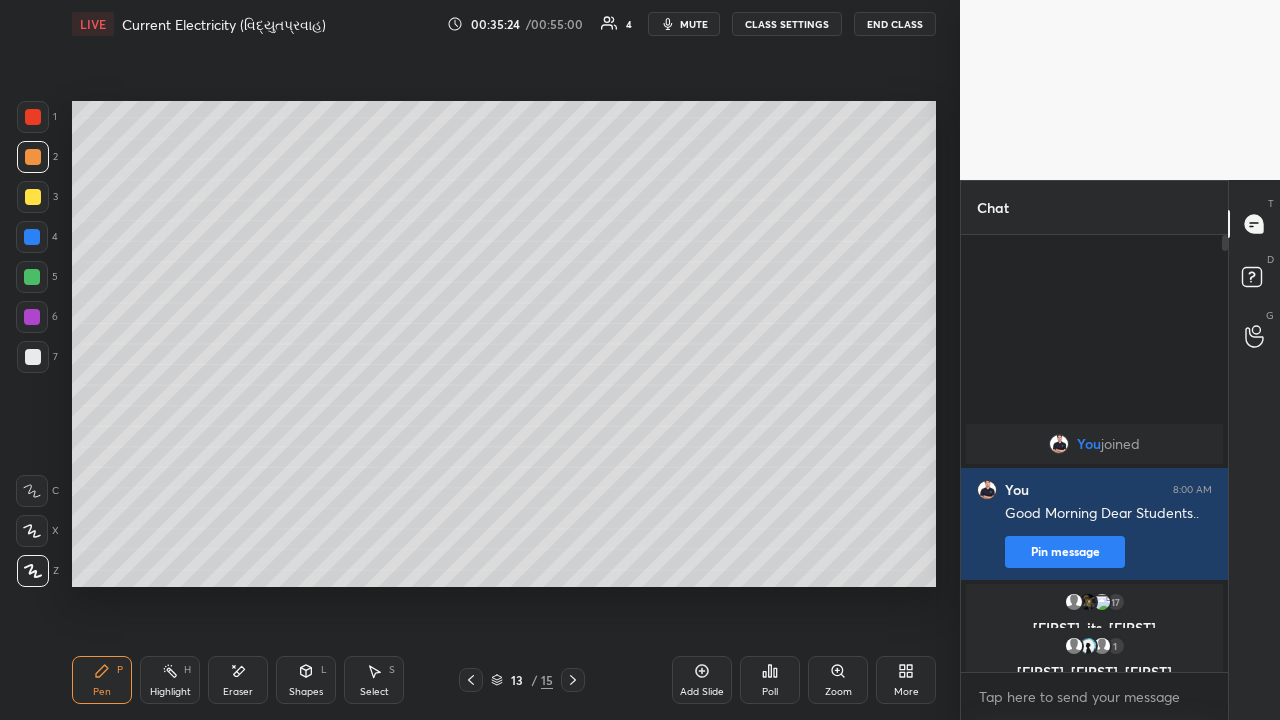 click at bounding box center [33, 357] 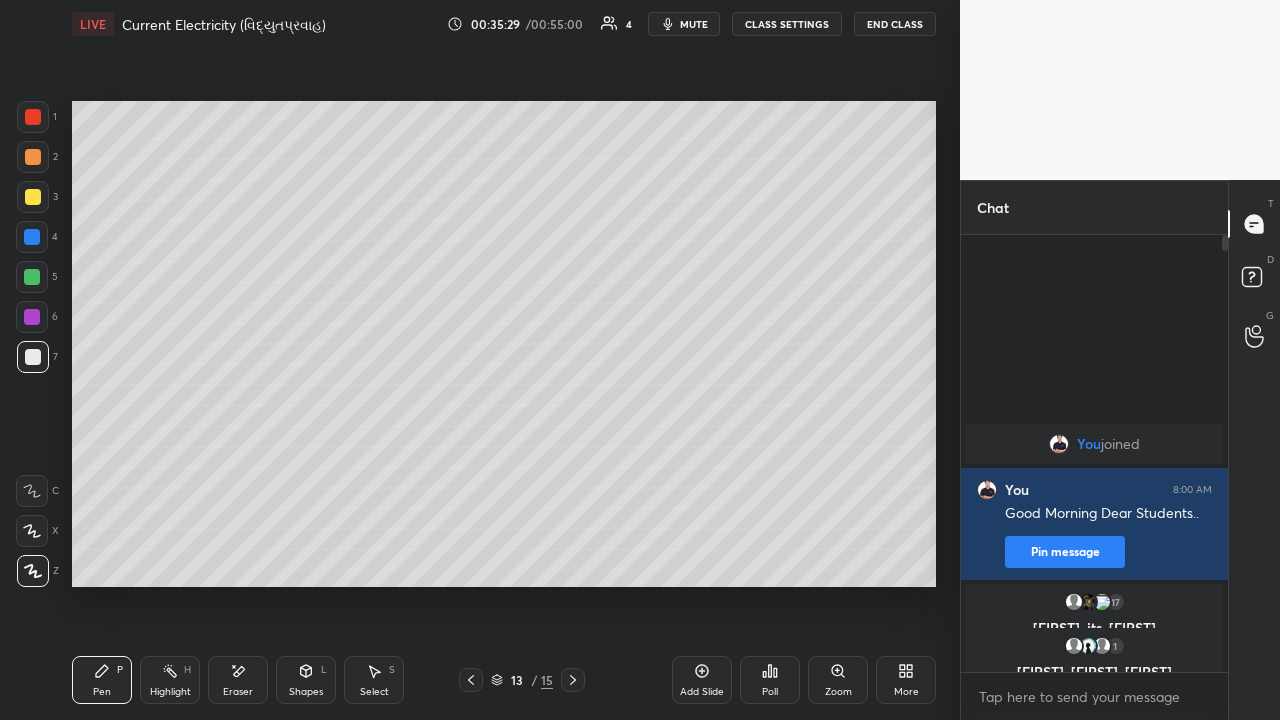 click at bounding box center [33, 197] 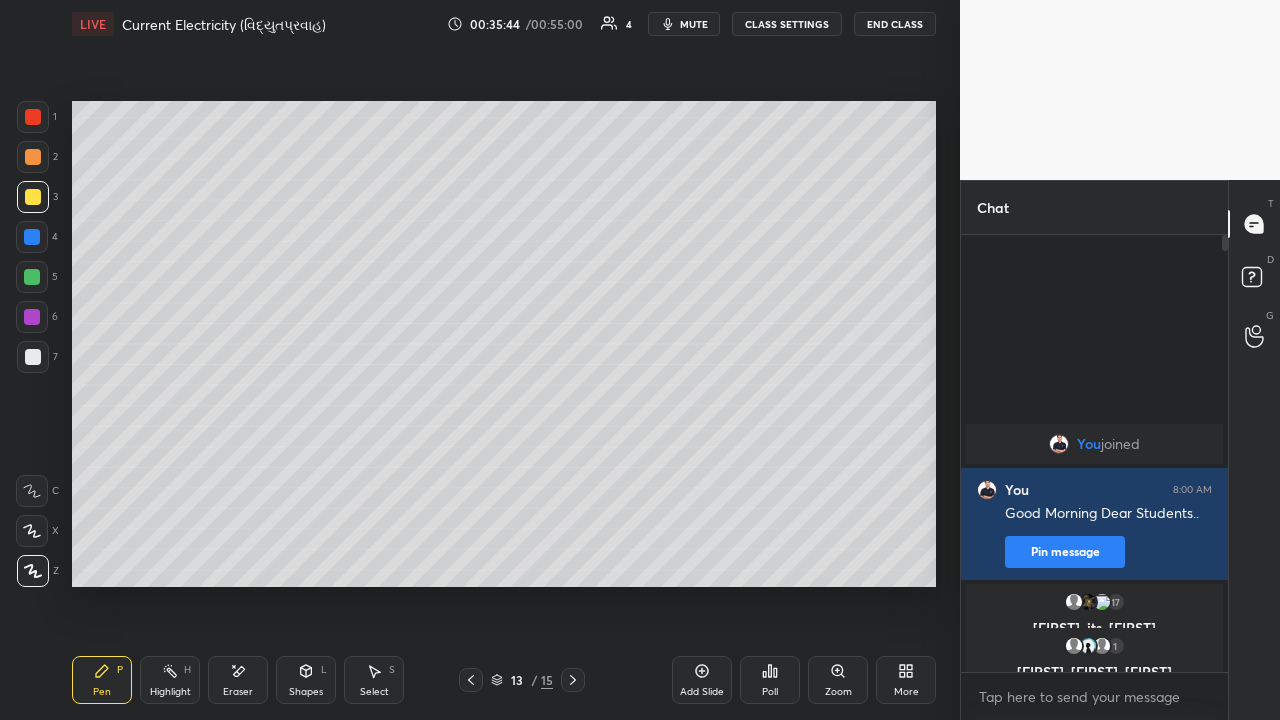 click at bounding box center (33, 157) 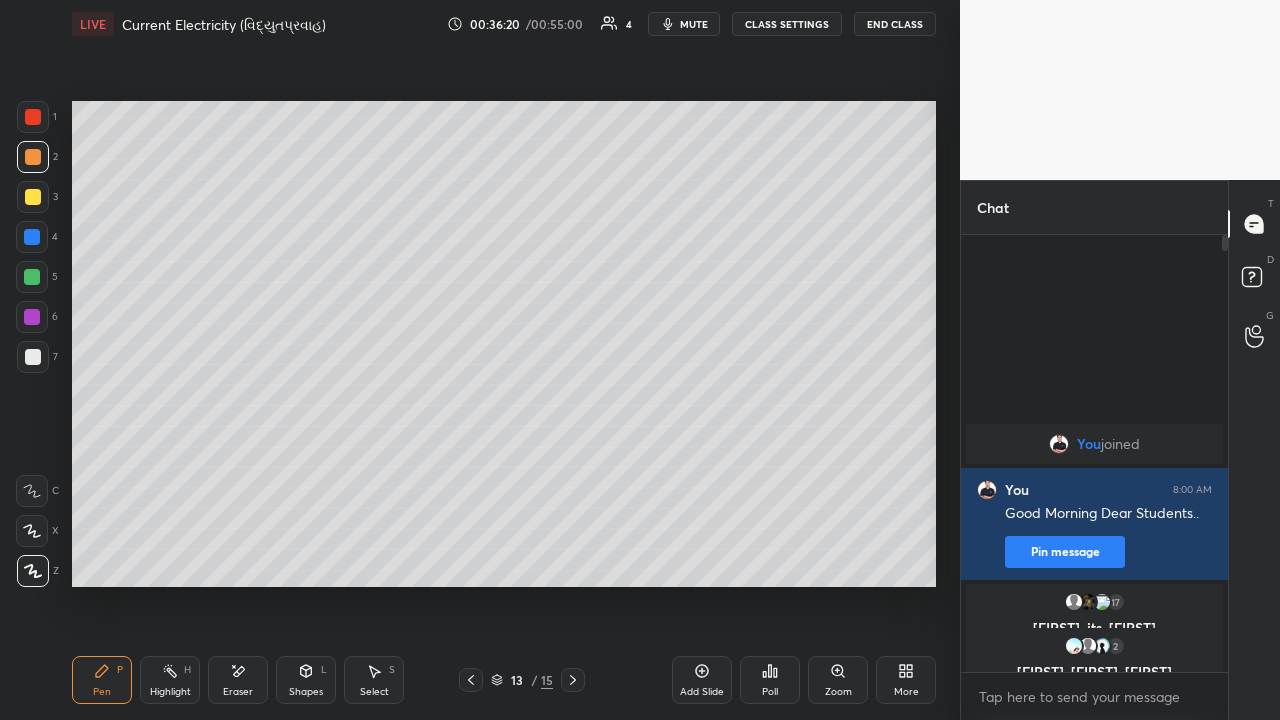click at bounding box center [33, 357] 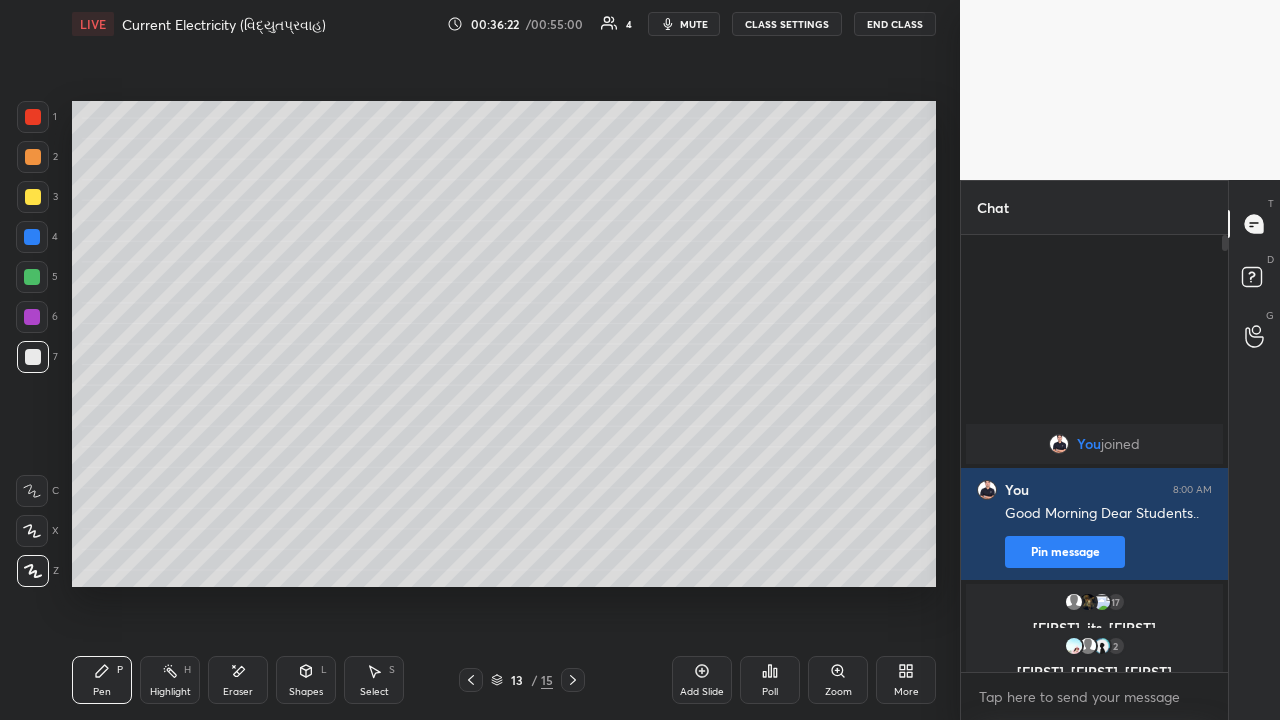 click 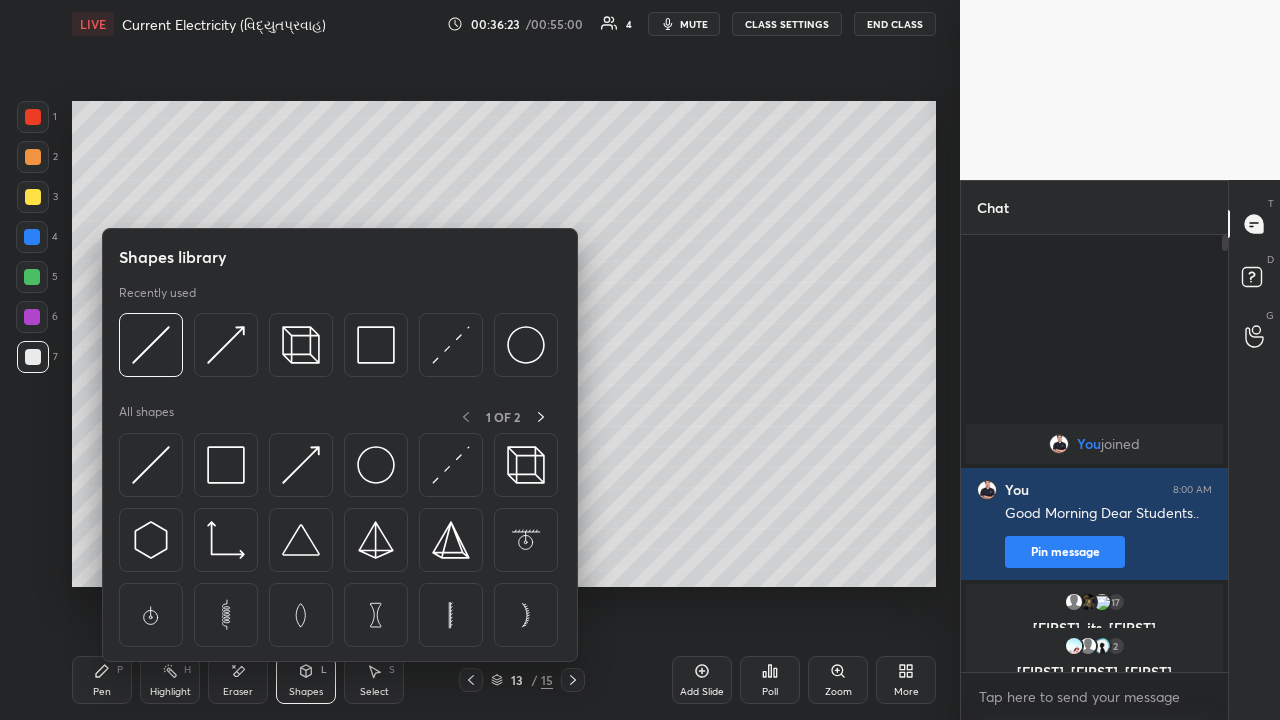 click at bounding box center (226, 345) 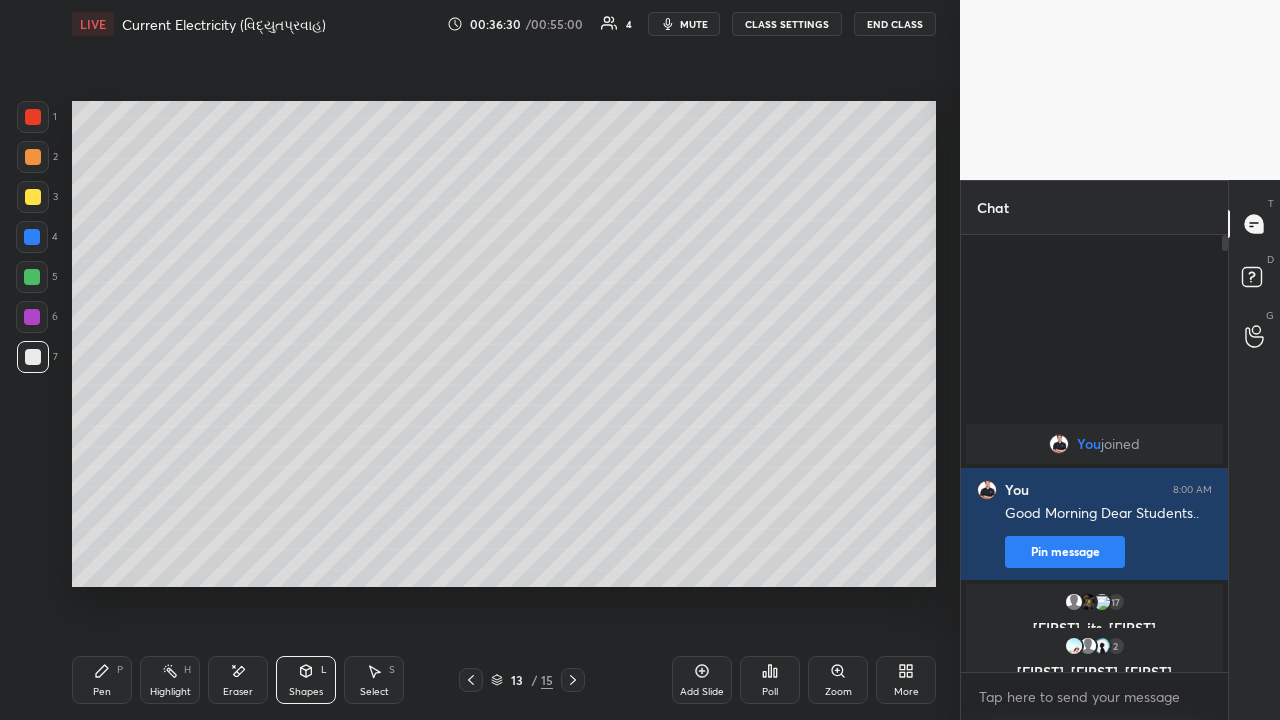 click on "Pen P" at bounding box center (102, 680) 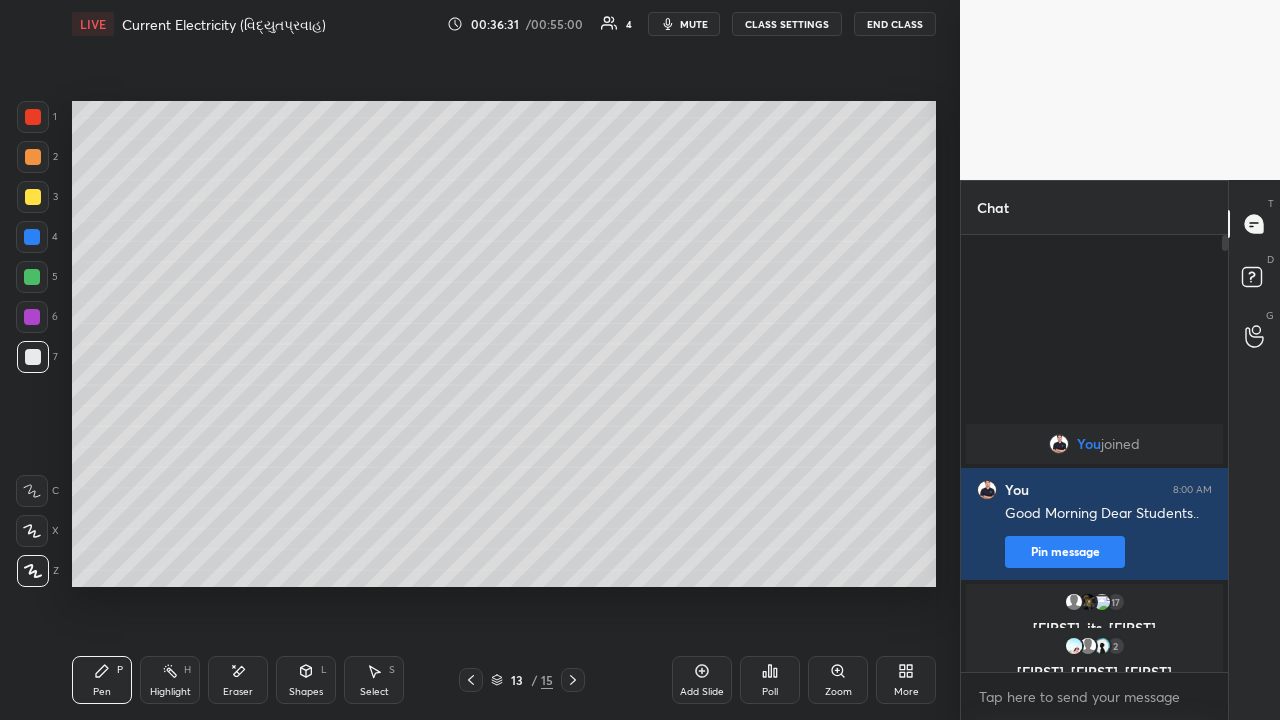 click at bounding box center (33, 157) 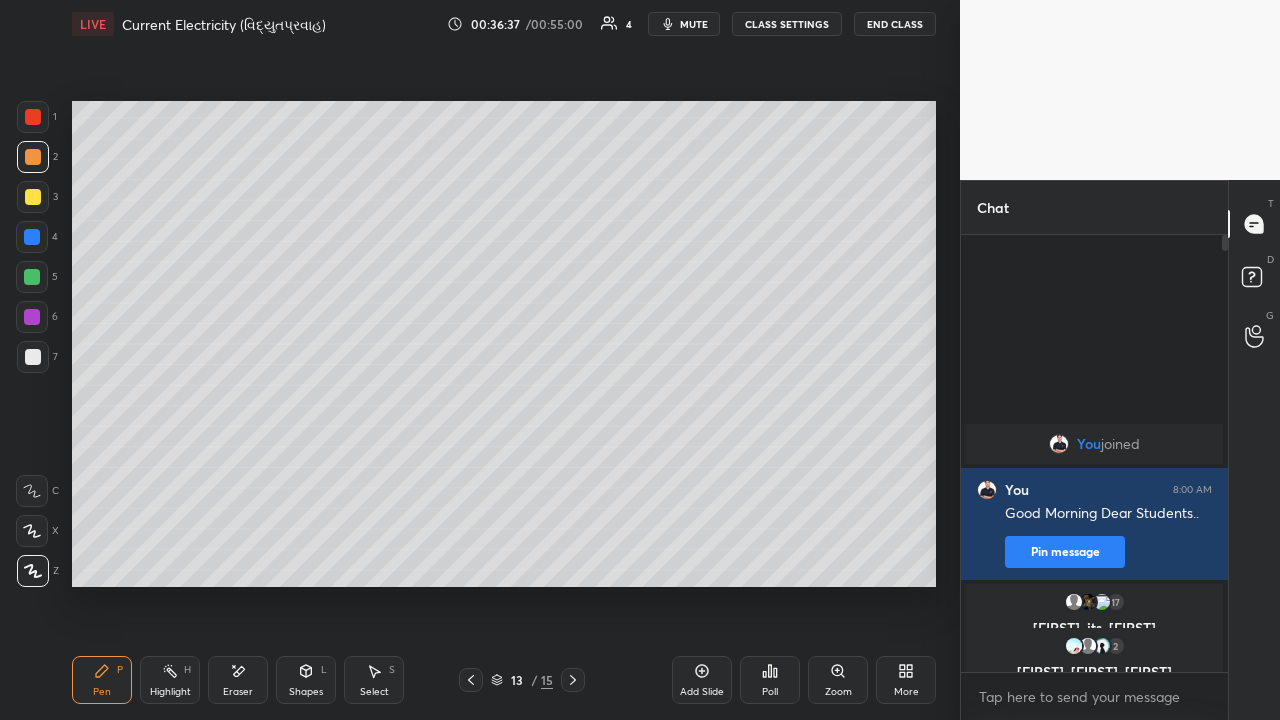 click at bounding box center (33, 197) 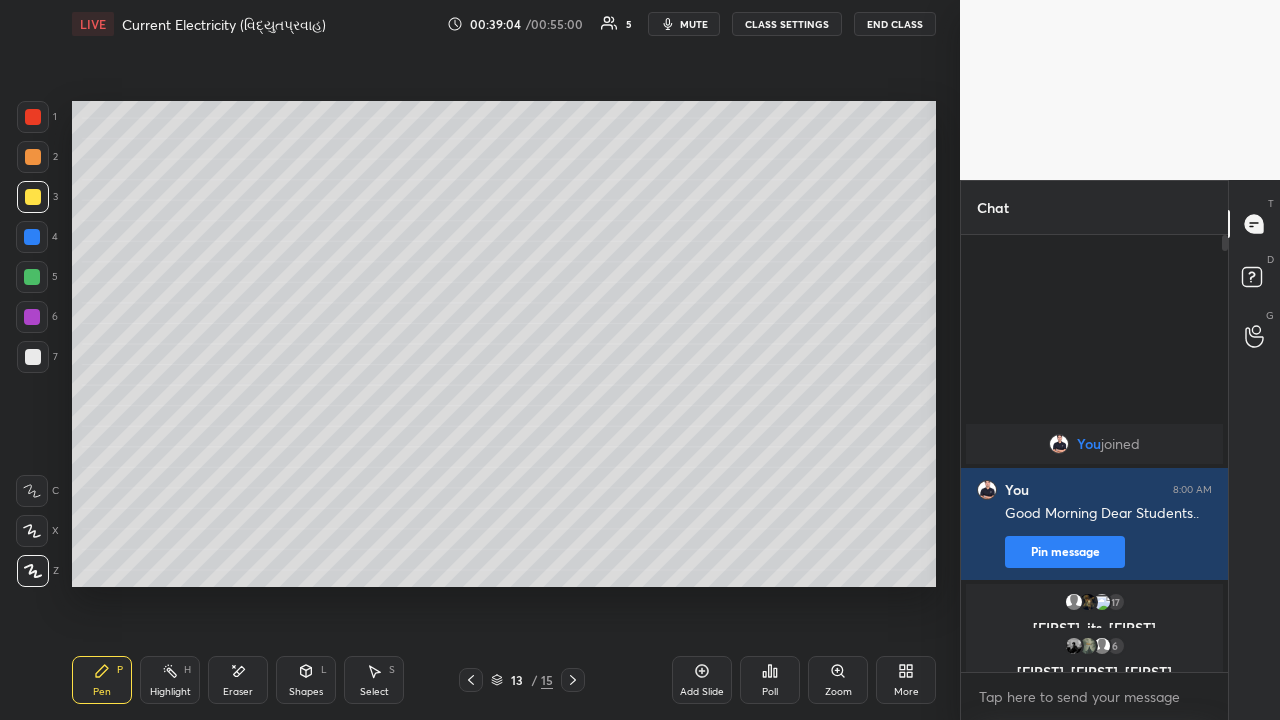 click on "Add Slide" at bounding box center (702, 692) 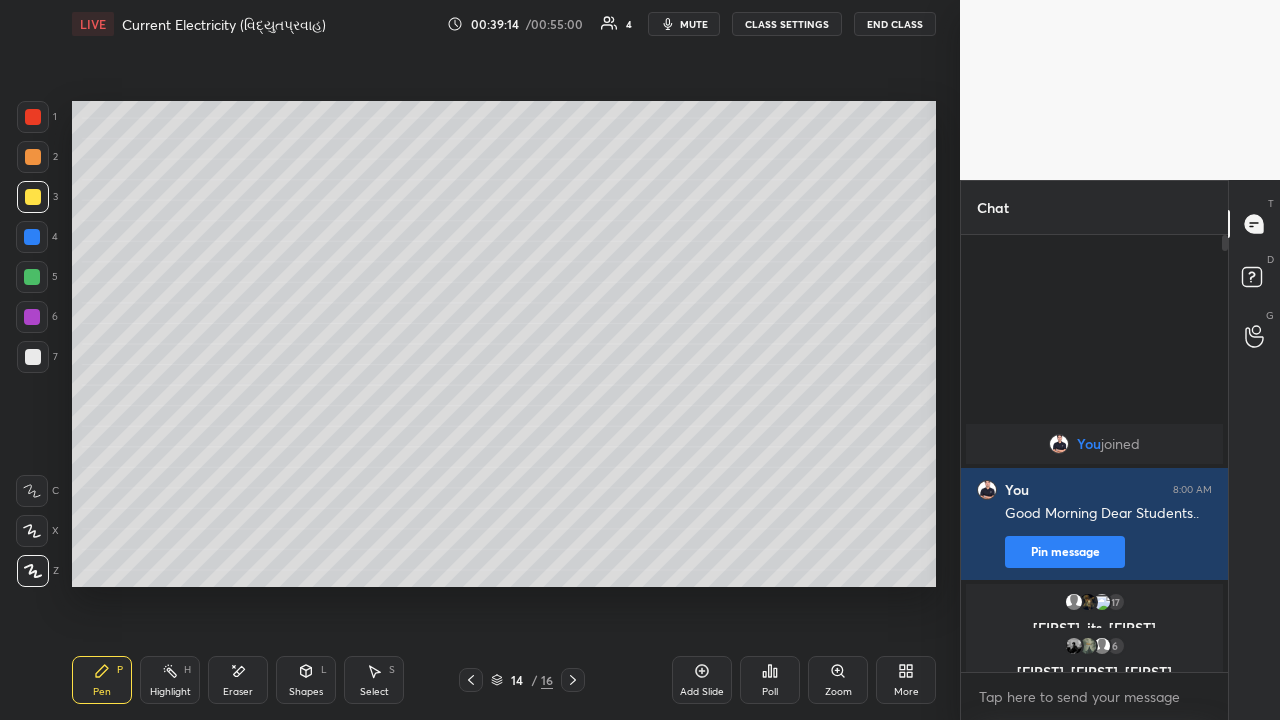 click 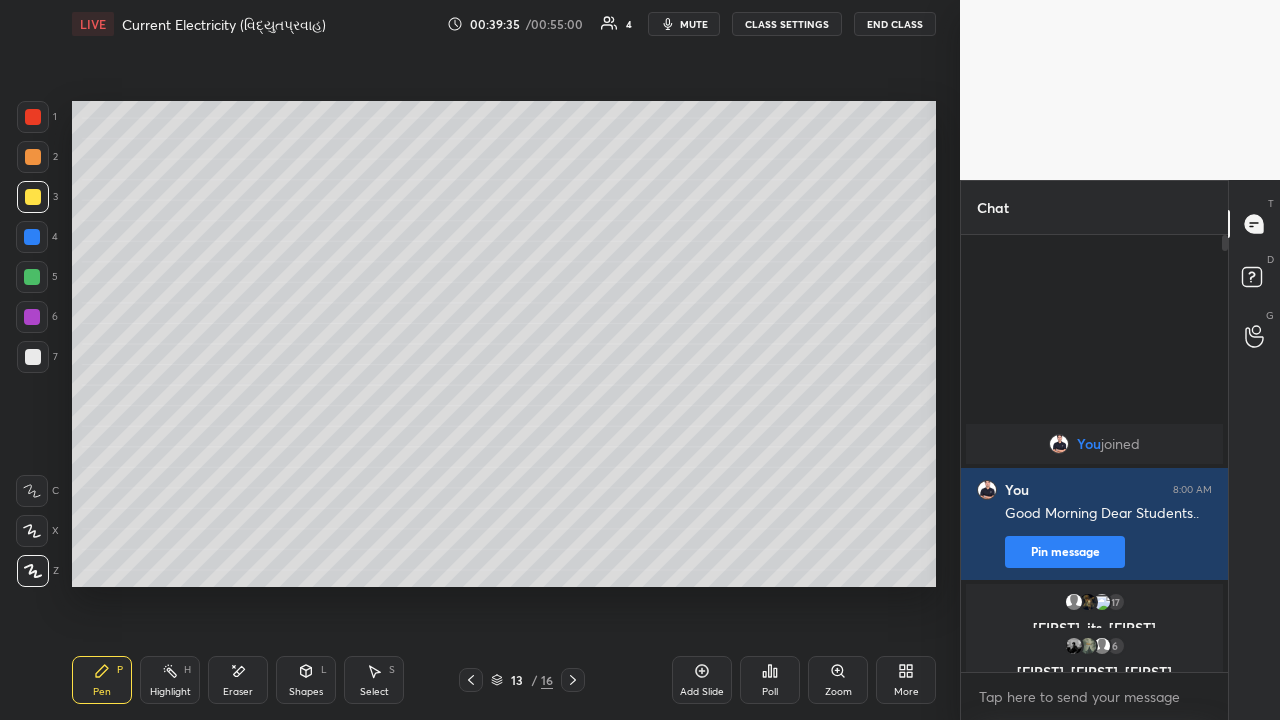 click 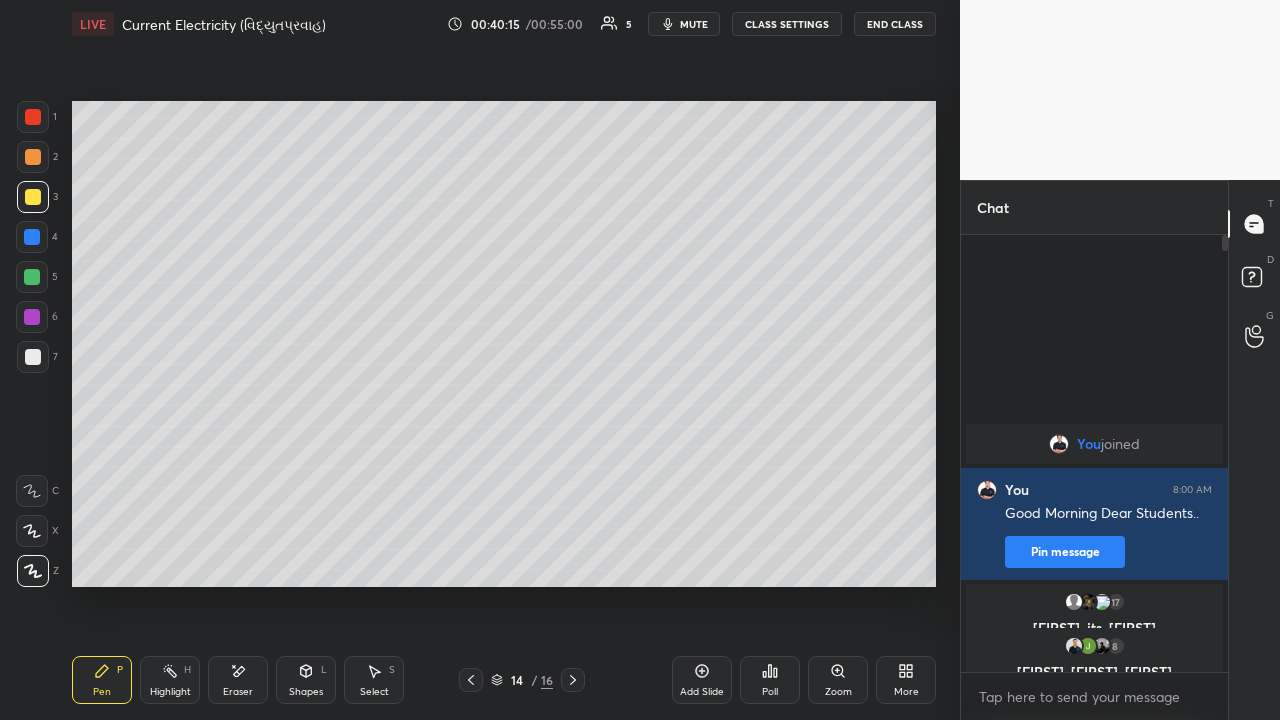 click at bounding box center (33, 157) 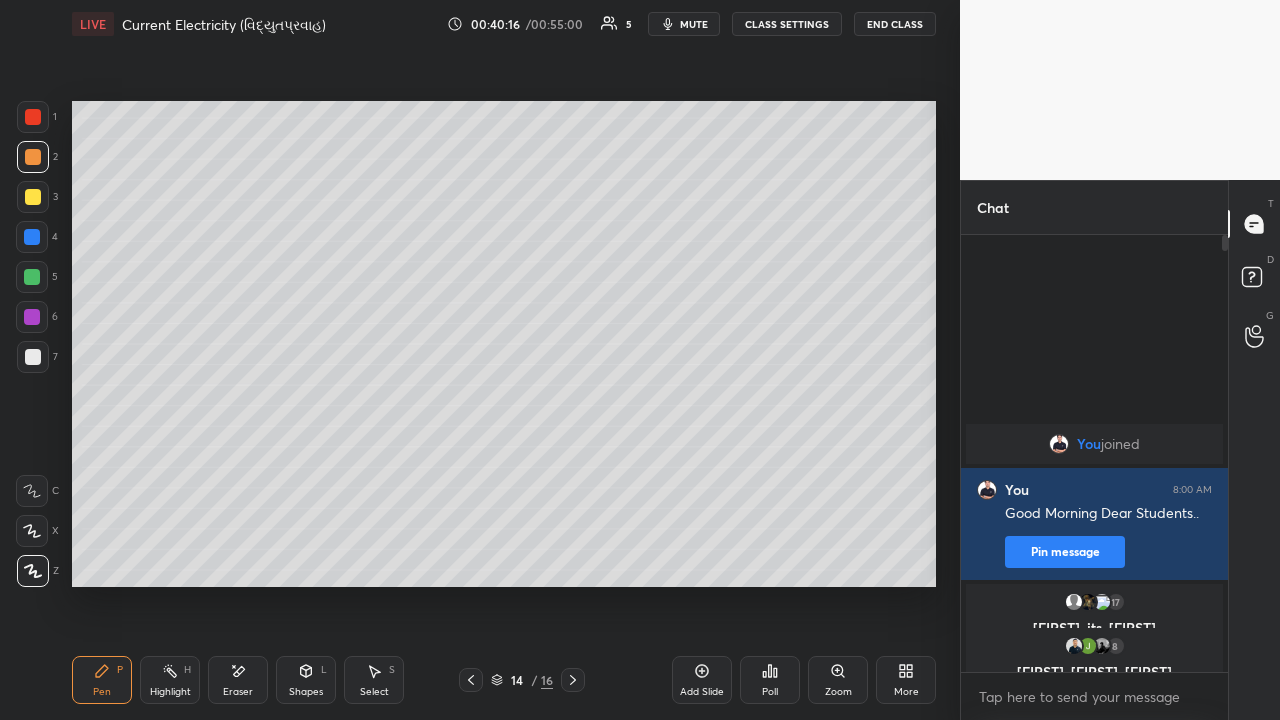 click 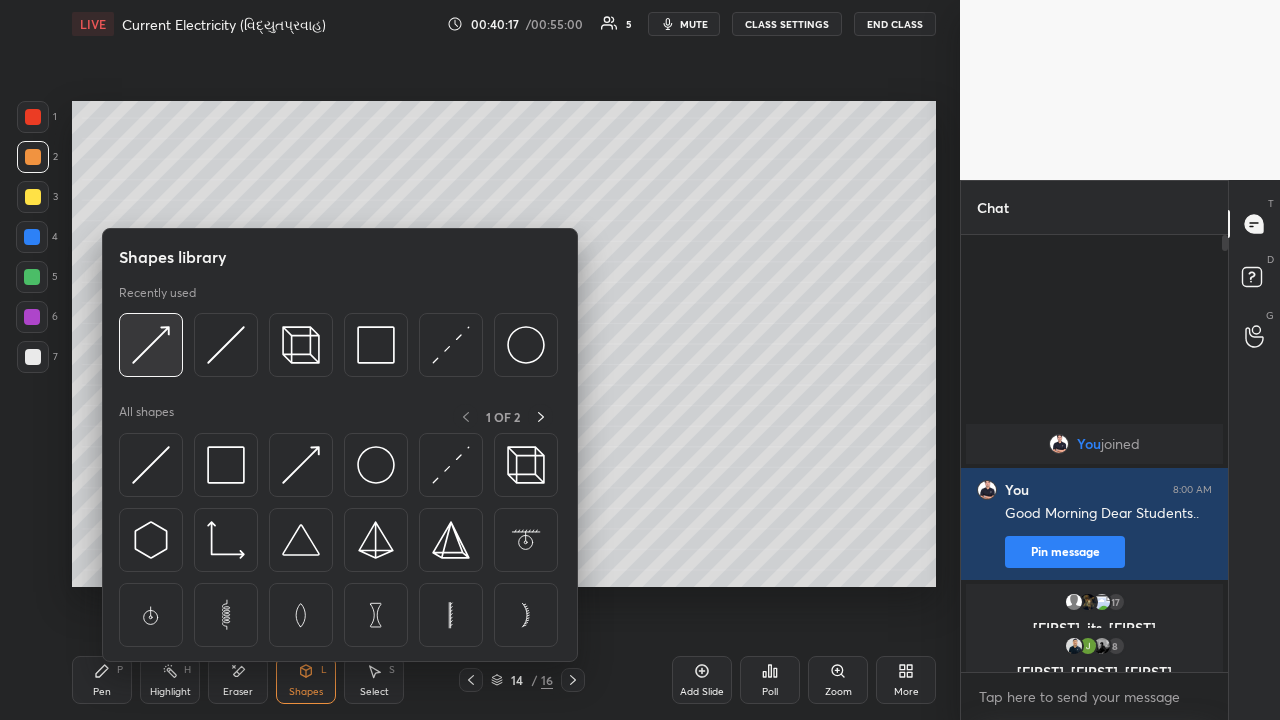 click at bounding box center [151, 345] 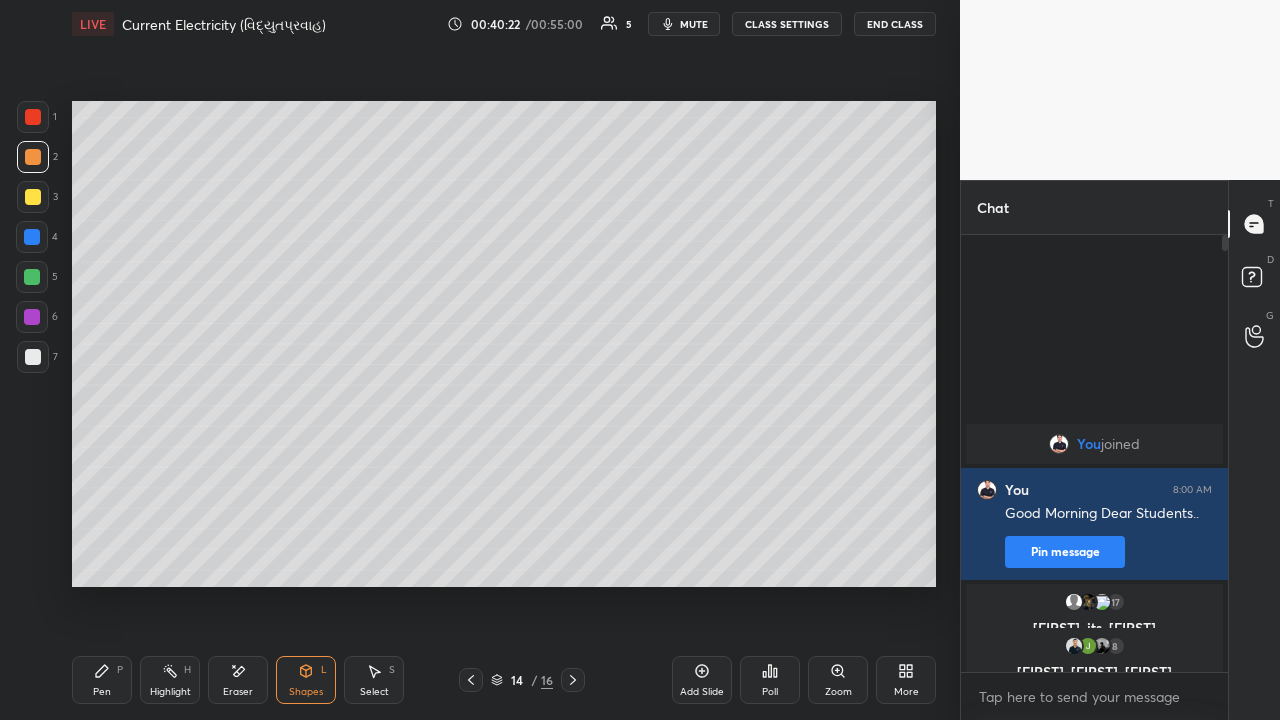 click on "Pen P" at bounding box center [102, 680] 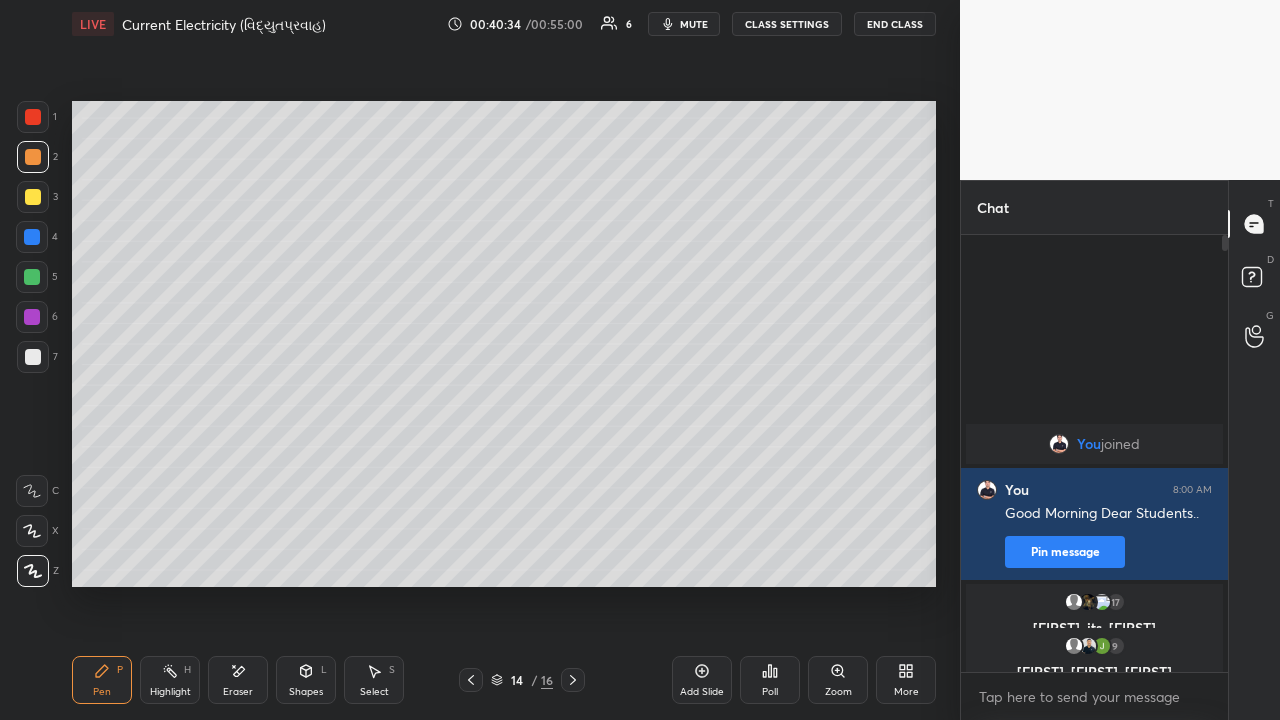 click at bounding box center [33, 357] 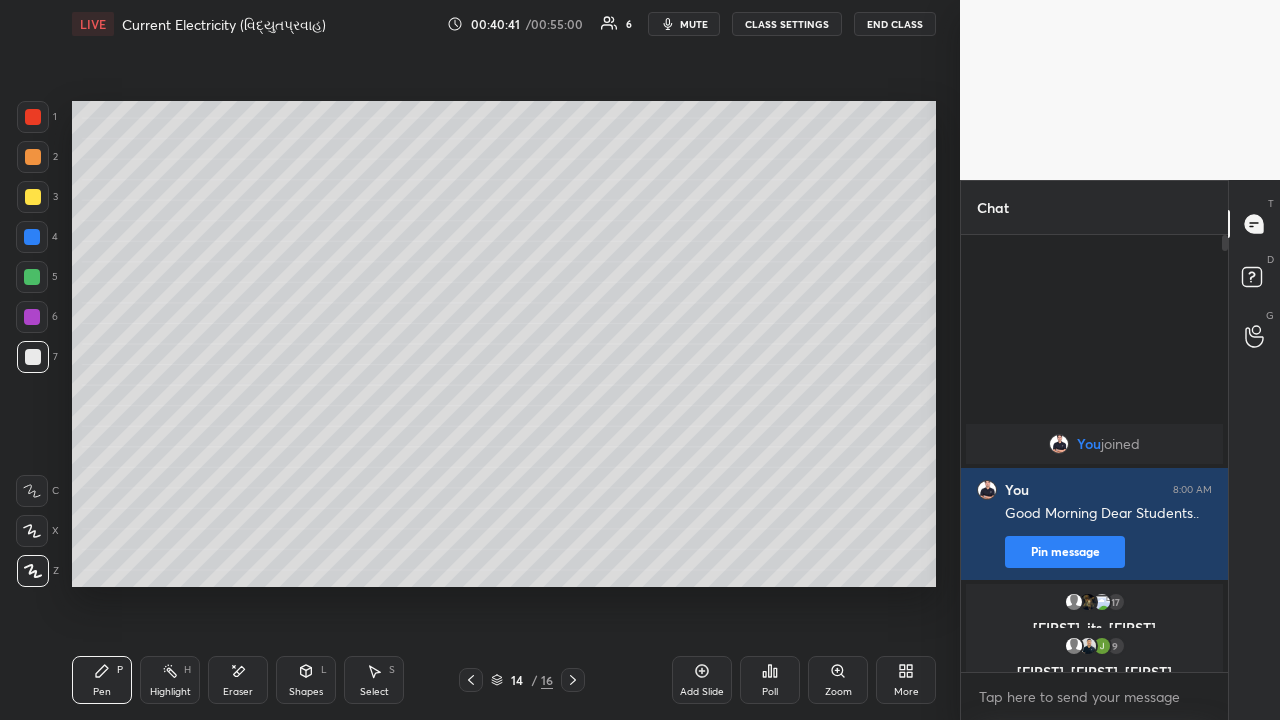 click at bounding box center (33, 197) 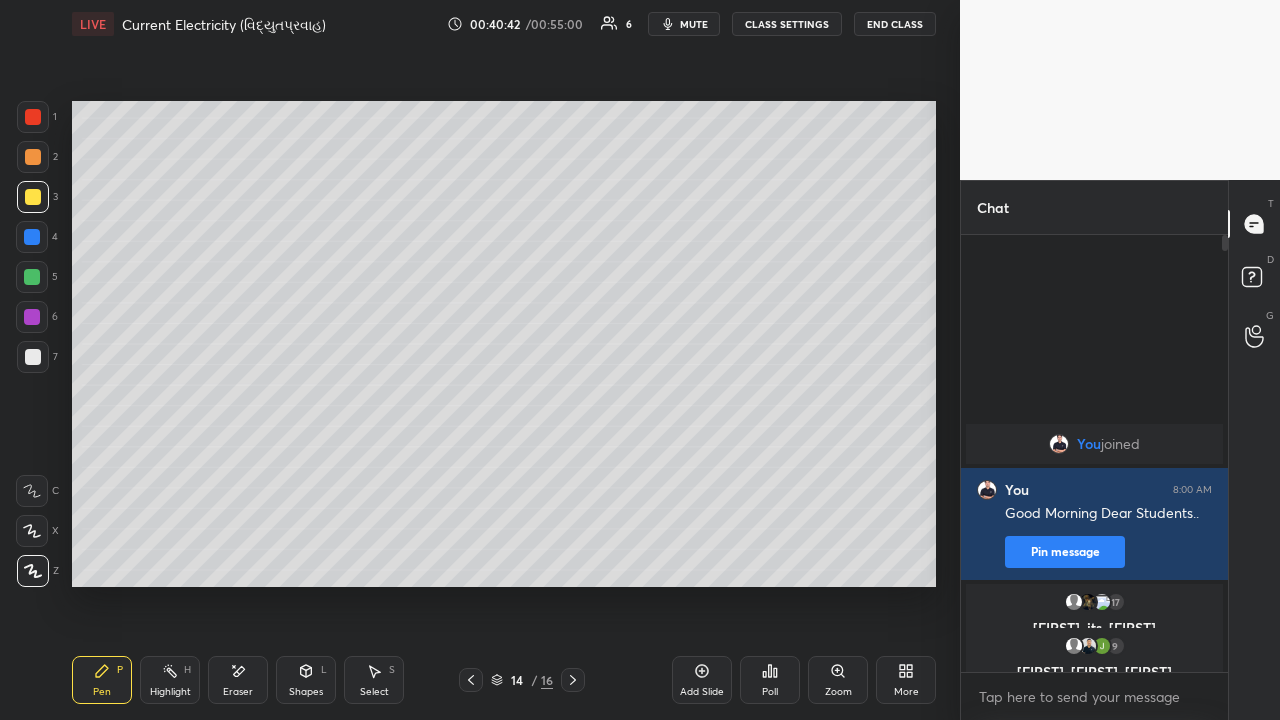 click at bounding box center [33, 157] 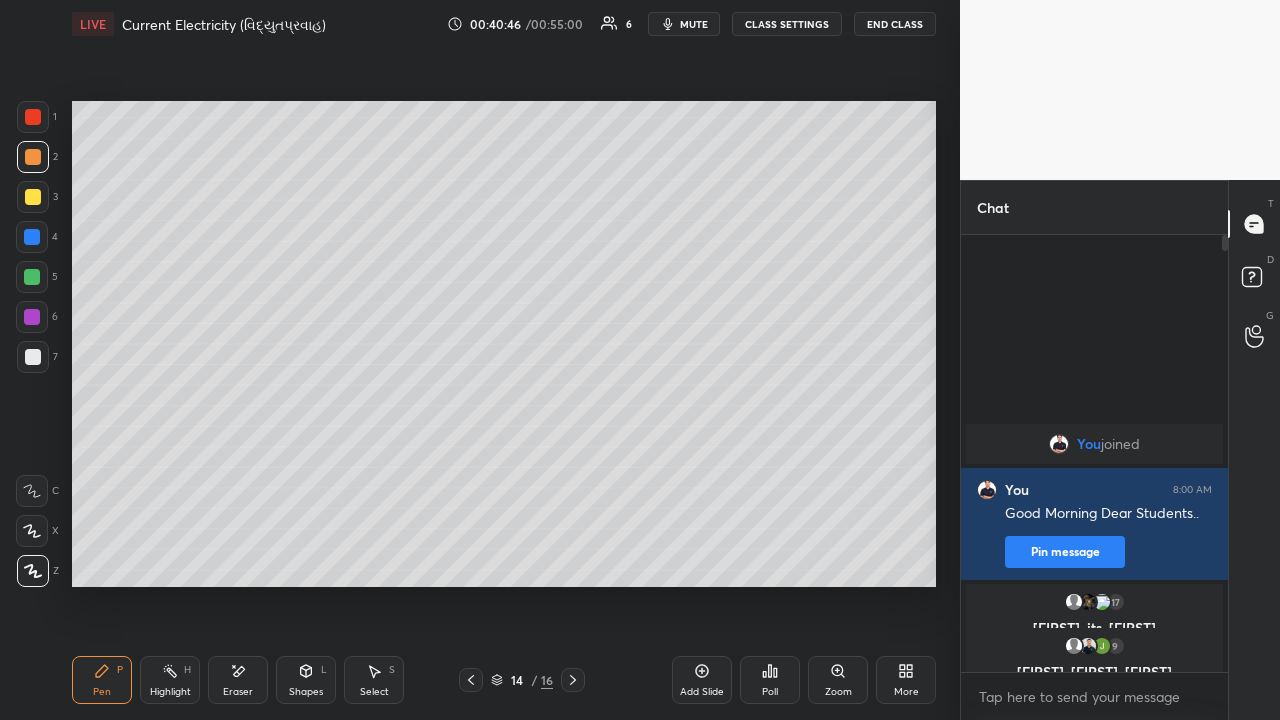 click on "Shapes" at bounding box center [306, 692] 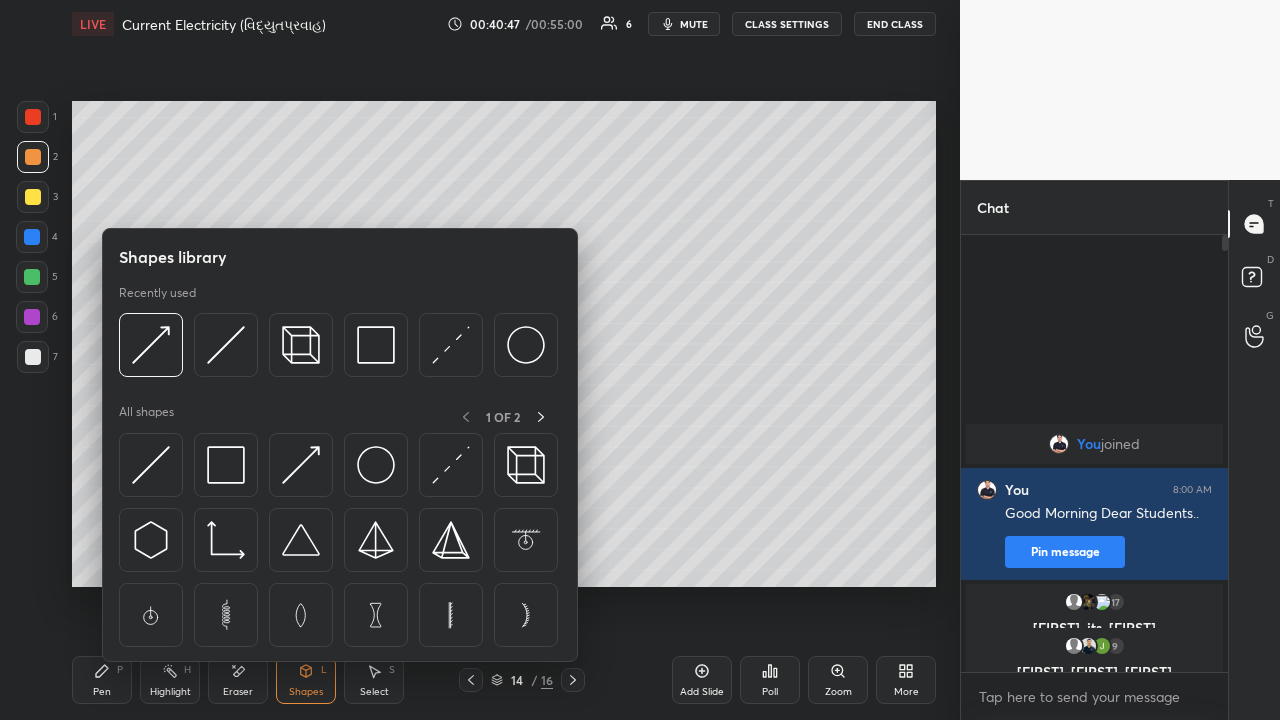 click at bounding box center (226, 345) 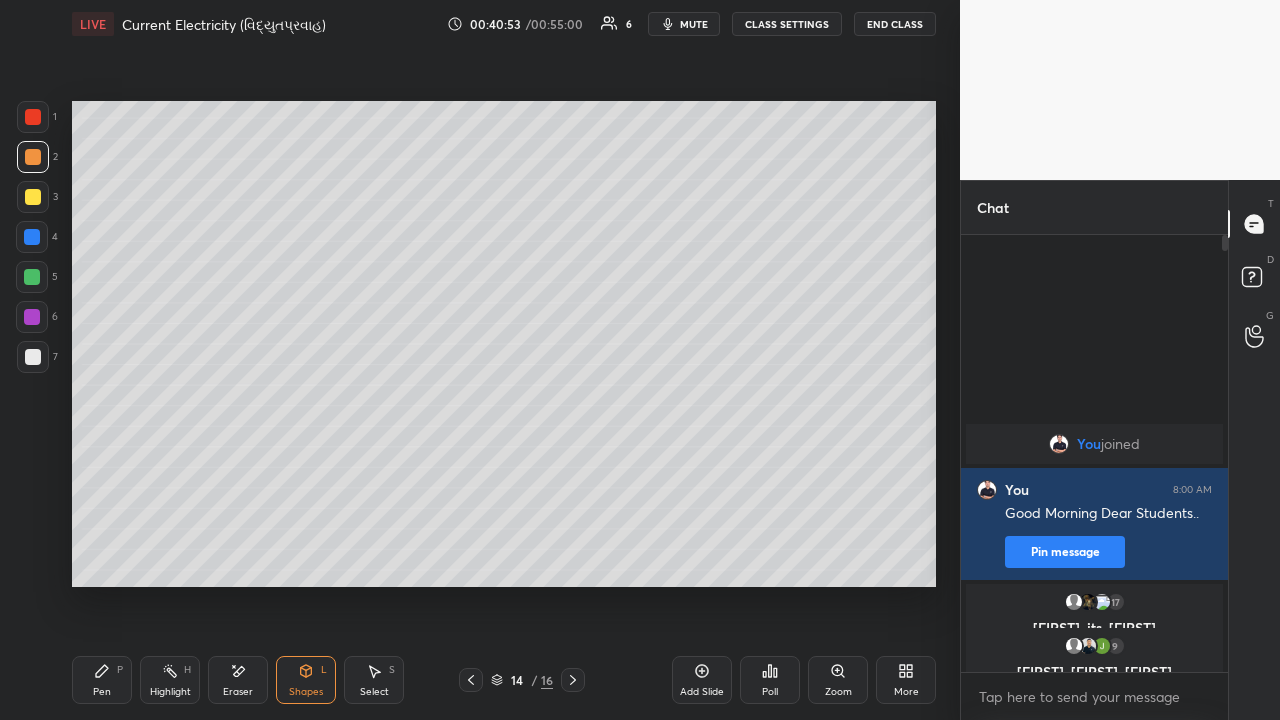 click on "Eraser" at bounding box center [238, 692] 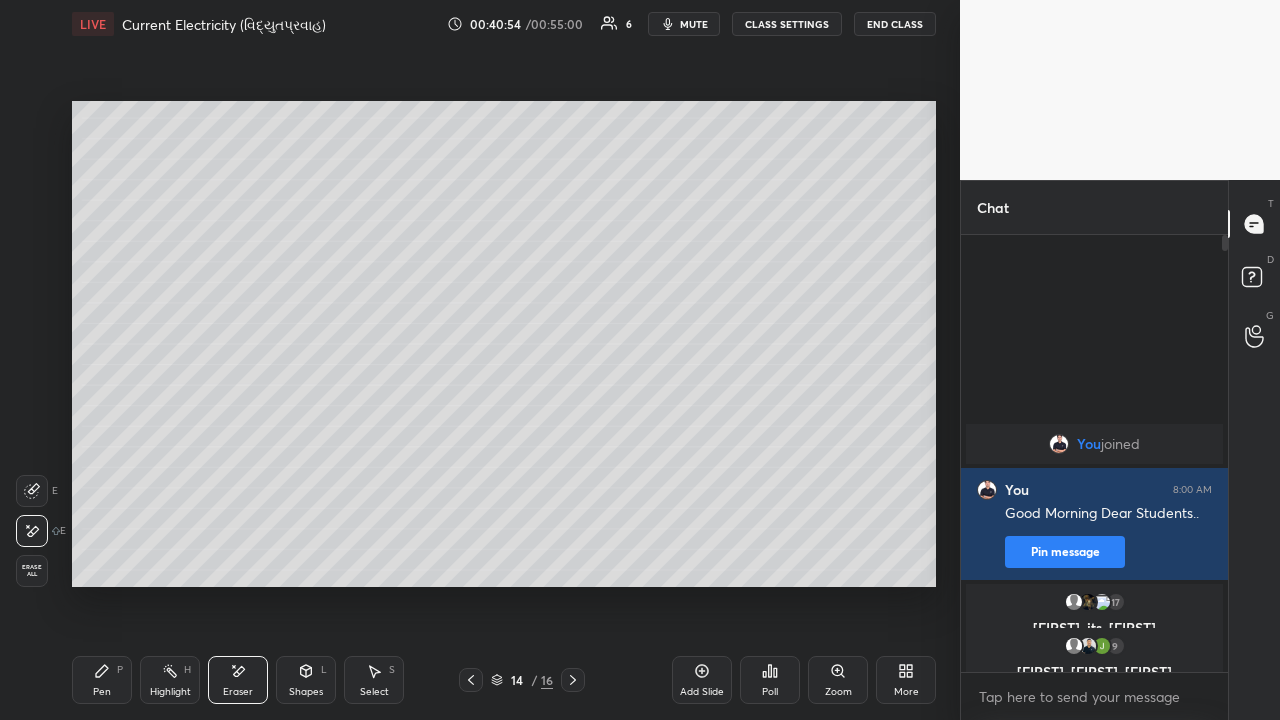 click 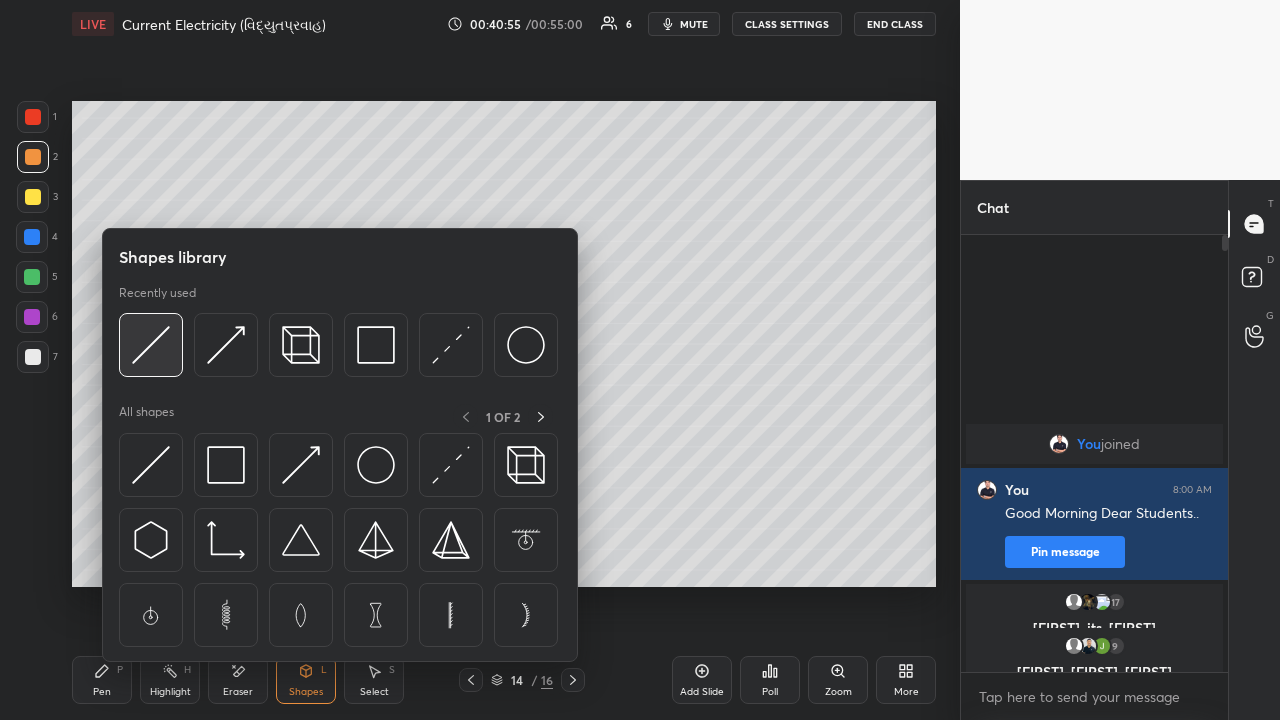 click at bounding box center (151, 345) 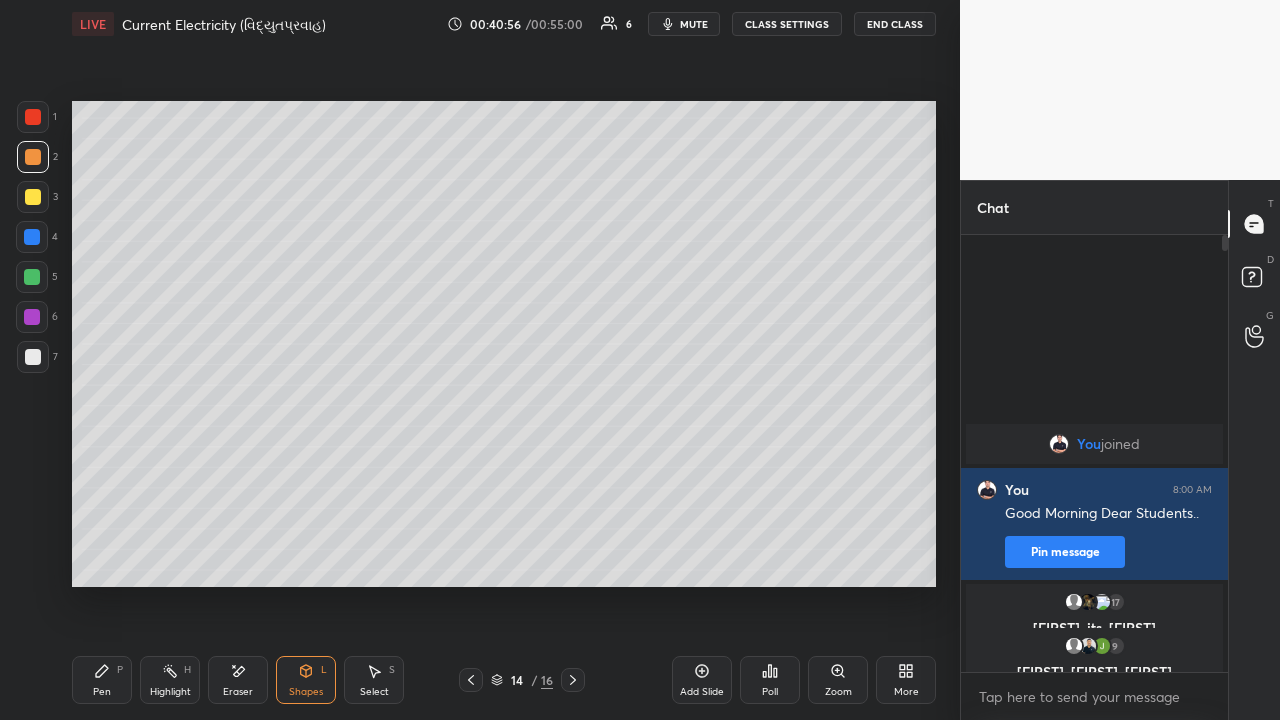 click at bounding box center (33, 197) 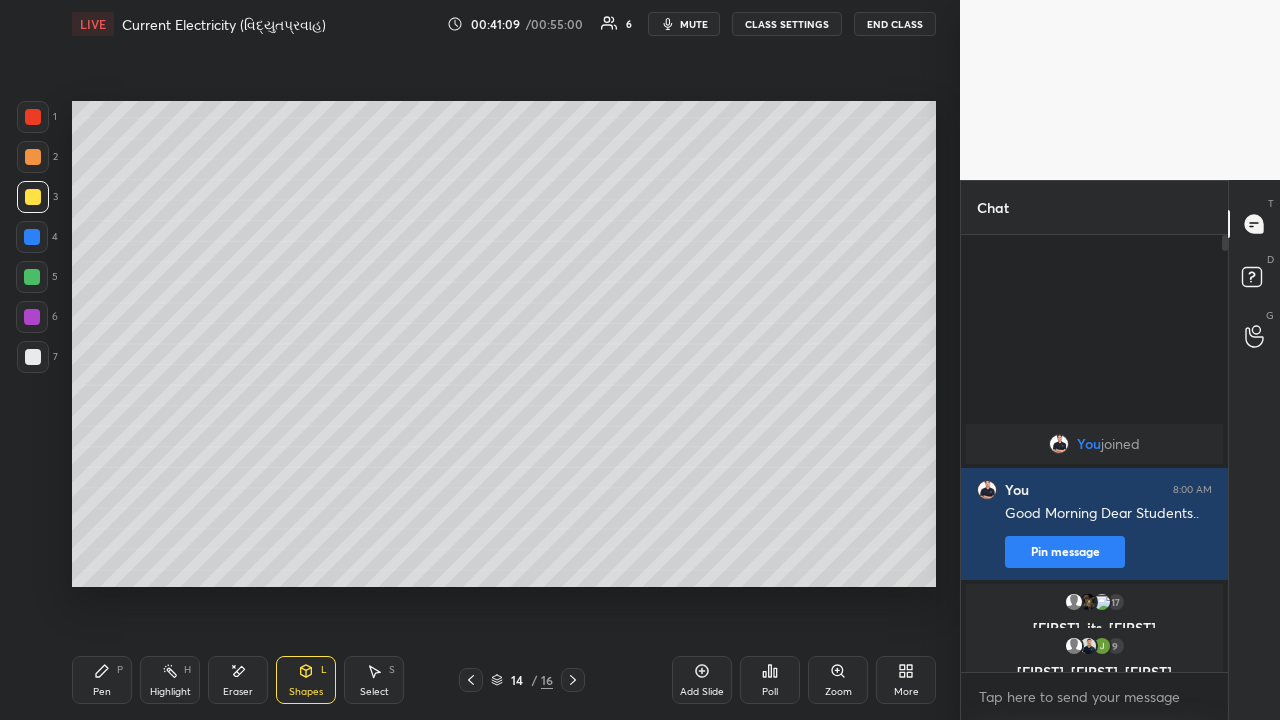 click on "Pen" at bounding box center [102, 692] 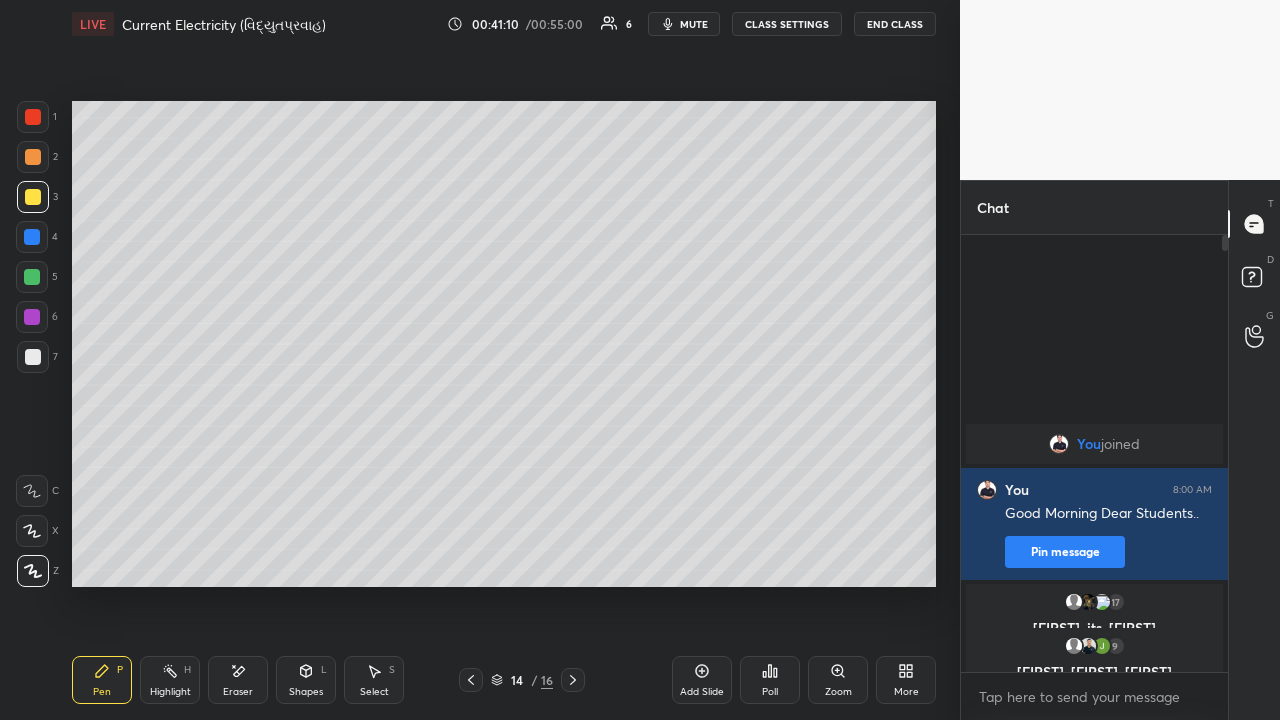click at bounding box center (33, 357) 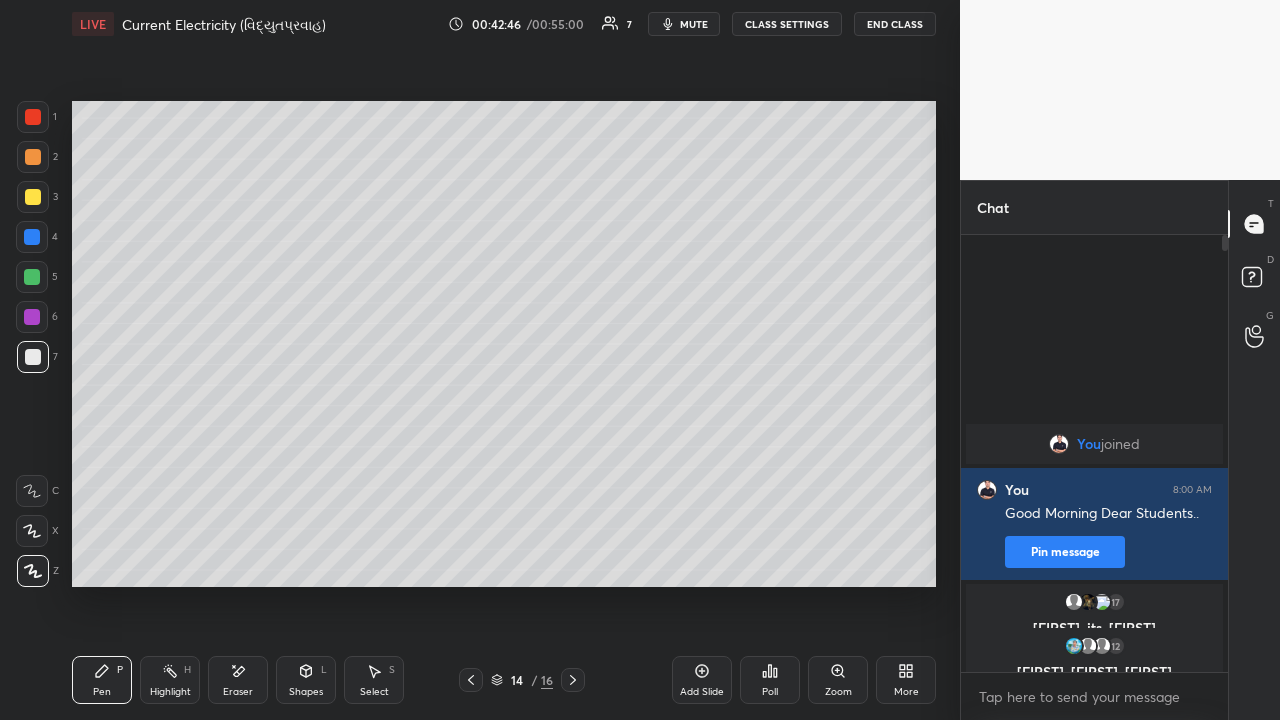 click 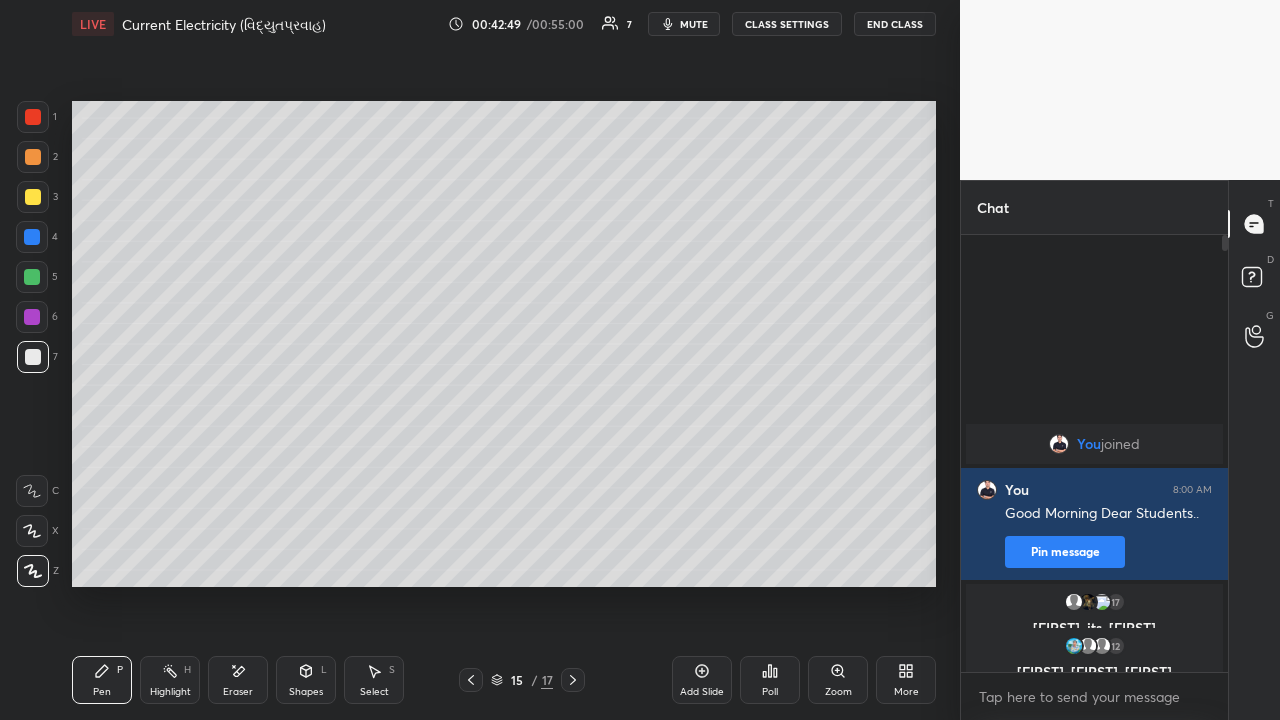 click at bounding box center [33, 157] 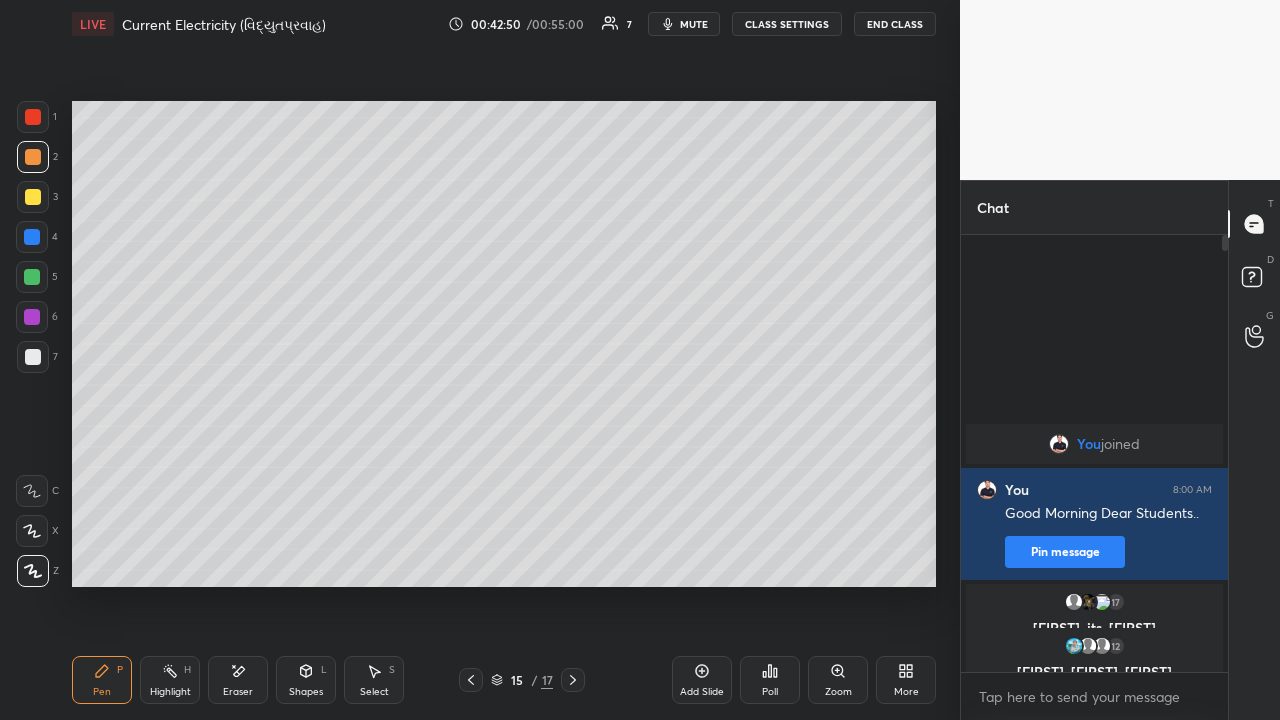 click at bounding box center (33, 197) 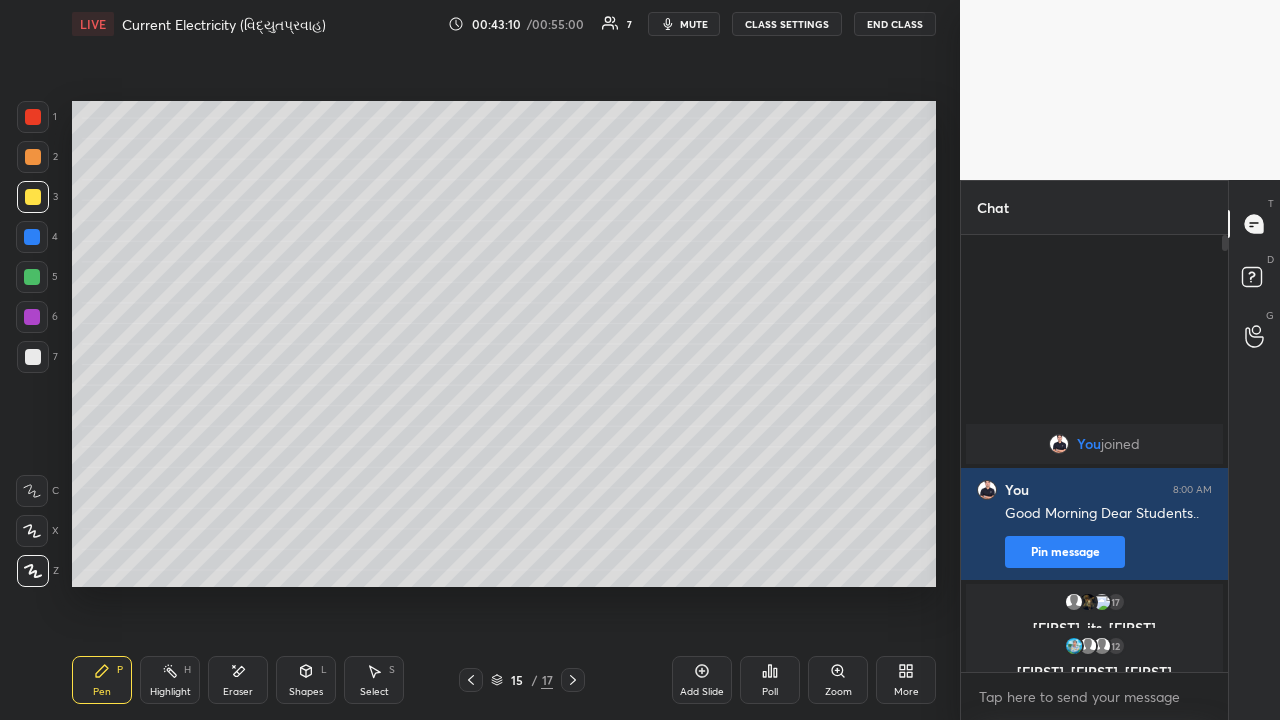 click at bounding box center (33, 157) 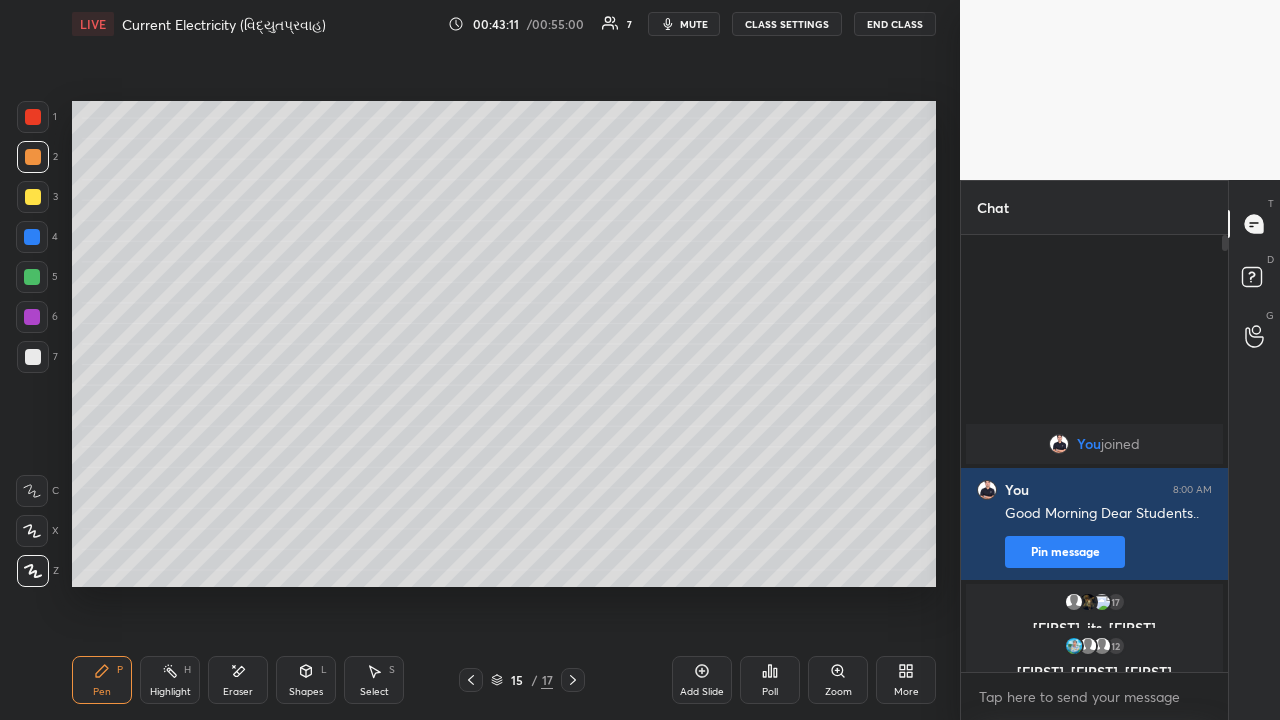 click at bounding box center [33, 357] 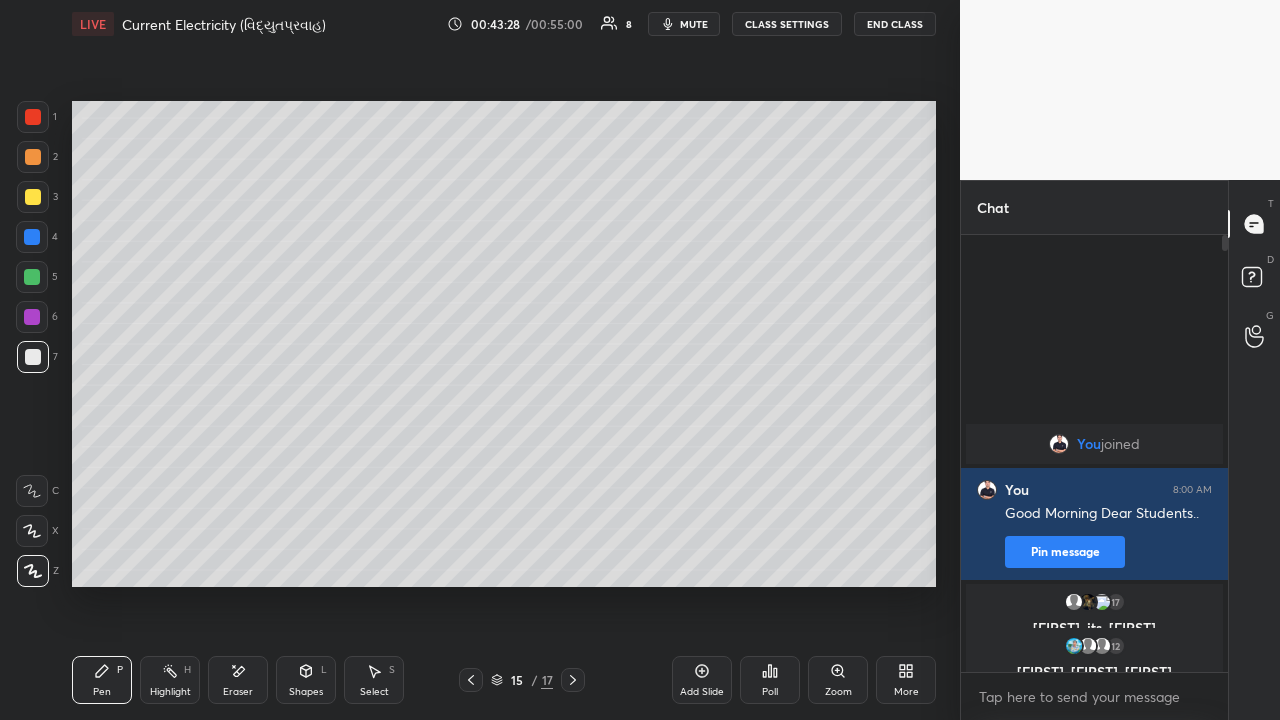 click at bounding box center (33, 157) 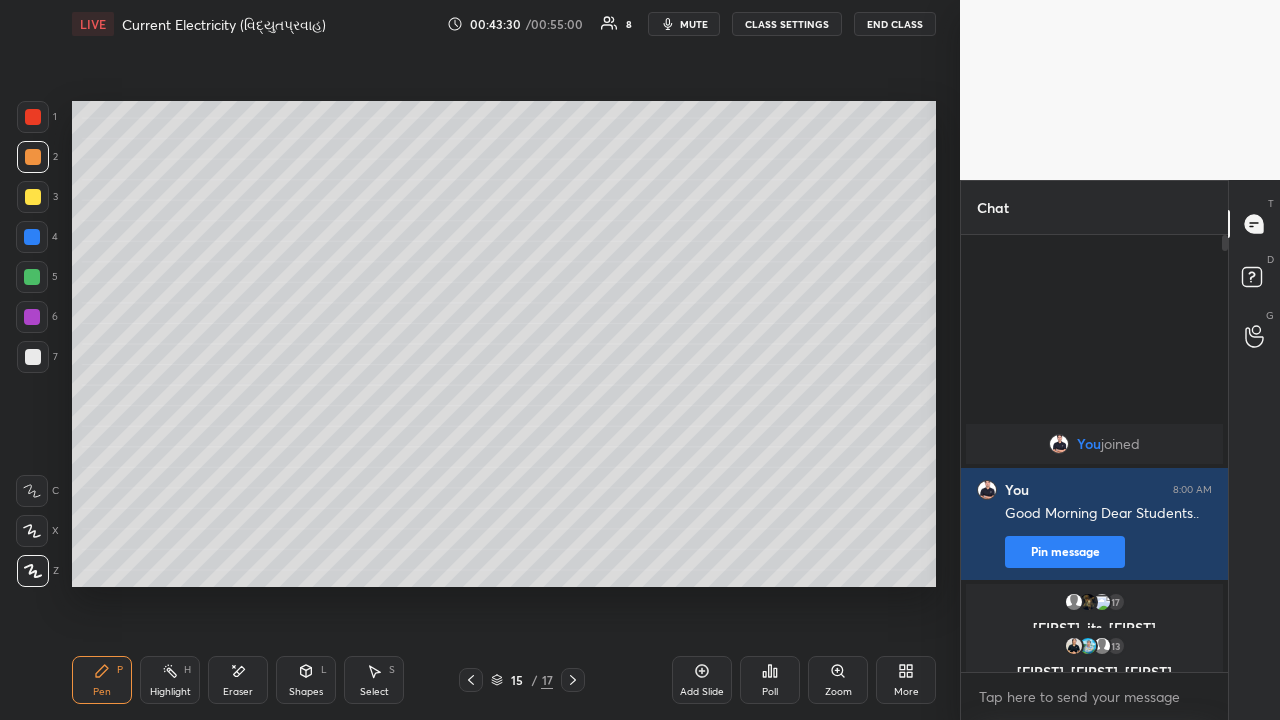 click at bounding box center (33, 197) 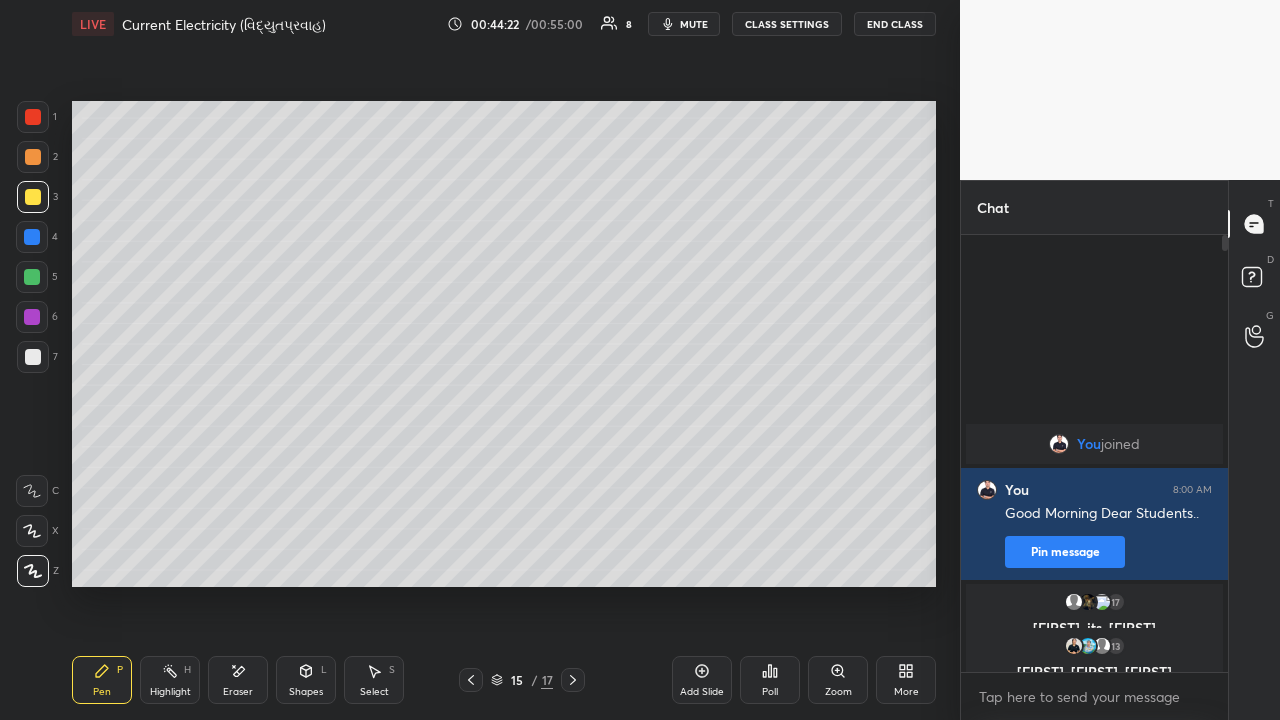 click 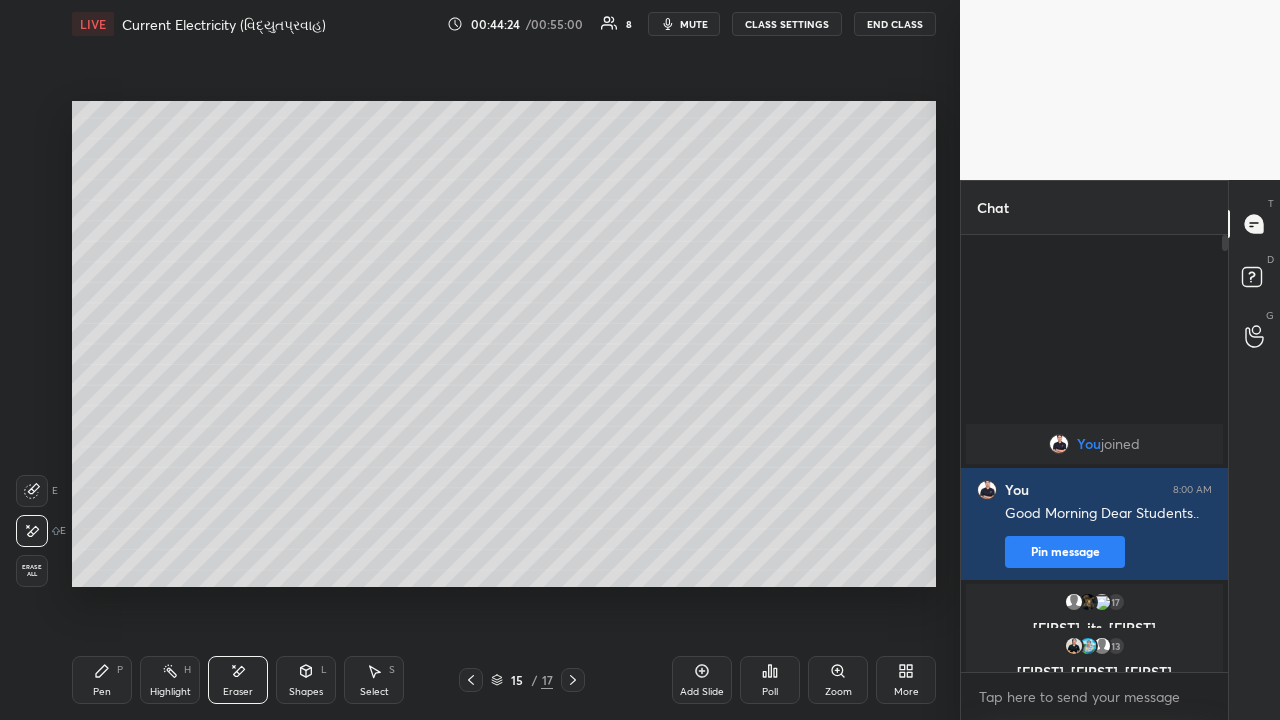 click on "Pen P" at bounding box center (102, 680) 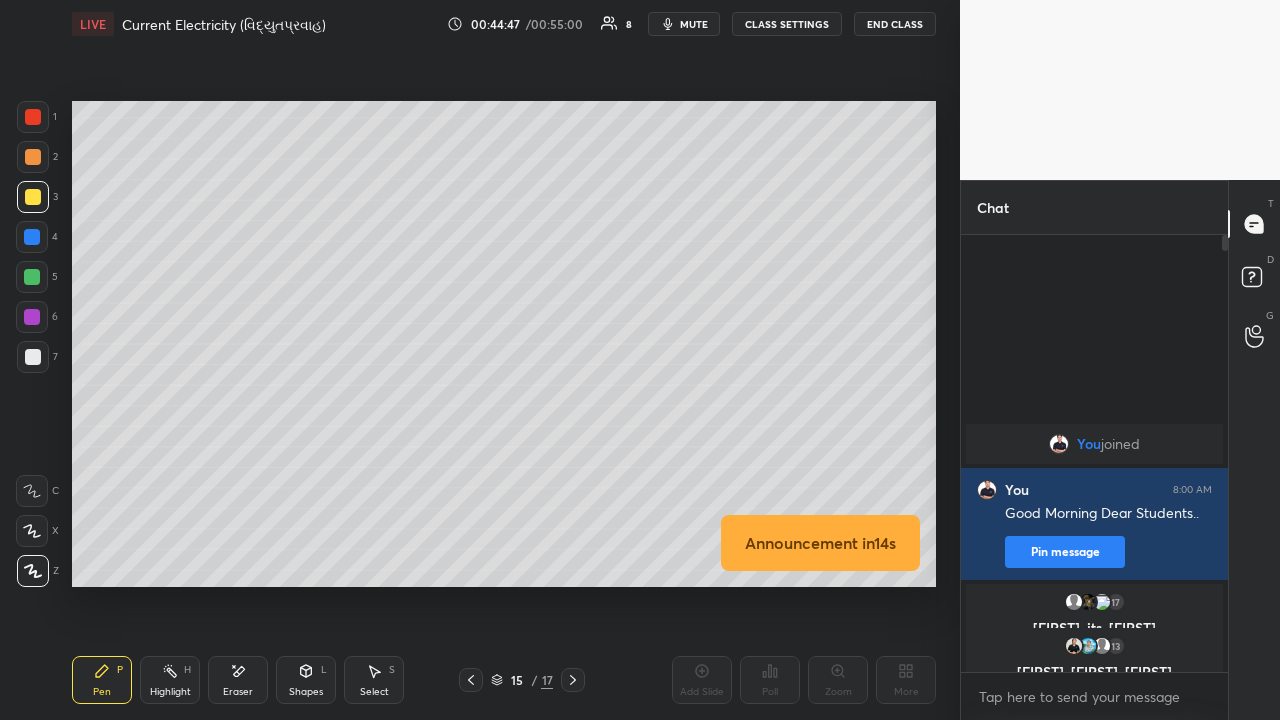 click at bounding box center (33, 357) 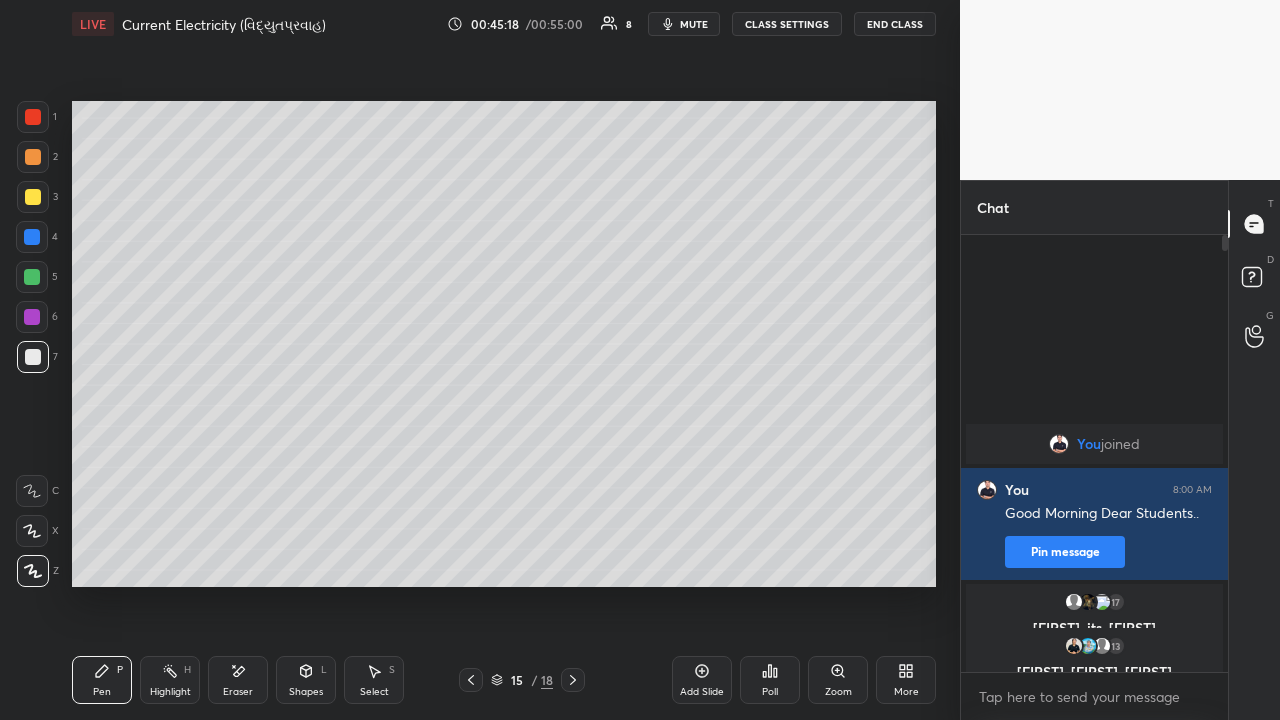 click on "Add Slide" at bounding box center [702, 680] 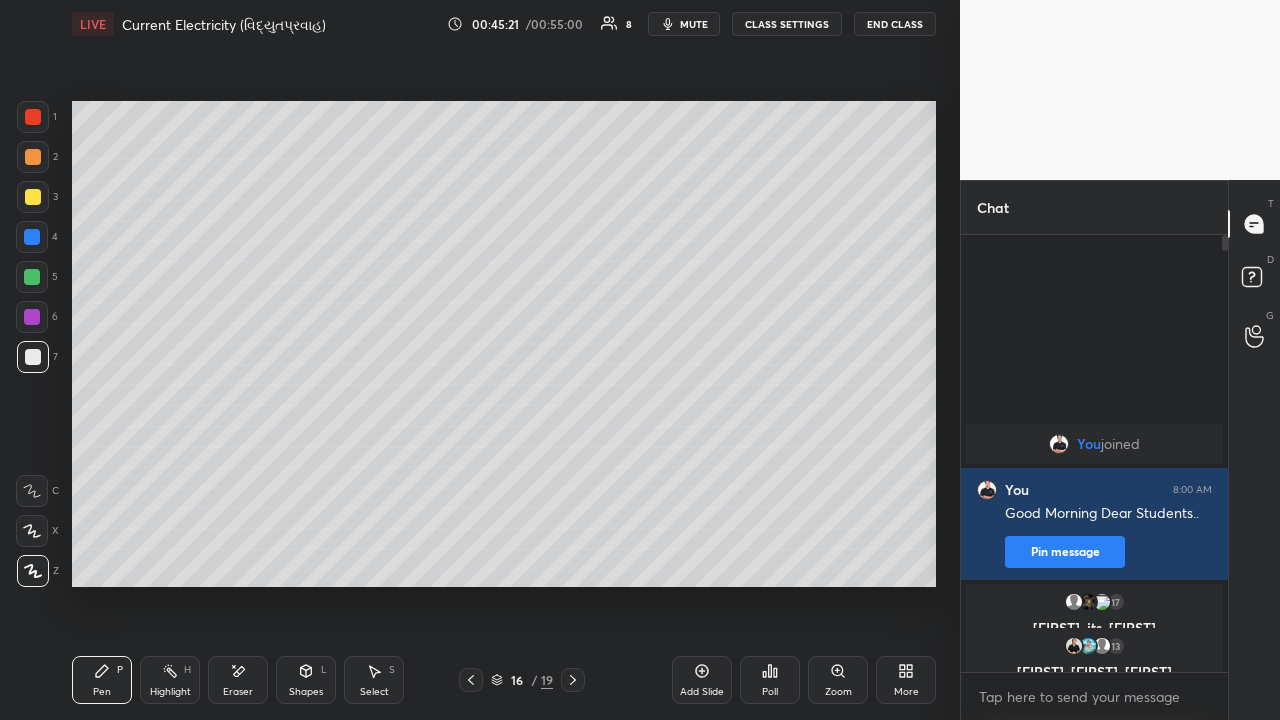 click at bounding box center [33, 157] 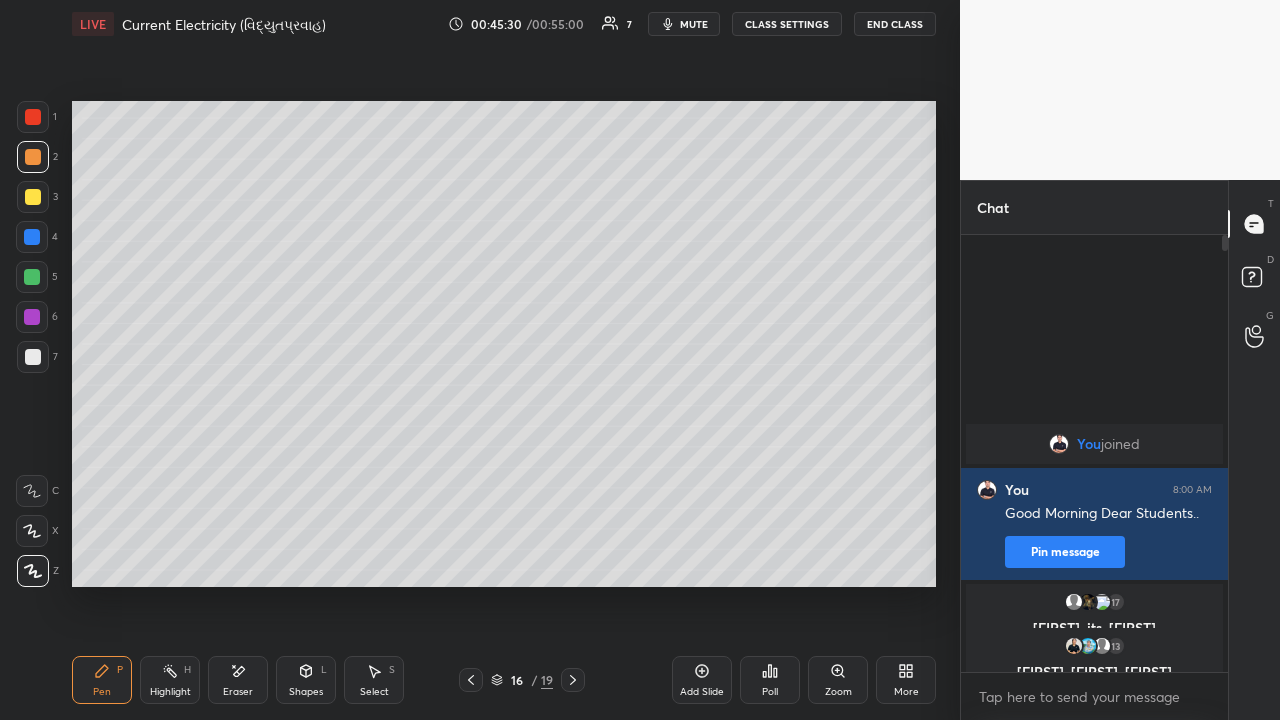 click 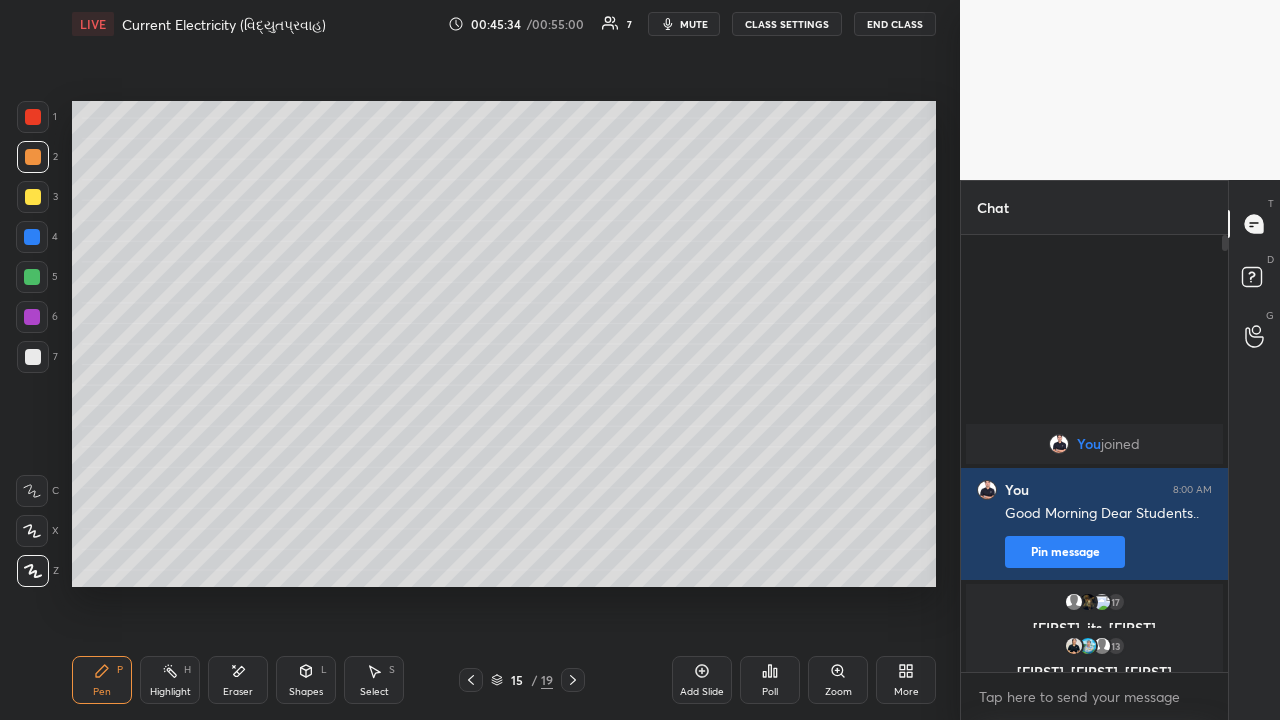 click 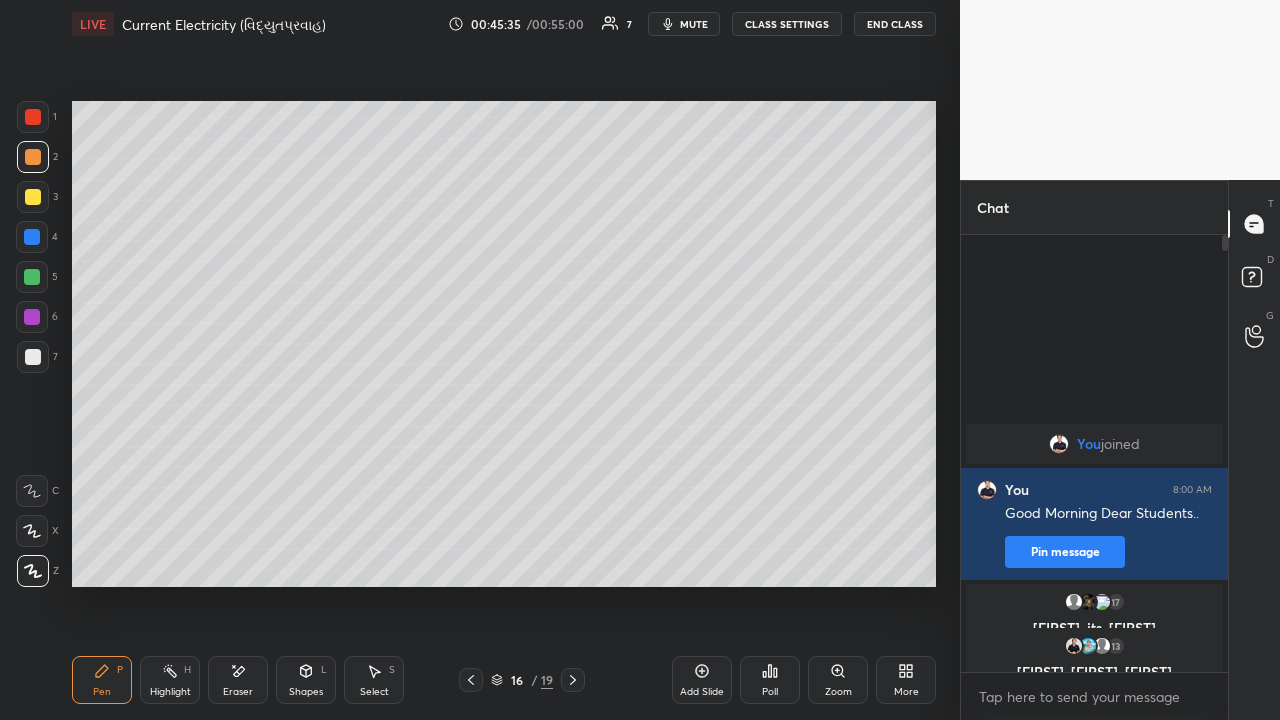 click at bounding box center (33, 197) 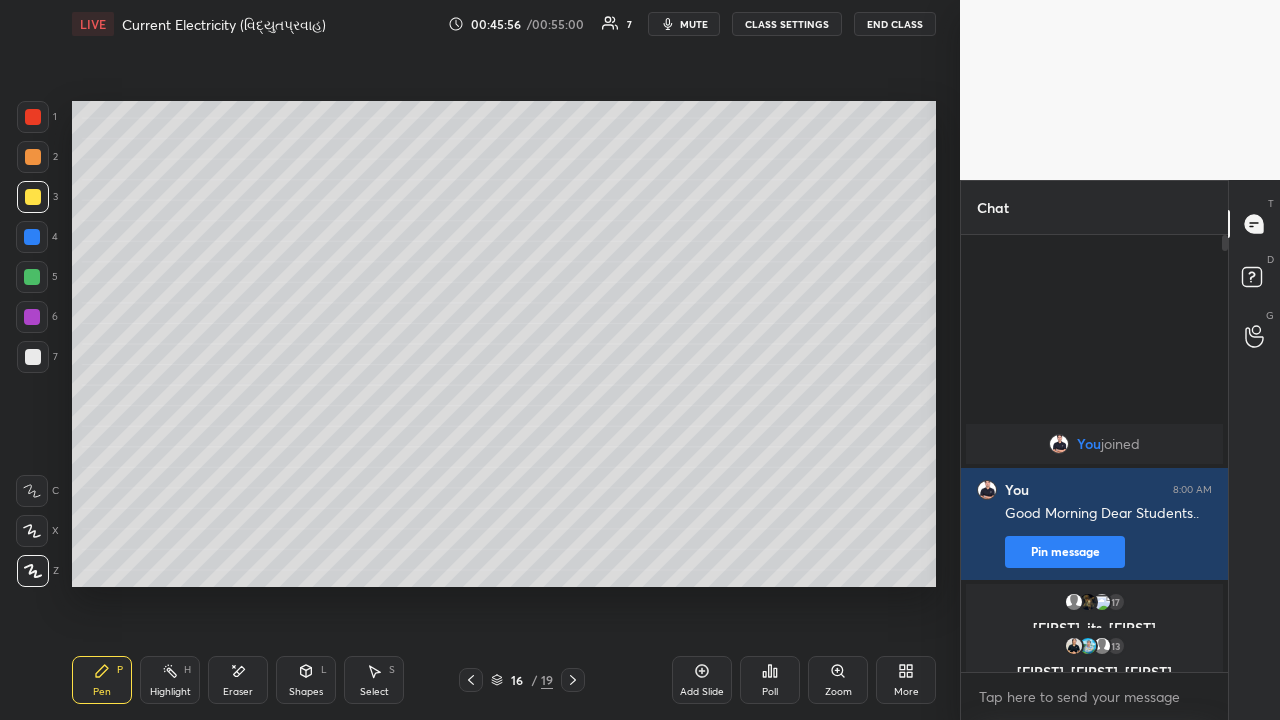 click at bounding box center (33, 357) 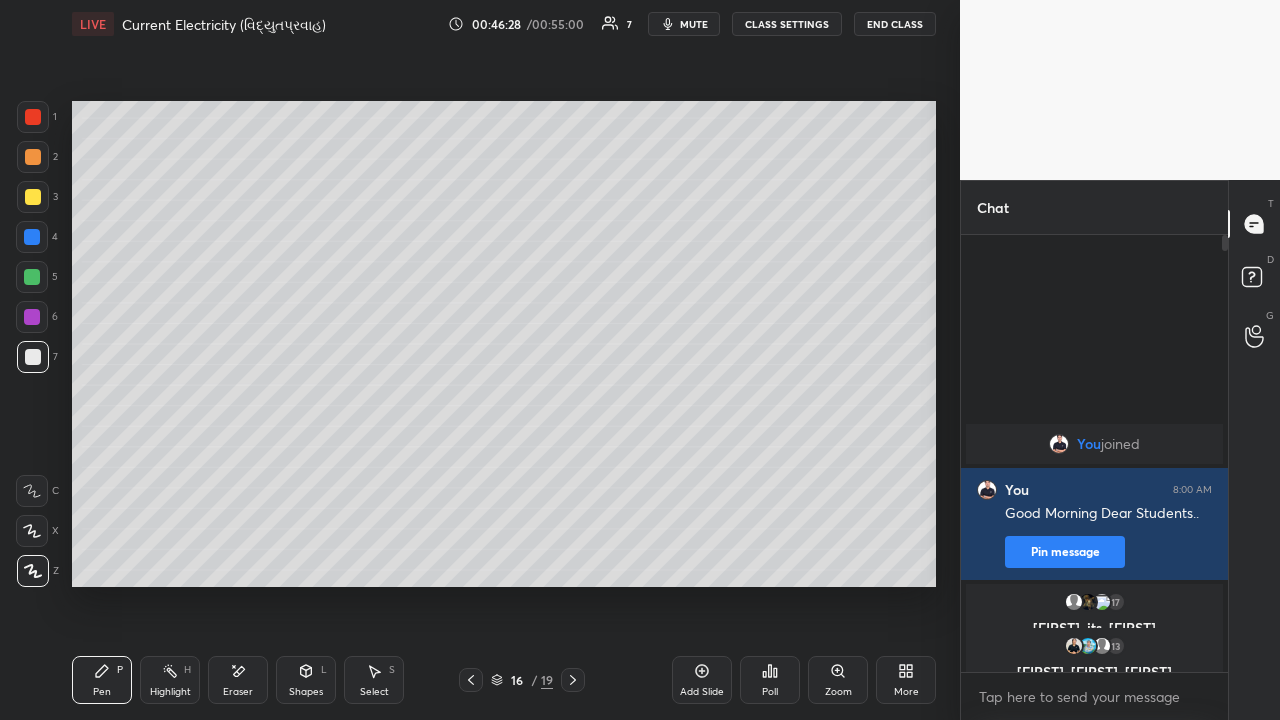 click at bounding box center [33, 197] 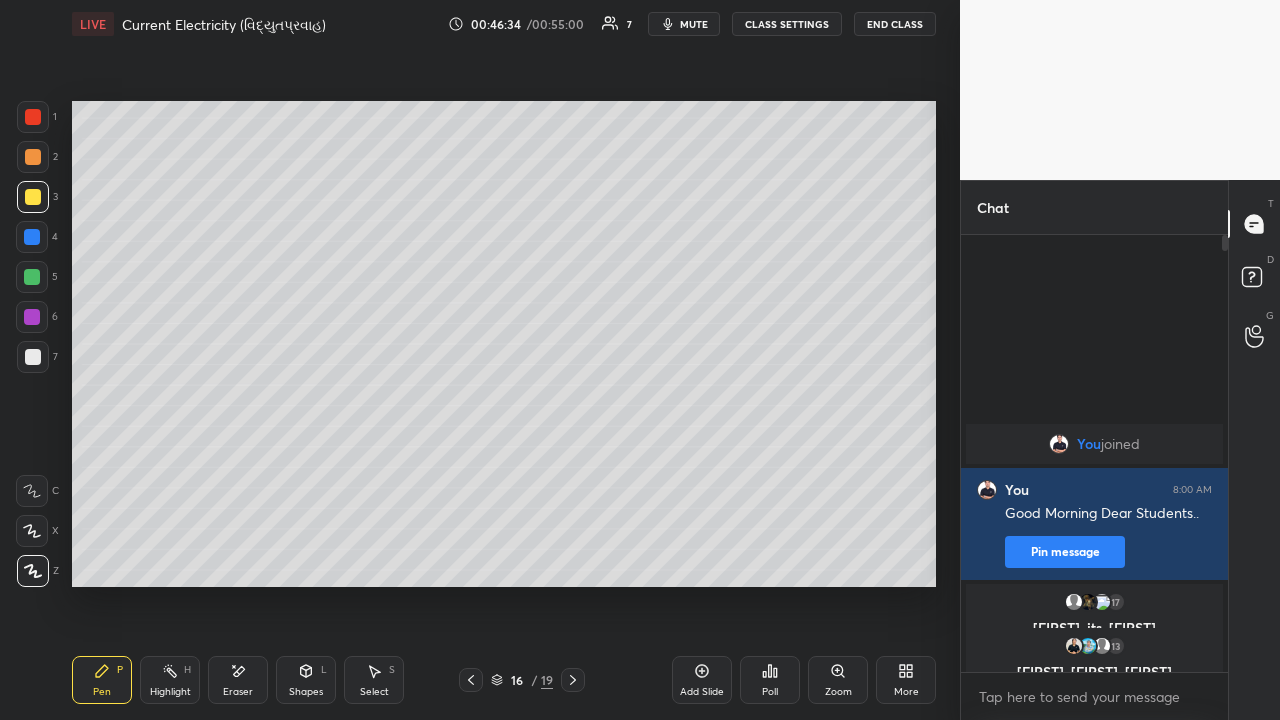 click at bounding box center [33, 157] 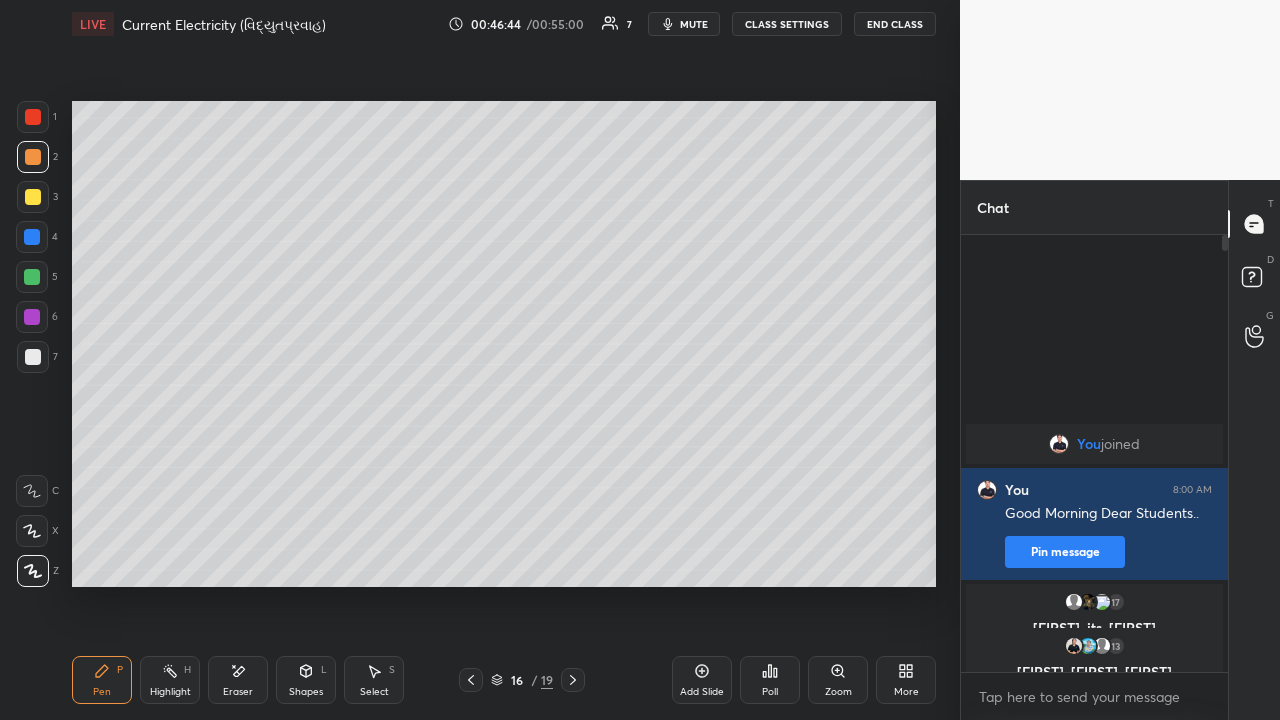 click at bounding box center (33, 197) 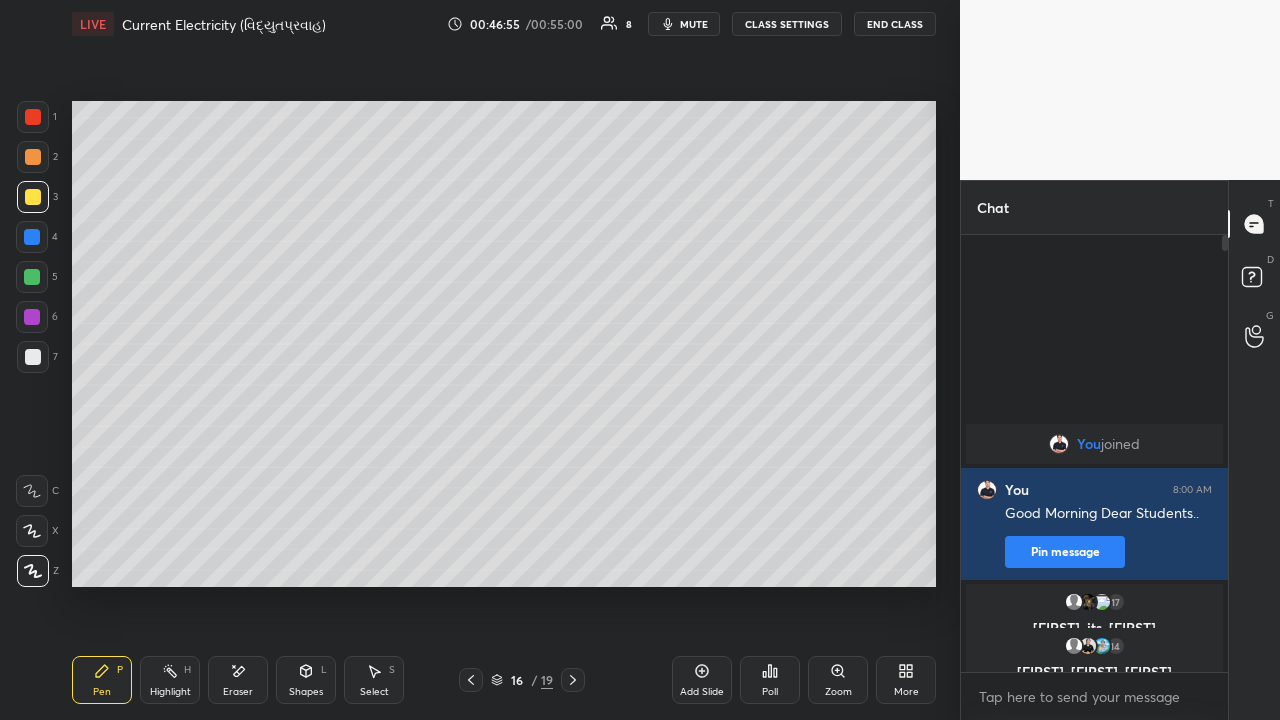 click on "Eraser" at bounding box center [238, 692] 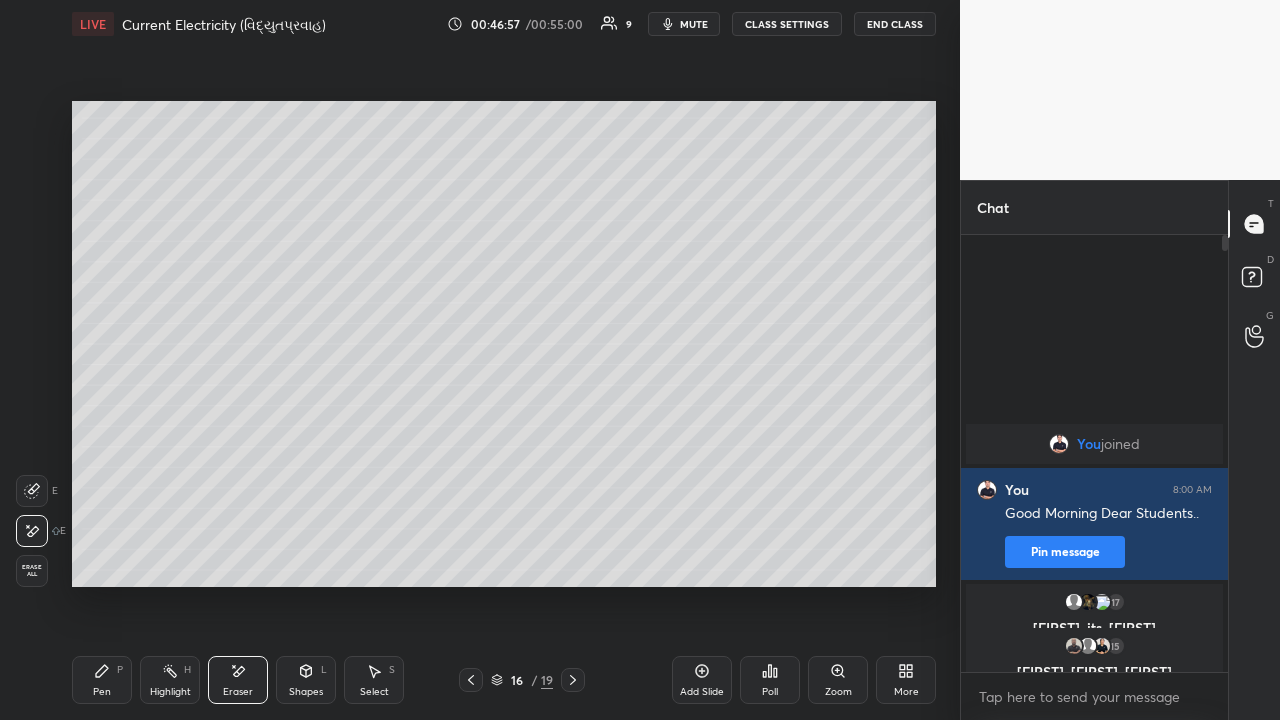 click on "Pen P" at bounding box center [102, 680] 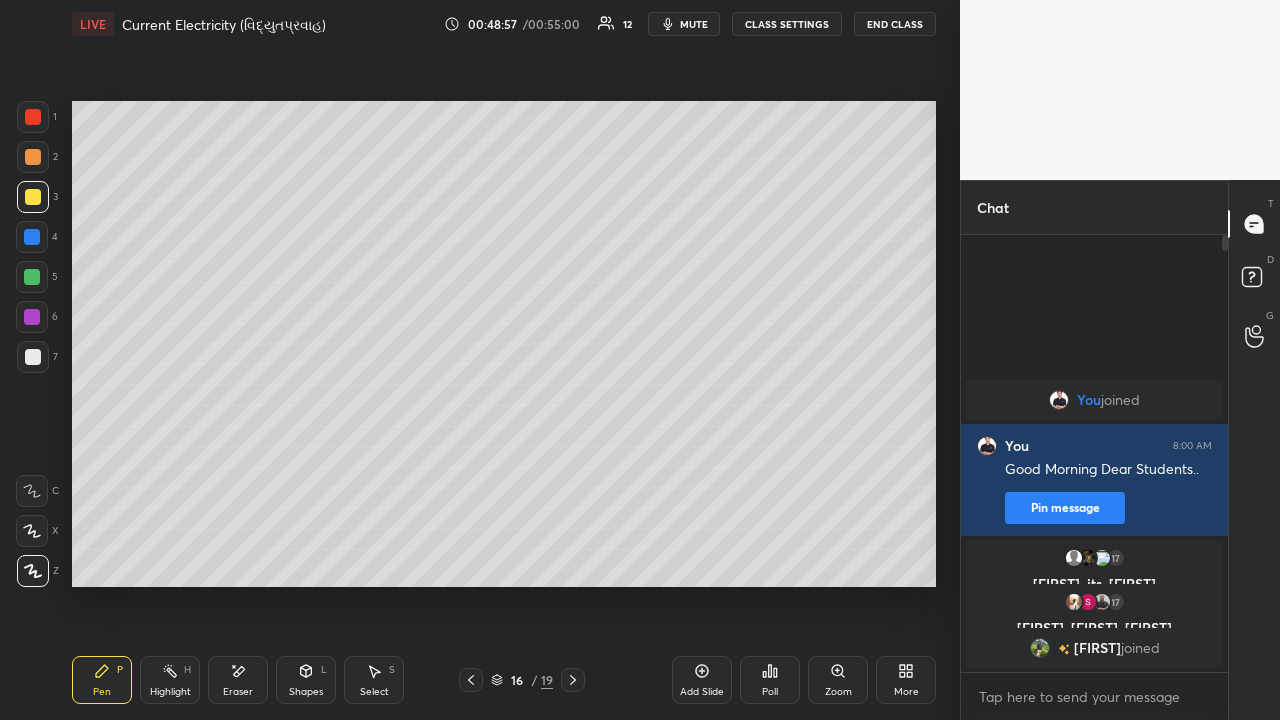 click on "Add Slide" at bounding box center [702, 692] 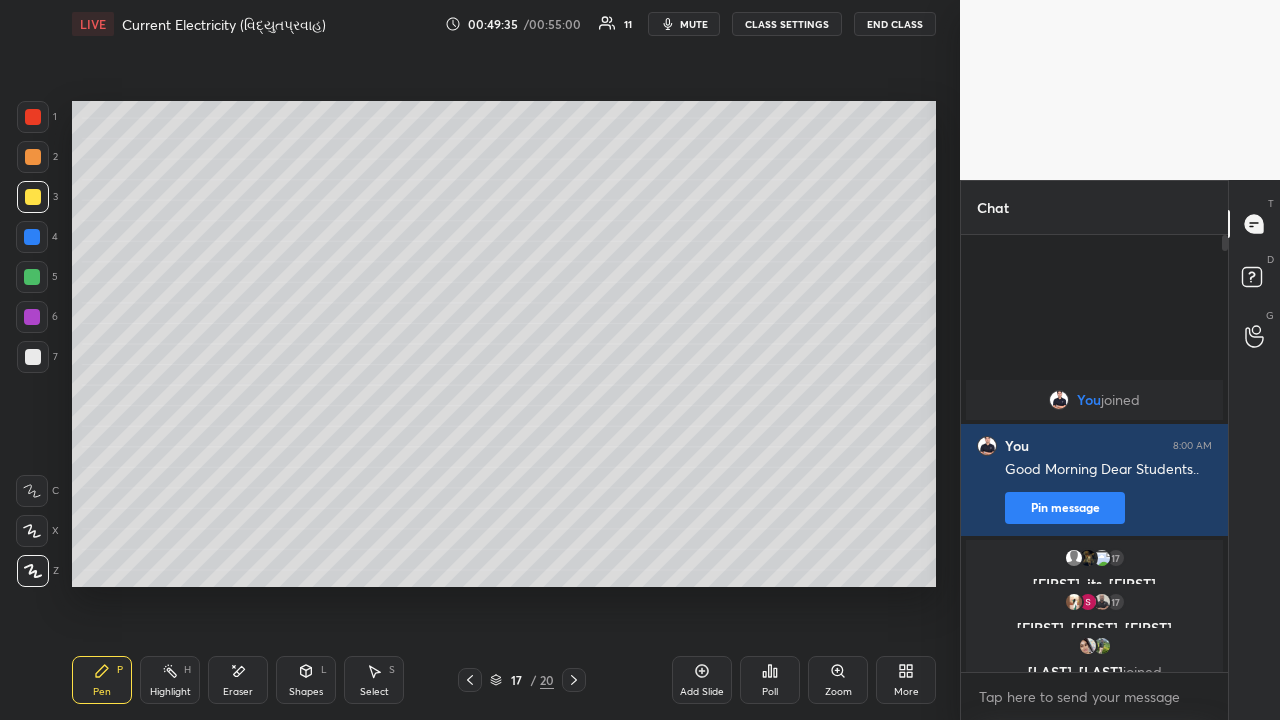 click at bounding box center [33, 357] 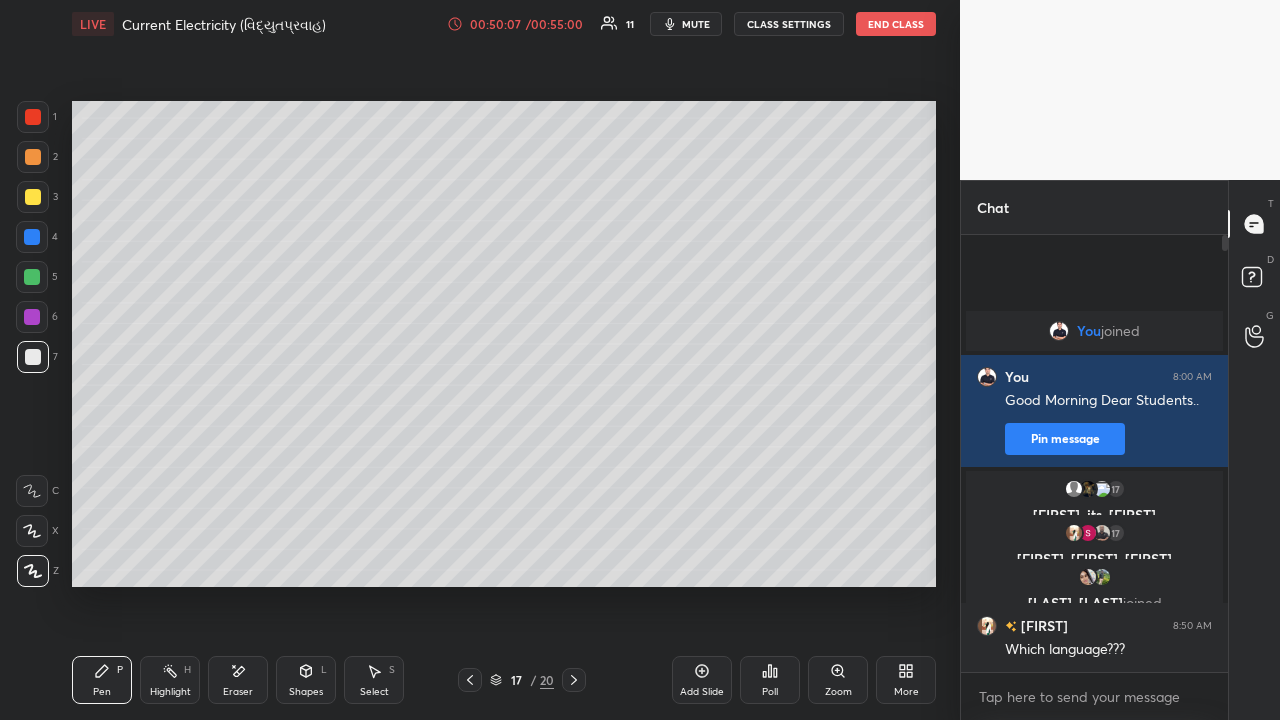 click at bounding box center [33, 157] 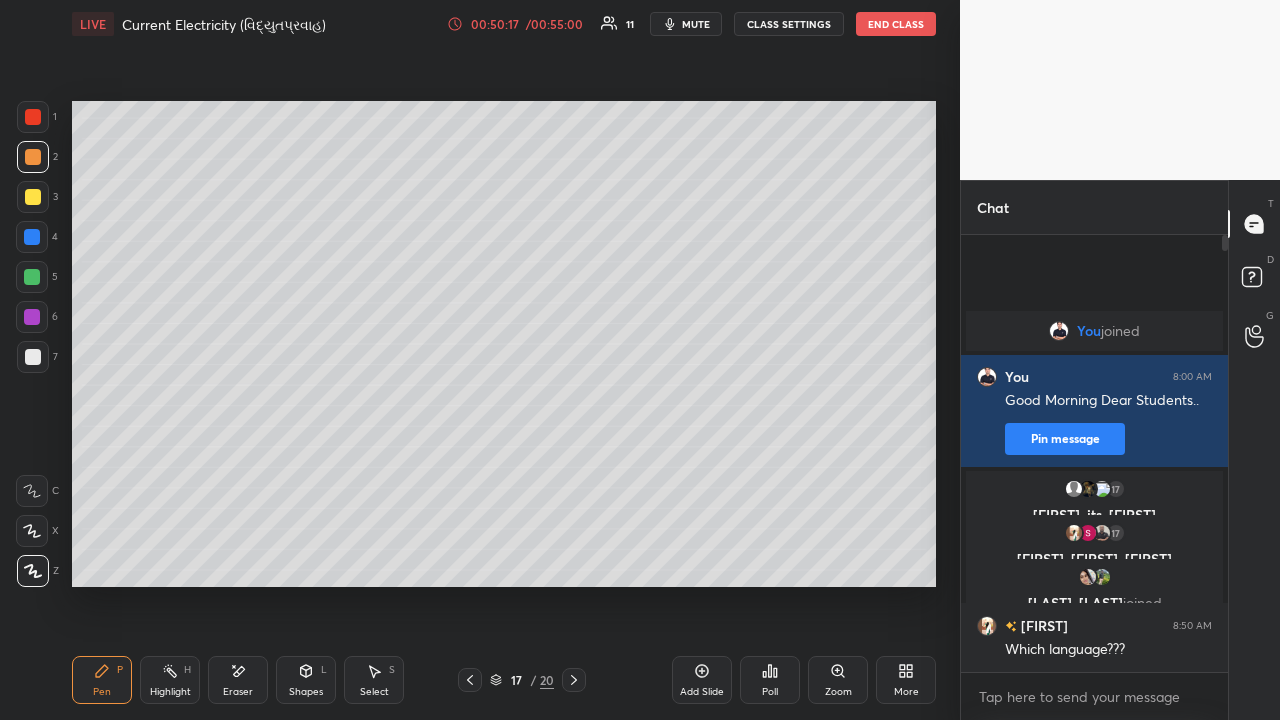 click at bounding box center [33, 357] 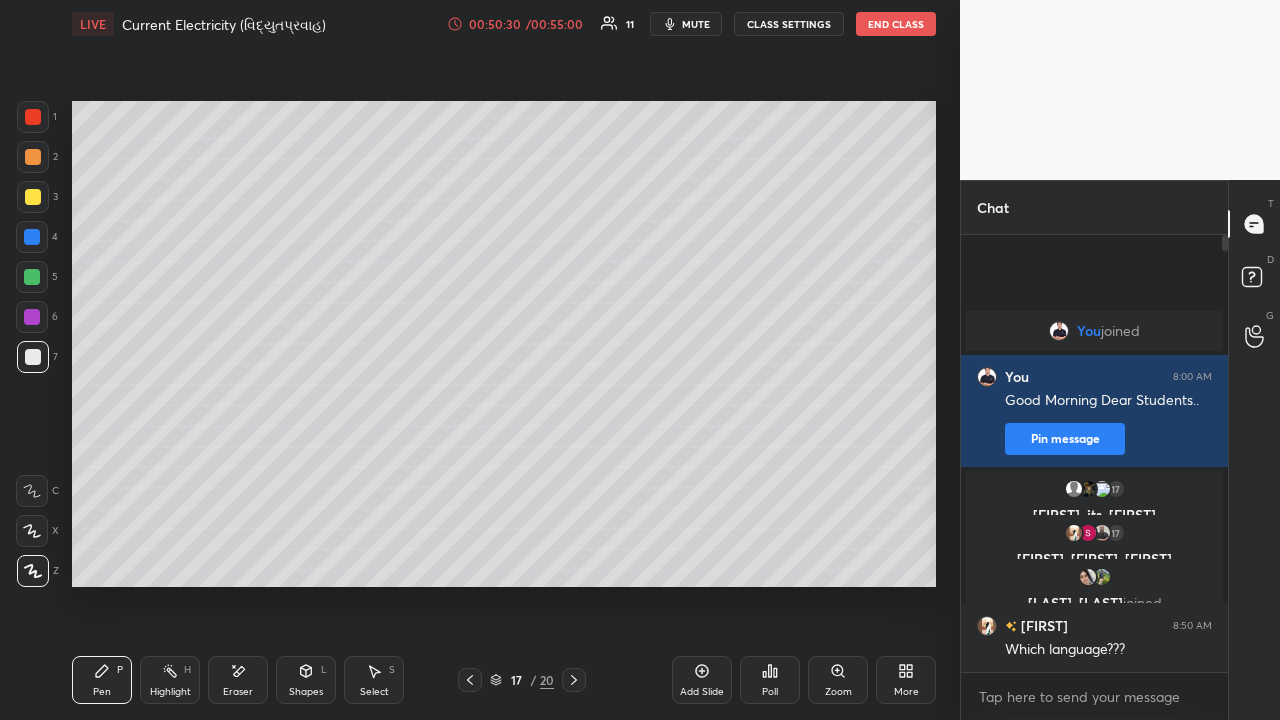 click at bounding box center [33, 197] 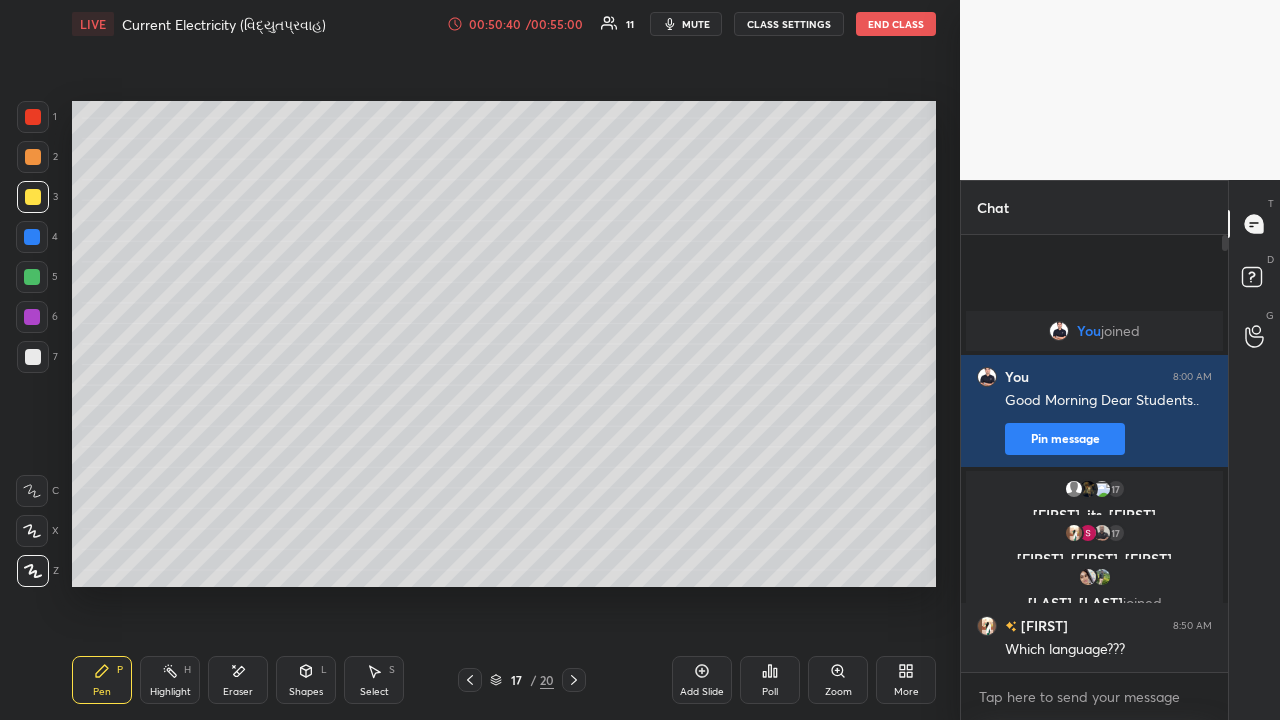 click at bounding box center (33, 357) 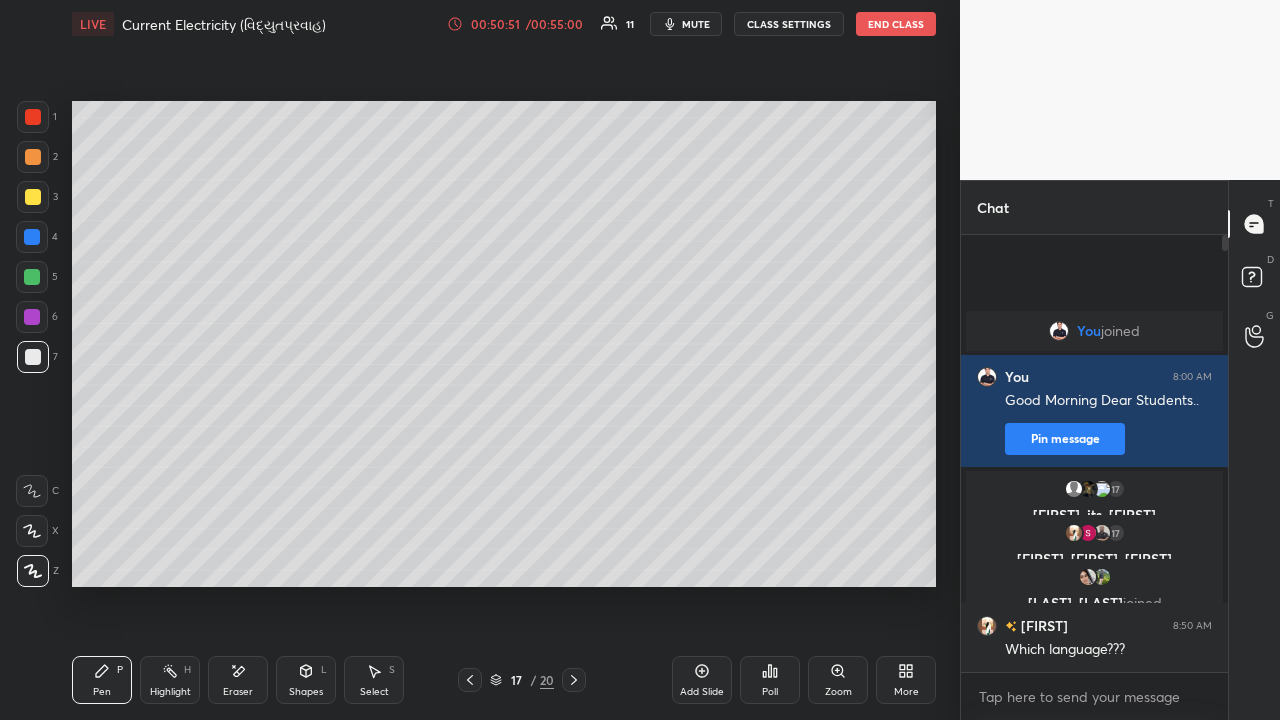 click at bounding box center (33, 157) 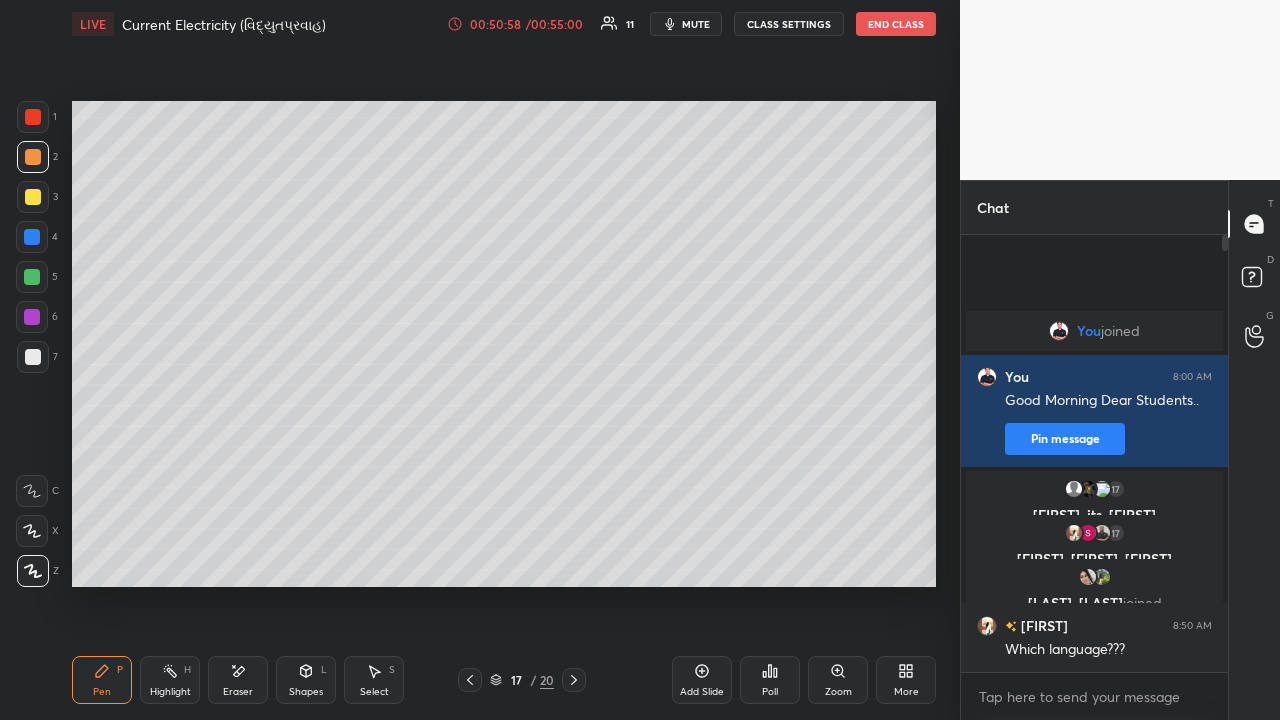 click at bounding box center (33, 357) 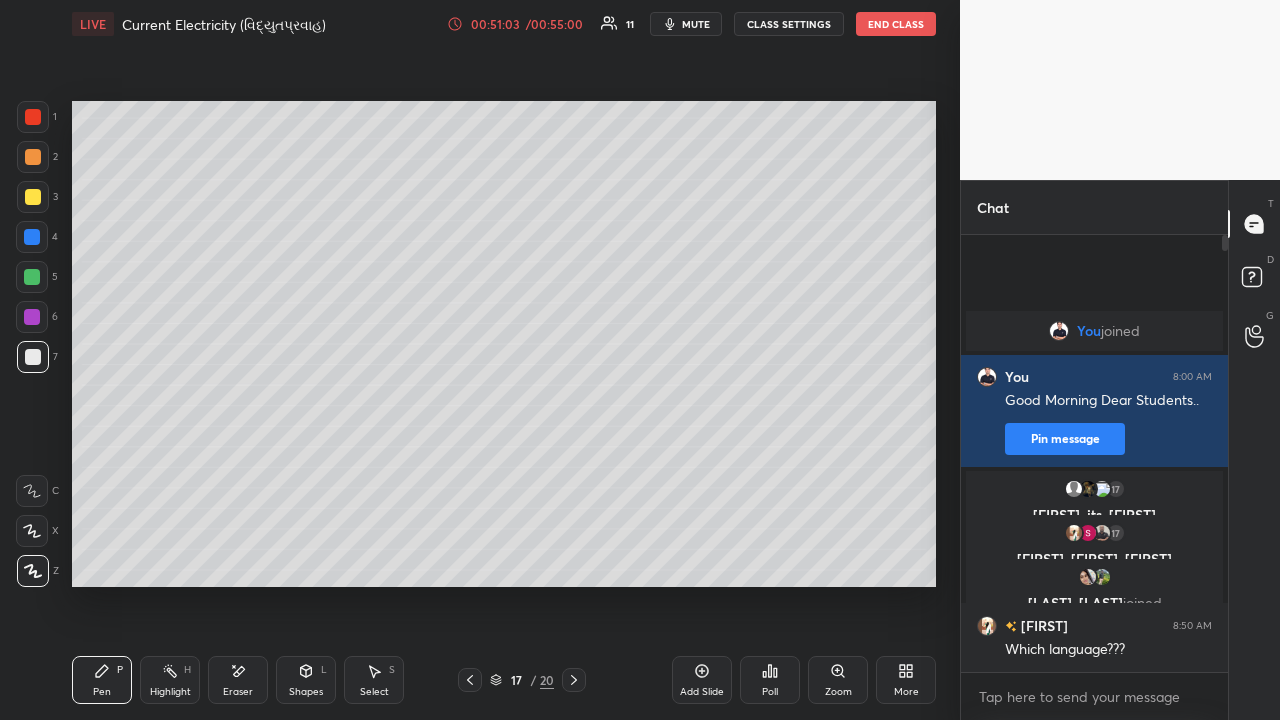 click at bounding box center (33, 197) 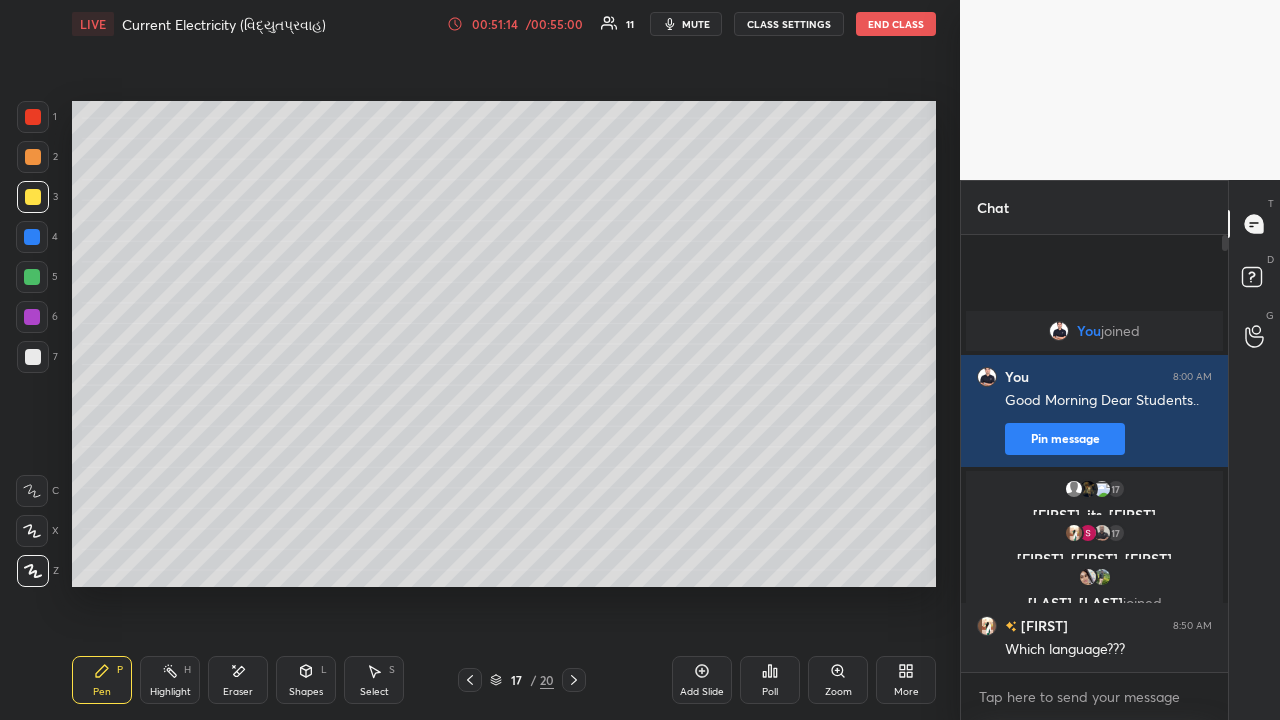 click at bounding box center (33, 357) 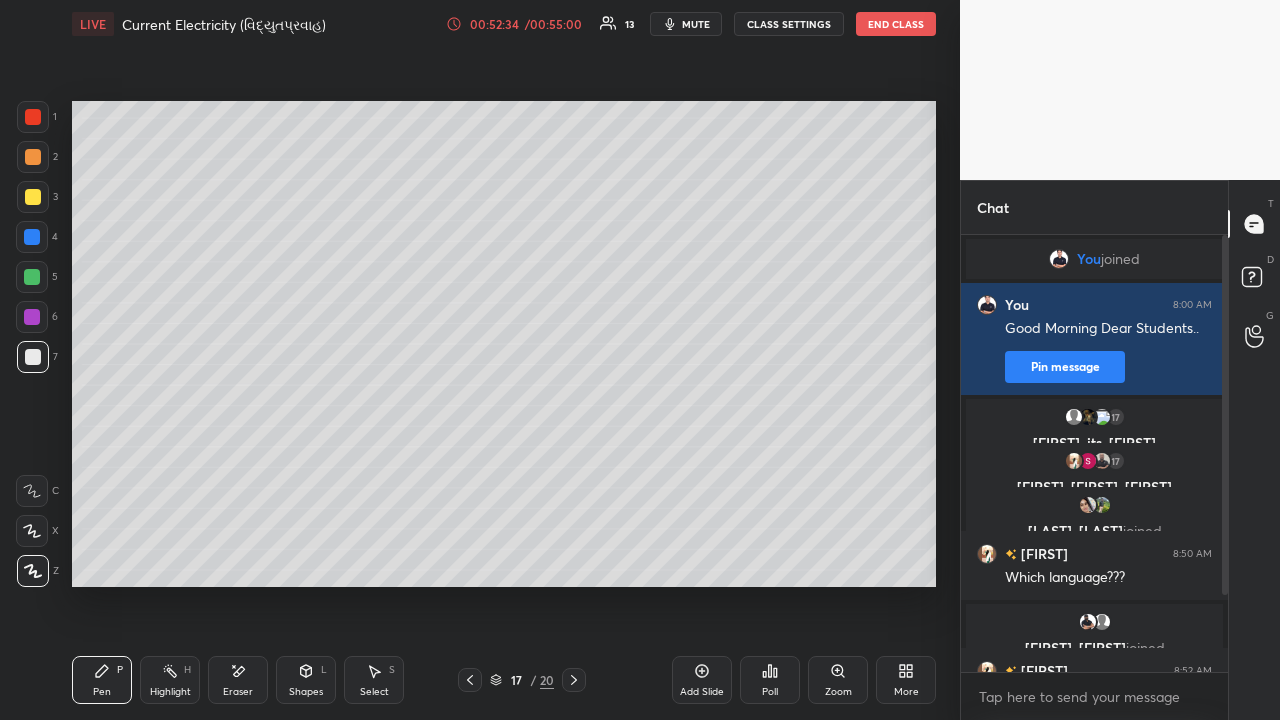 click on "End Class" at bounding box center [896, 24] 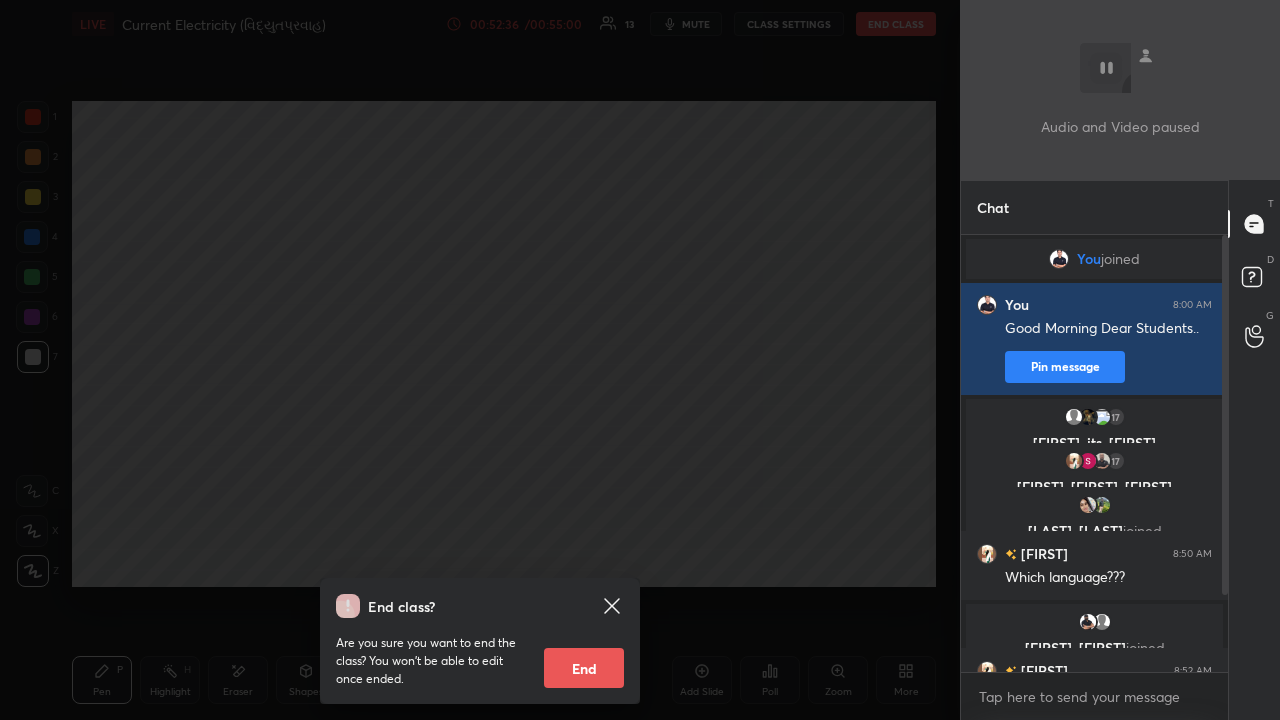 click on "End" at bounding box center [584, 668] 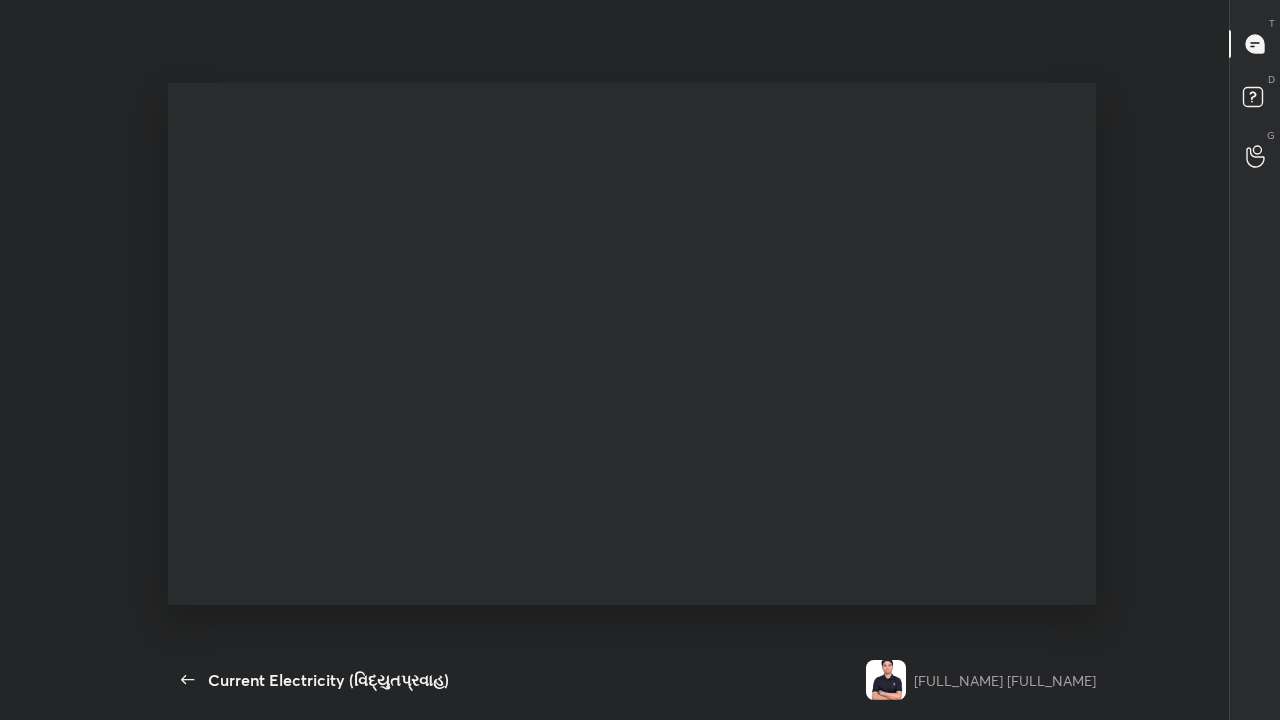 scroll, scrollTop: 99408, scrollLeft: 99049, axis: both 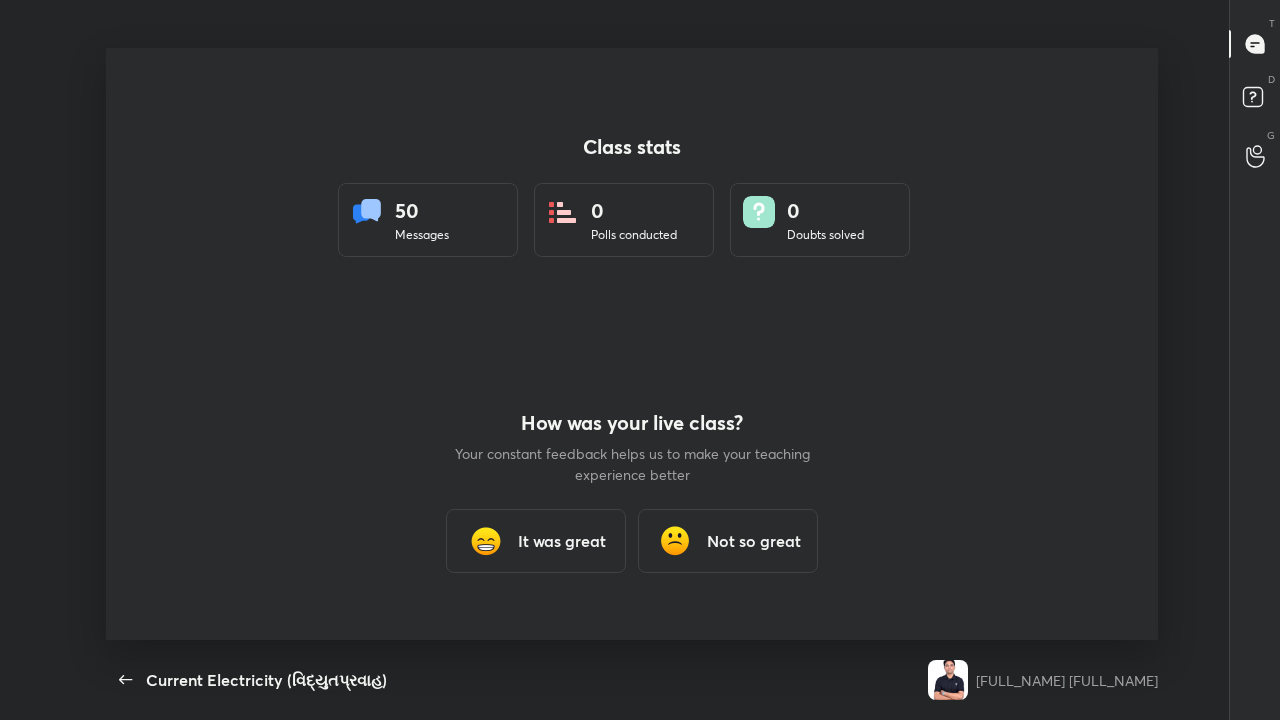 click on "Not so great" at bounding box center [754, 541] 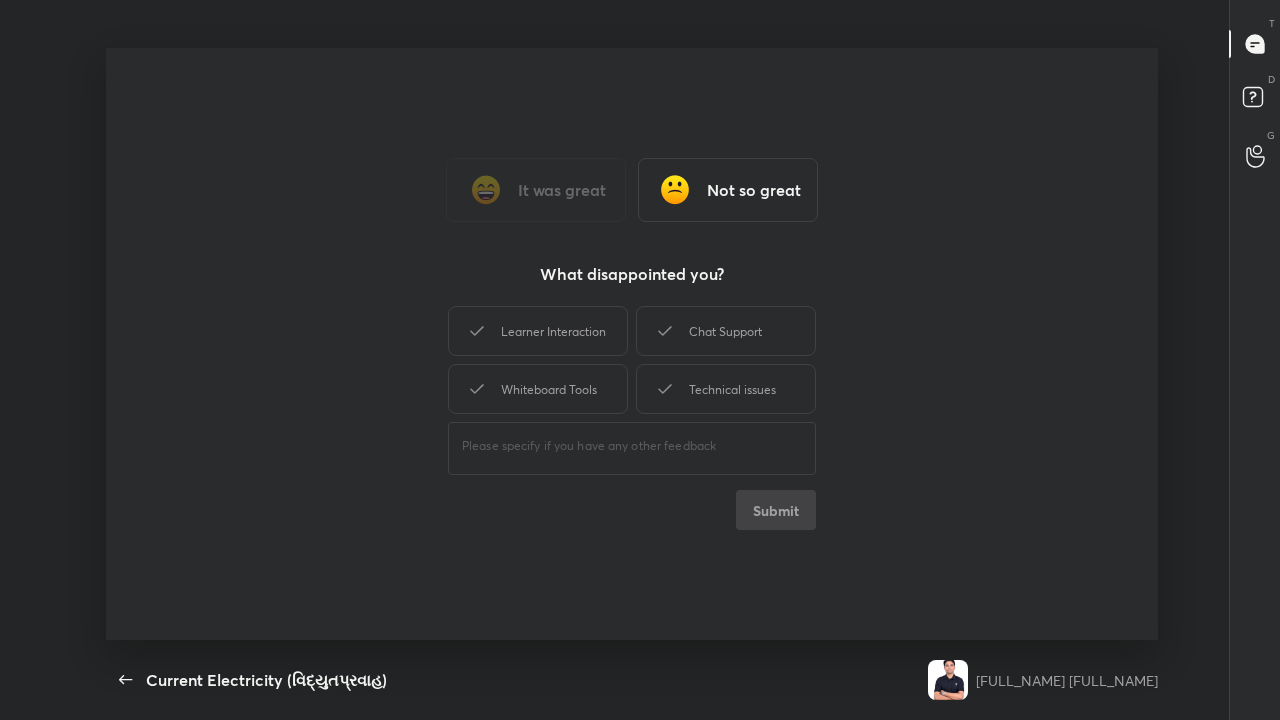 click on "Chat Support" at bounding box center [726, 331] 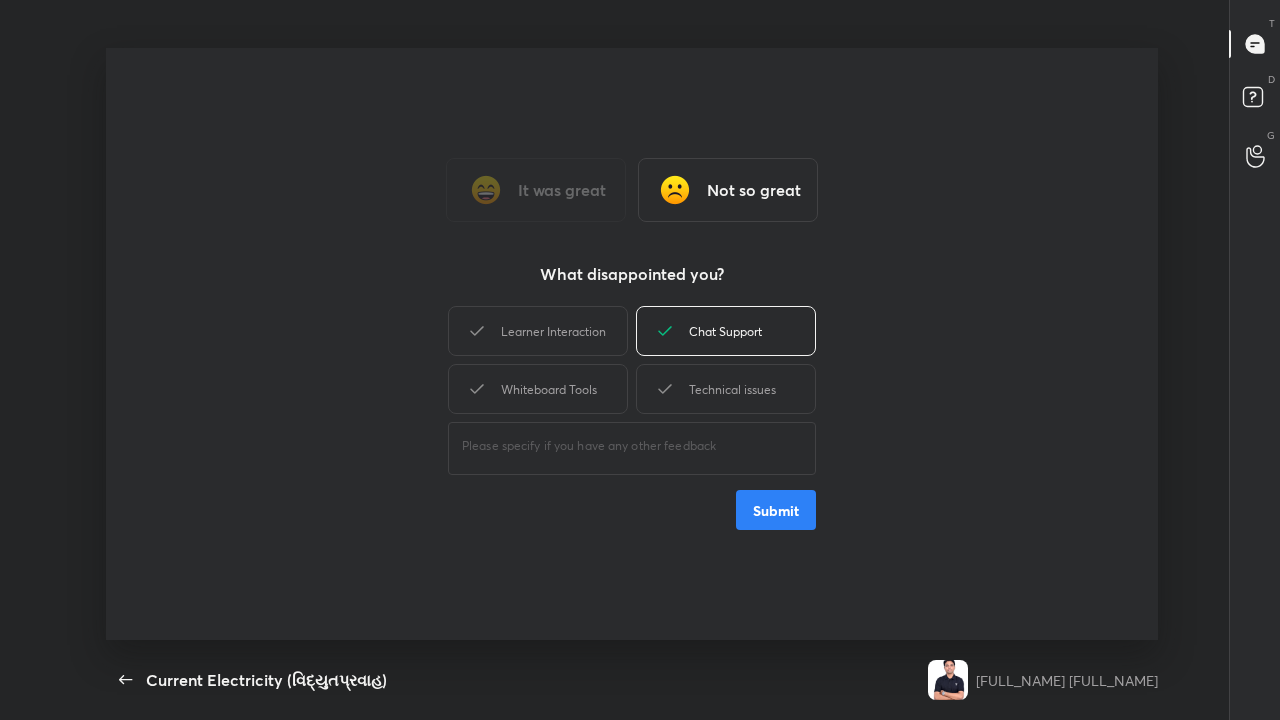 click on "Submit" at bounding box center (776, 510) 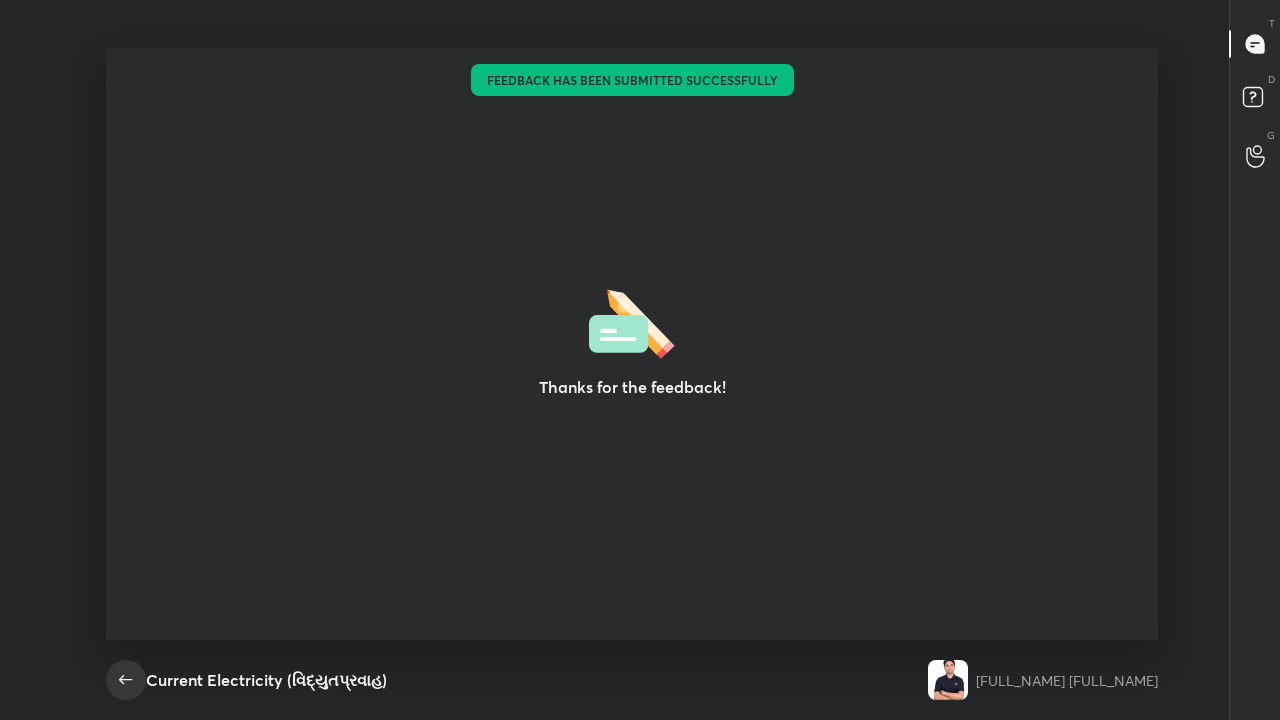 click 